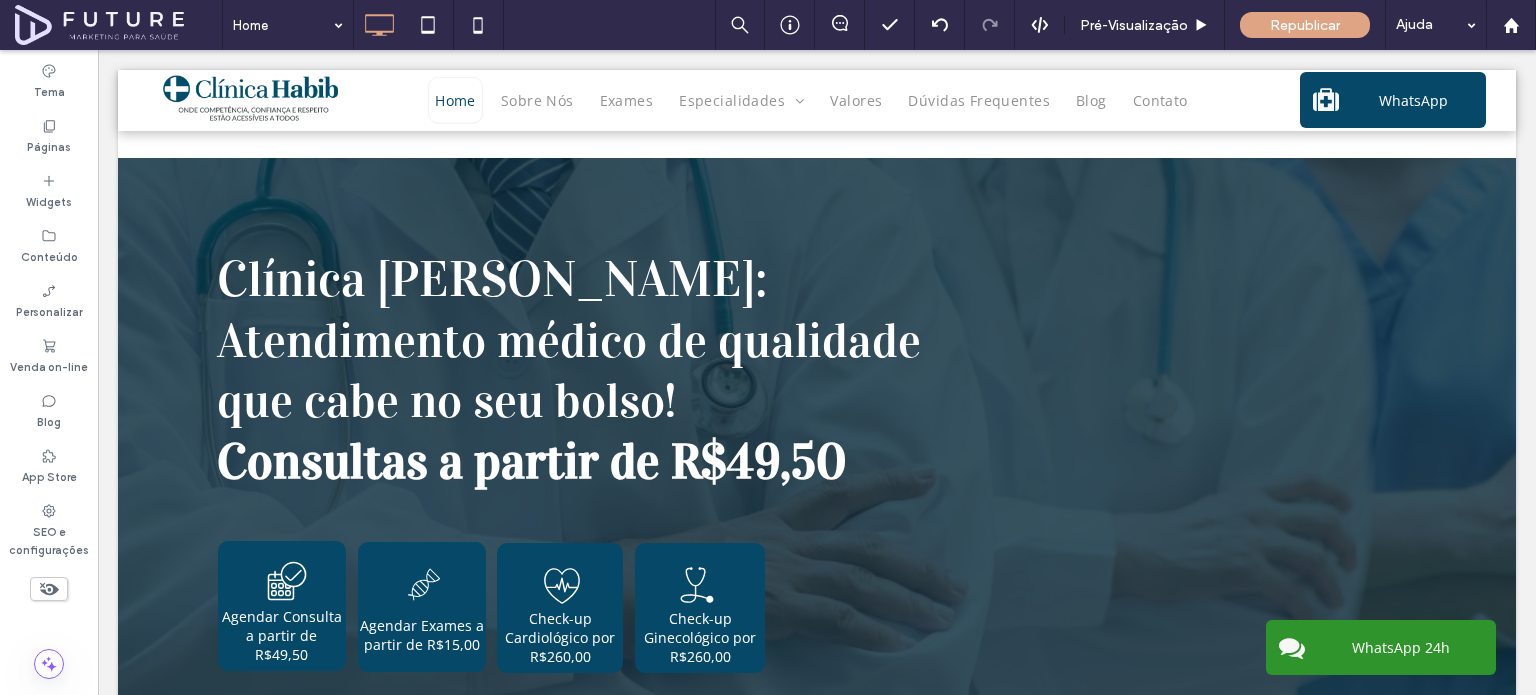 scroll, scrollTop: 4100, scrollLeft: 0, axis: vertical 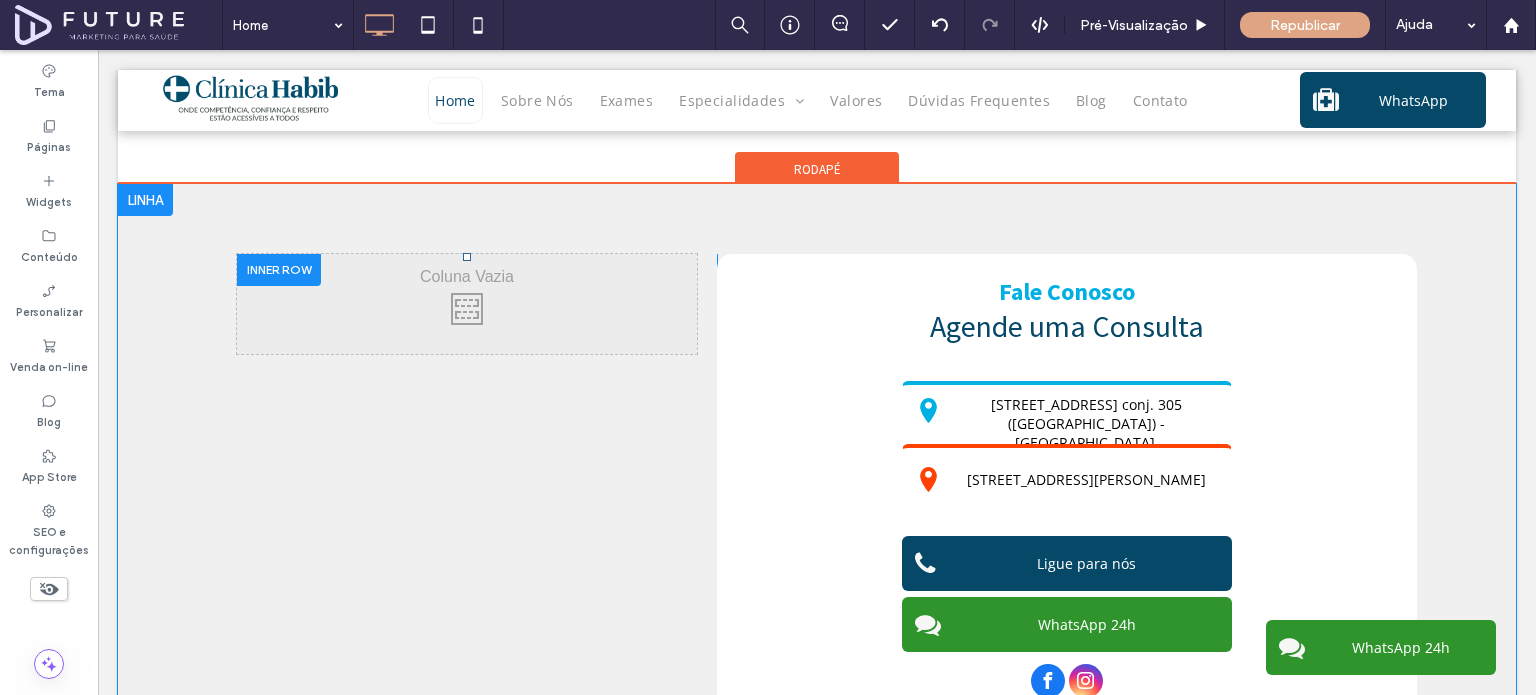 click on "Click To Paste" at bounding box center (467, 304) 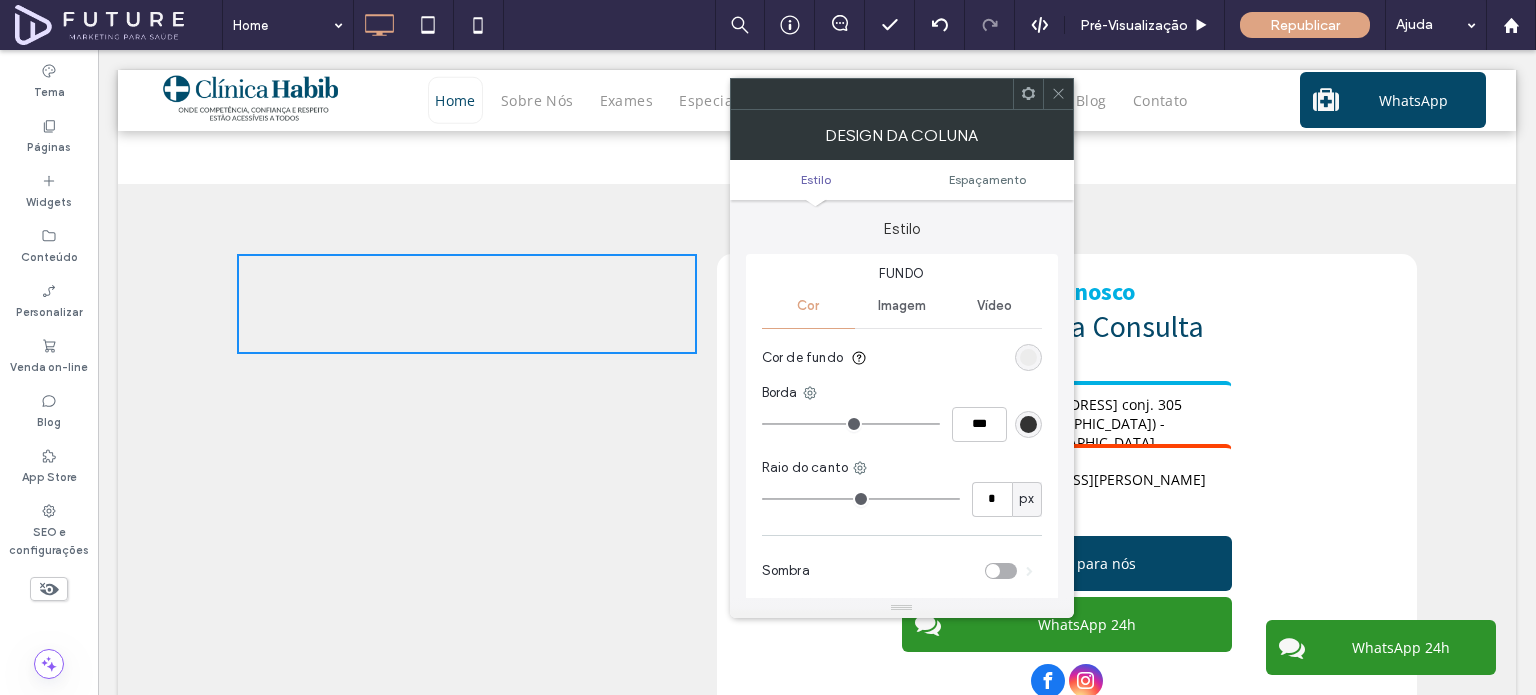 drag, startPoint x: 1044, startPoint y: 83, endPoint x: 808, endPoint y: 86, distance: 236.01907 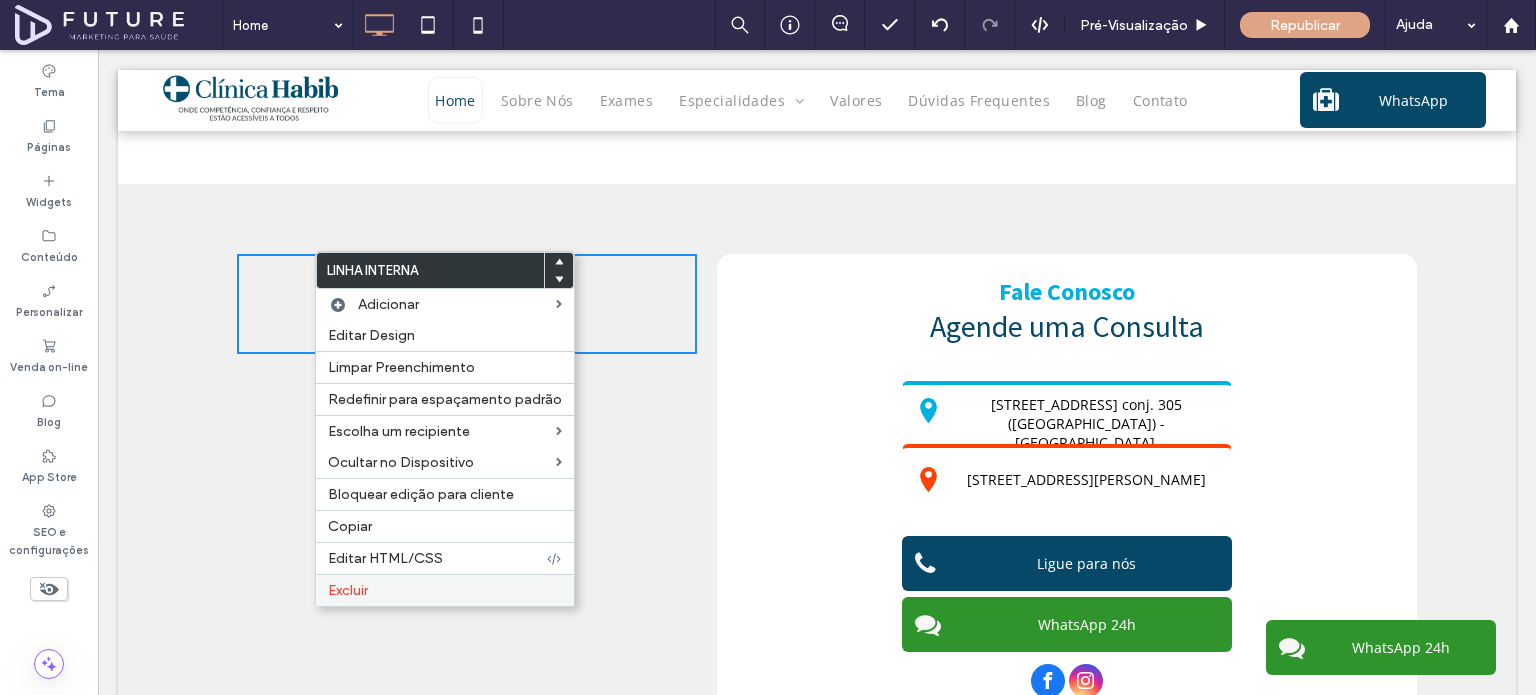 click on "Excluir" at bounding box center (445, 590) 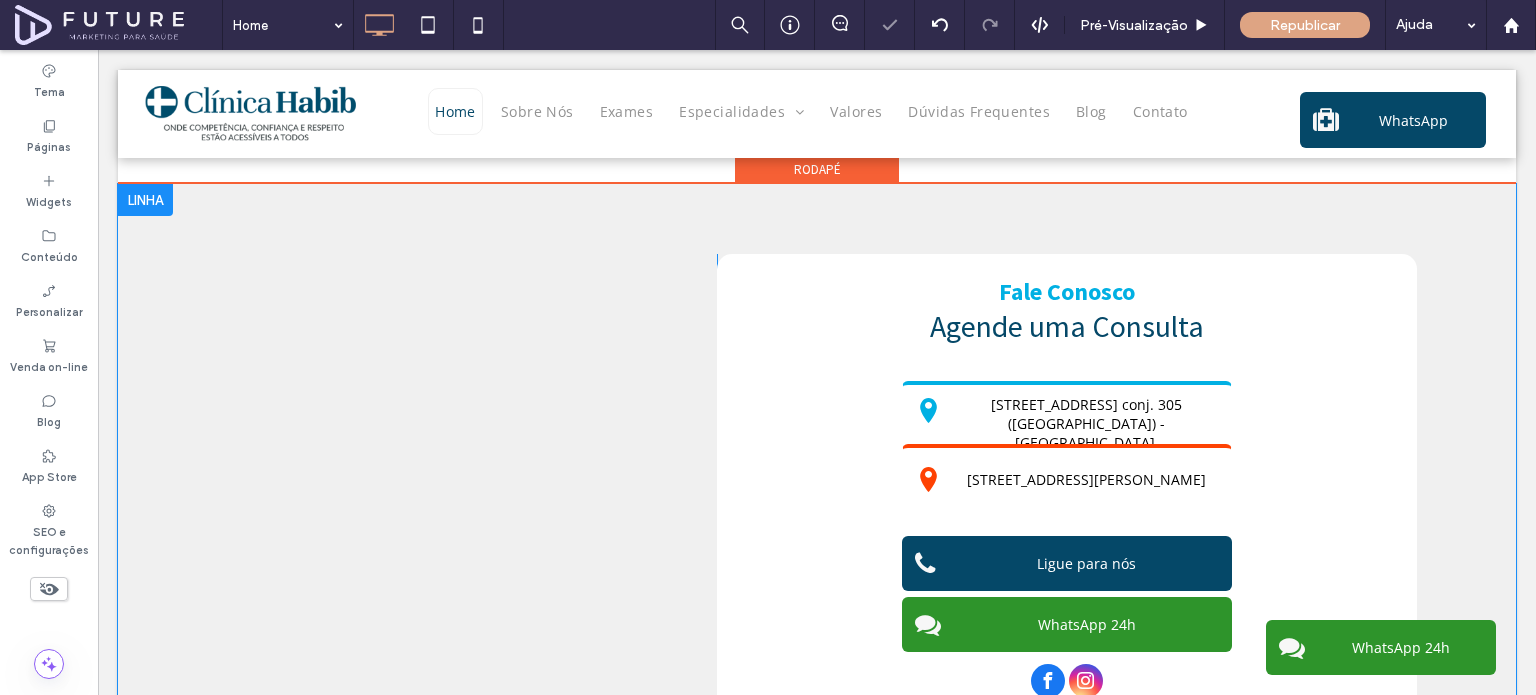 click on "Click To Paste       Fale Conosco
Agende uma Consulta
Rua Vergueiro 1353 conj. 305 ([GEOGRAPHIC_DATA]) - [GEOGRAPHIC_DATA], [GEOGRAPHIC_DATA] - [GEOGRAPHIC_DATA]
[STREET_ADDRESS][PERSON_NAME]
Ligue para nós
WhatsApp 24h" at bounding box center (1067, 488) 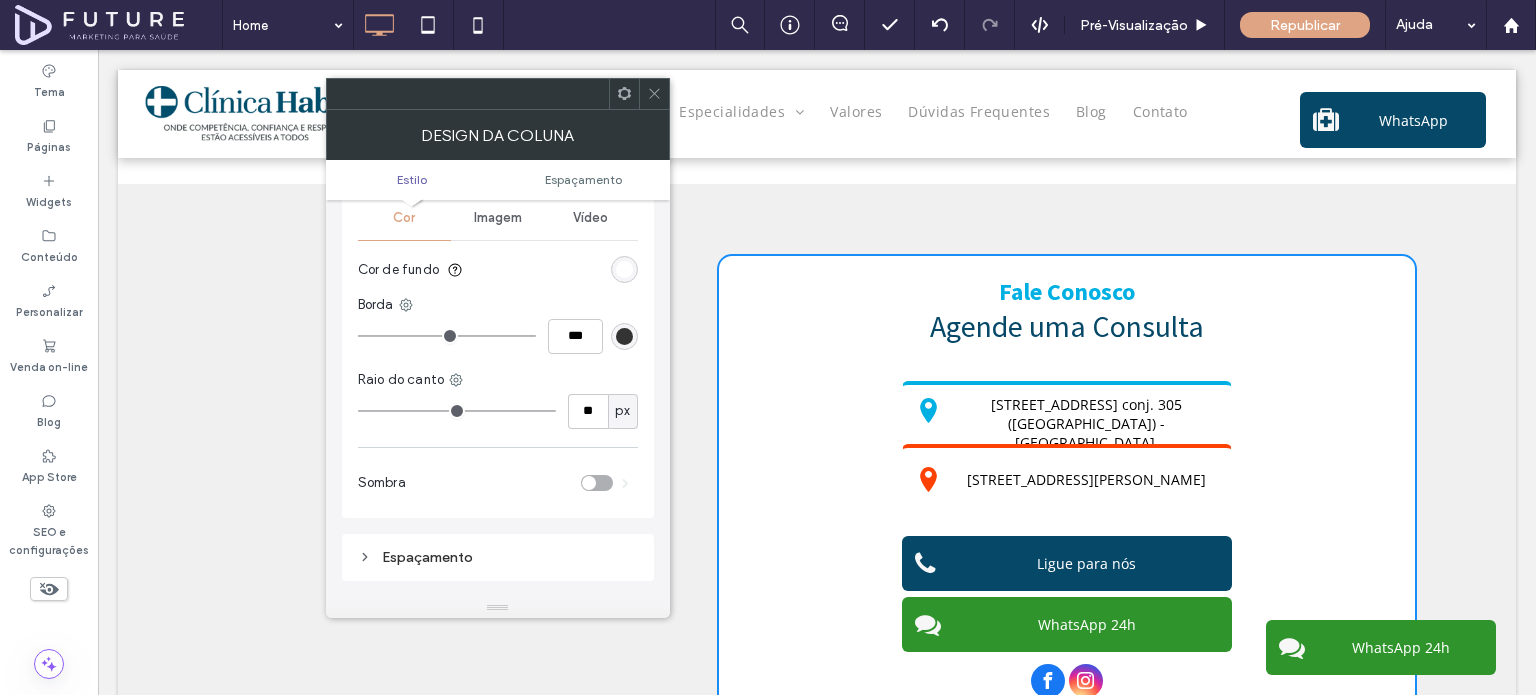 scroll, scrollTop: 5, scrollLeft: 0, axis: vertical 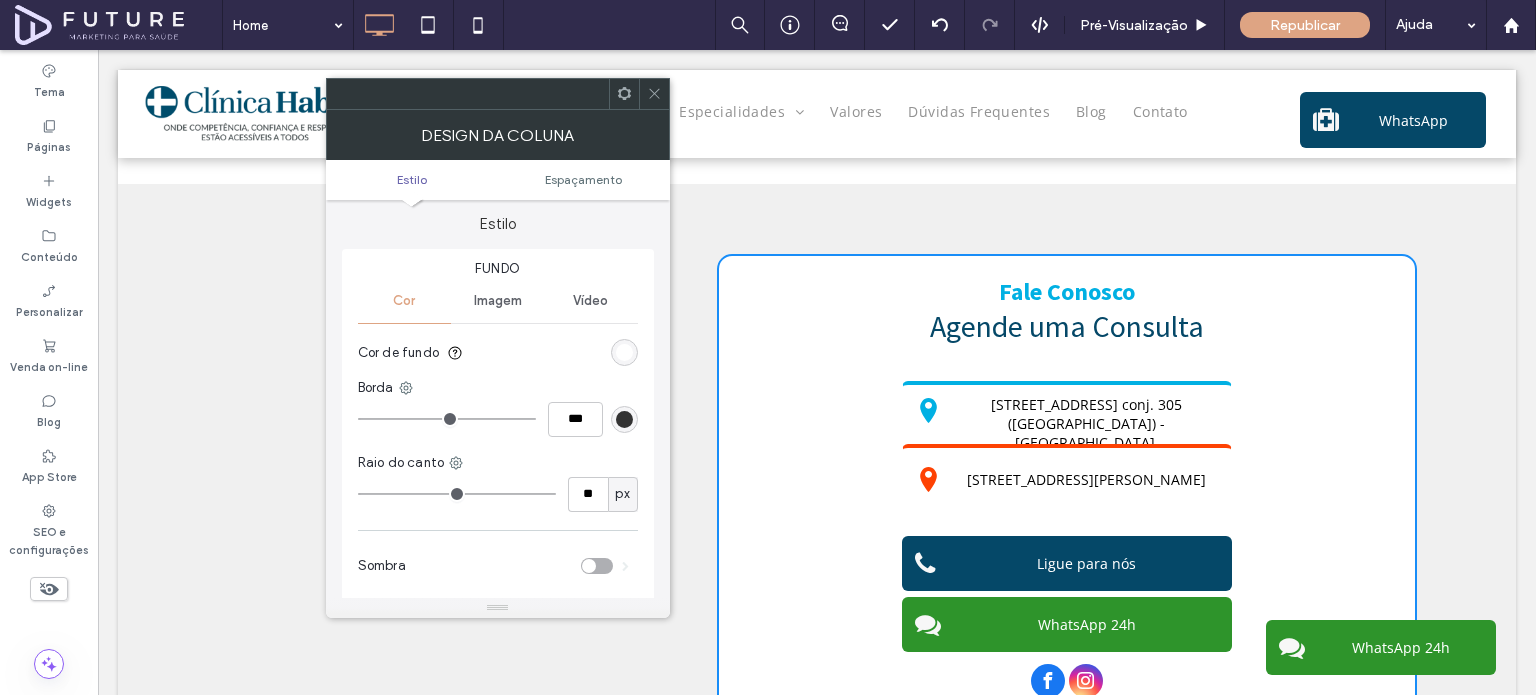 click at bounding box center (654, 94) 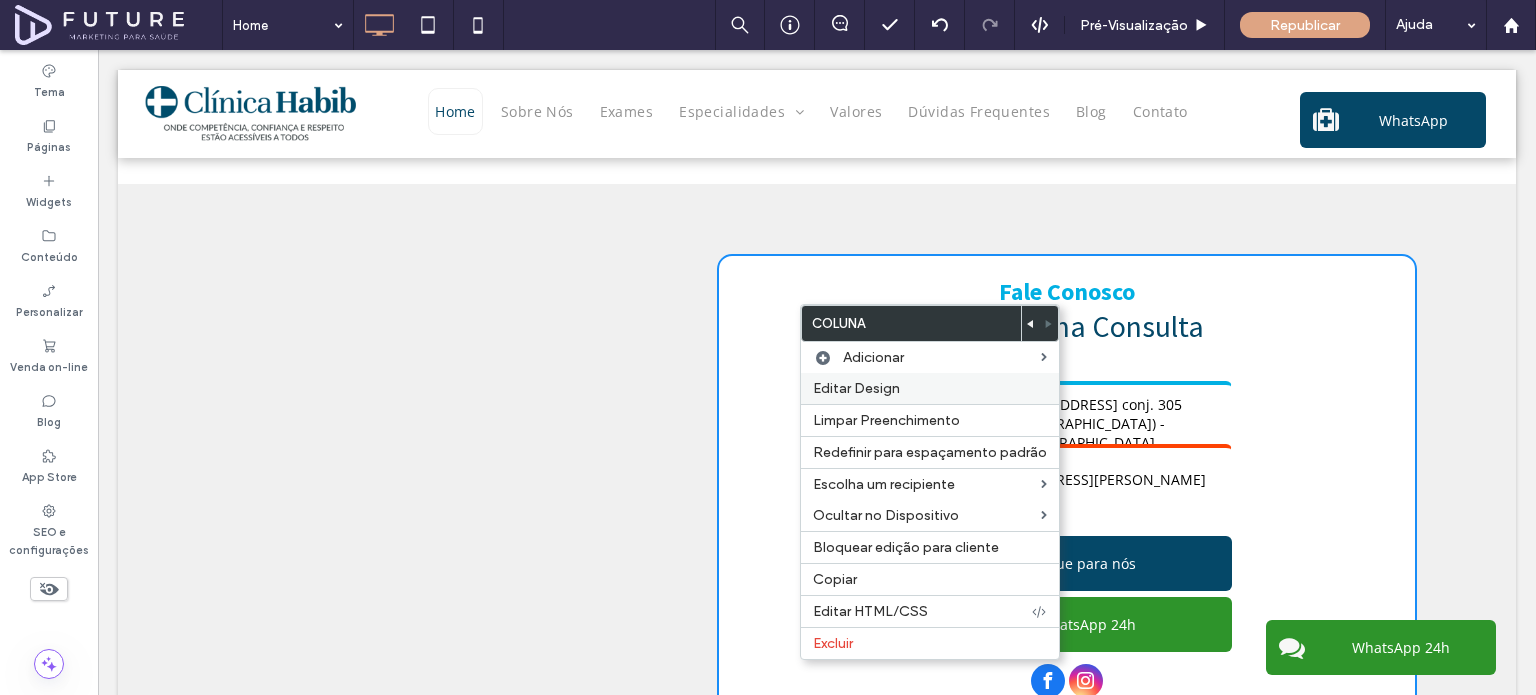 click on "Editar Design" at bounding box center (930, 388) 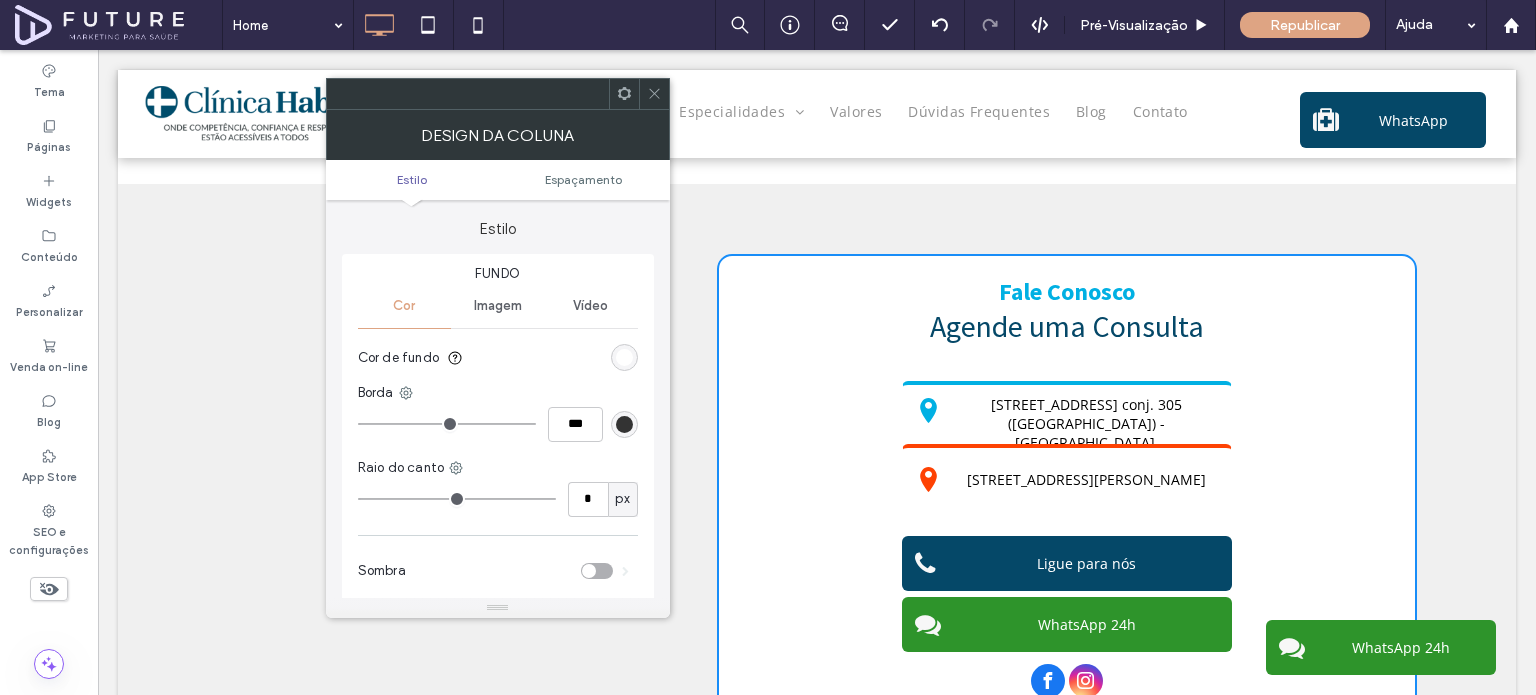type on "**" 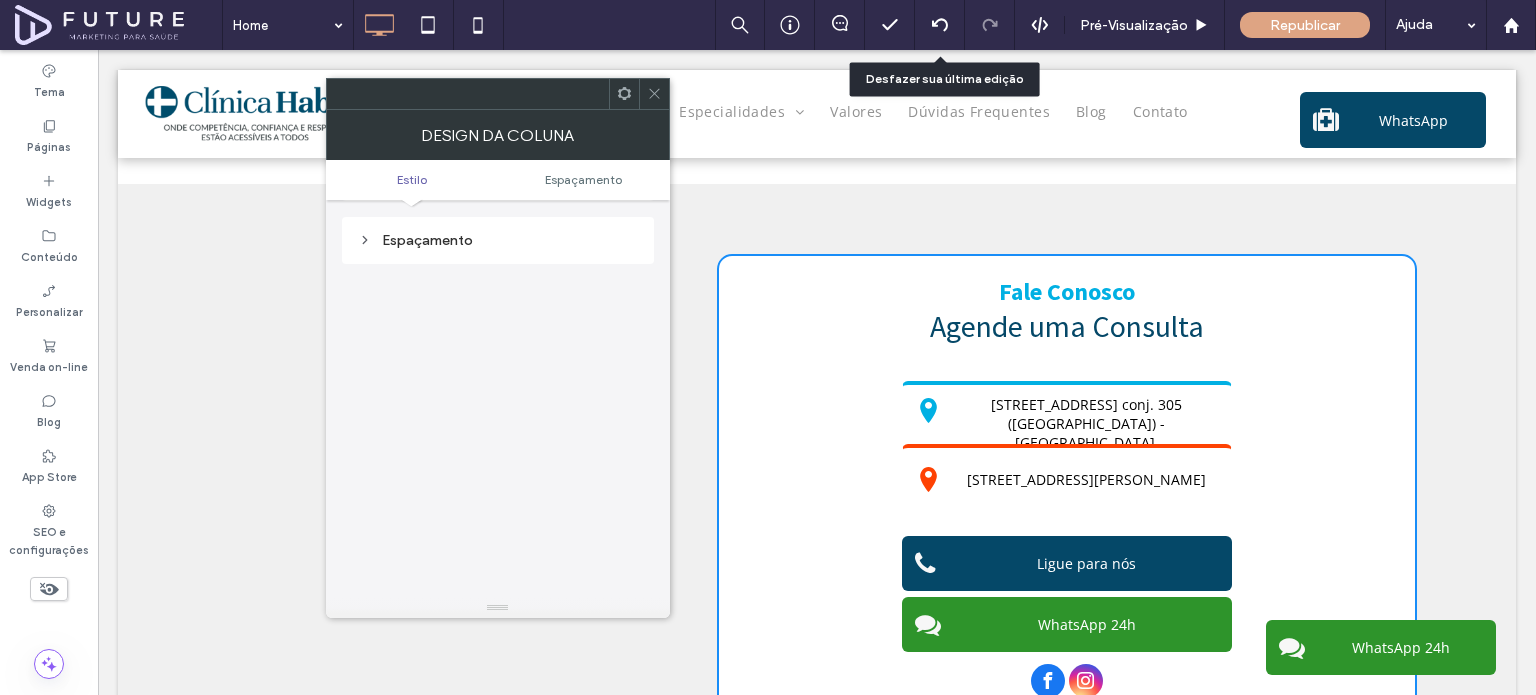 scroll, scrollTop: 0, scrollLeft: 0, axis: both 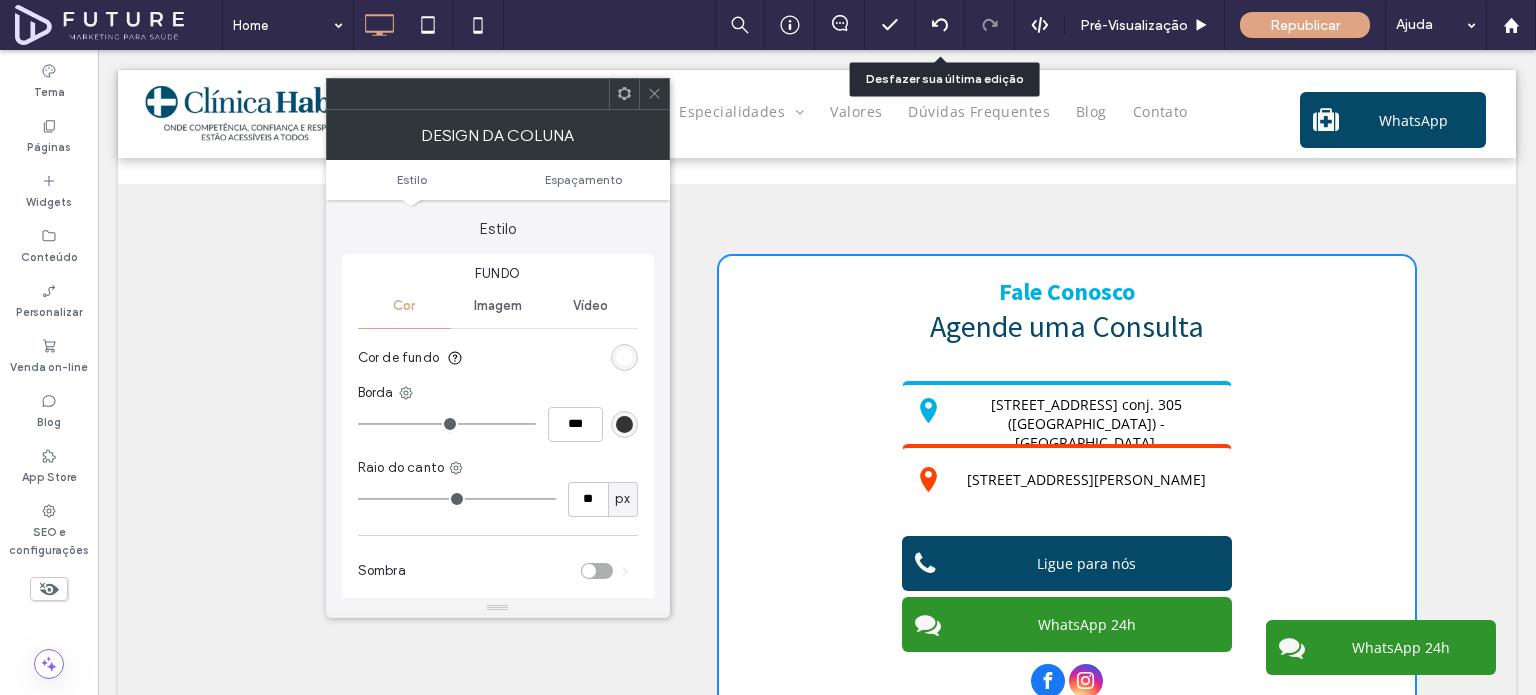 click on "Estilo Espaçamento" at bounding box center [498, 180] 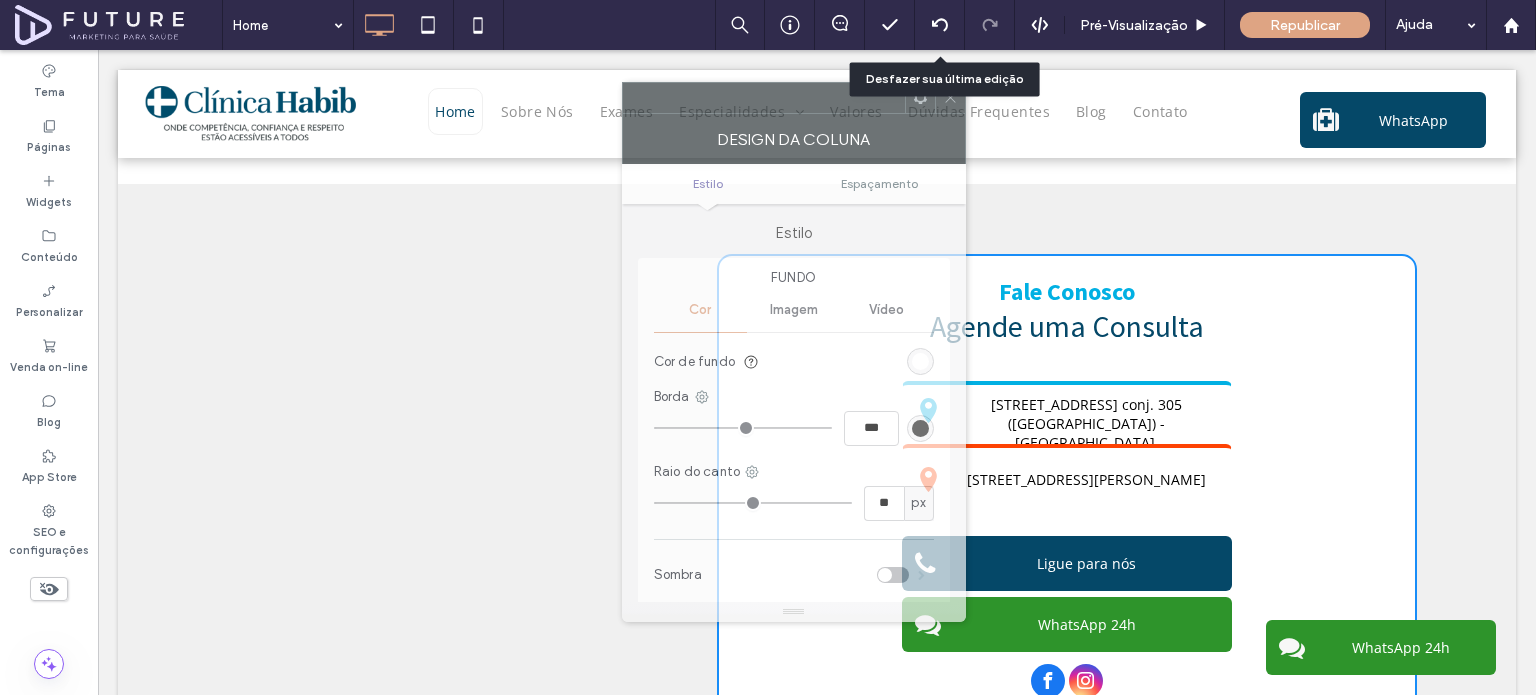 drag, startPoint x: 504, startPoint y: 106, endPoint x: 790, endPoint y: 135, distance: 287.46652 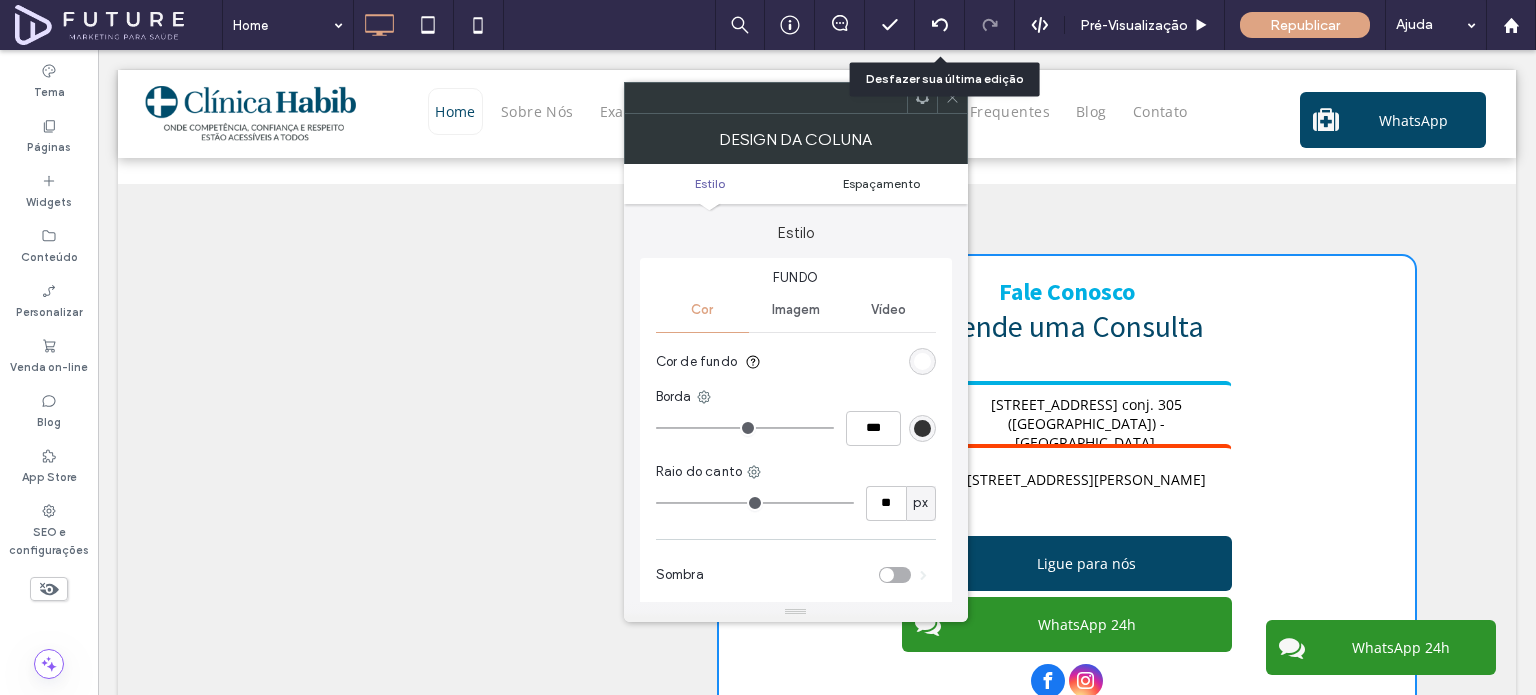 click on "Espaçamento" at bounding box center (881, 183) 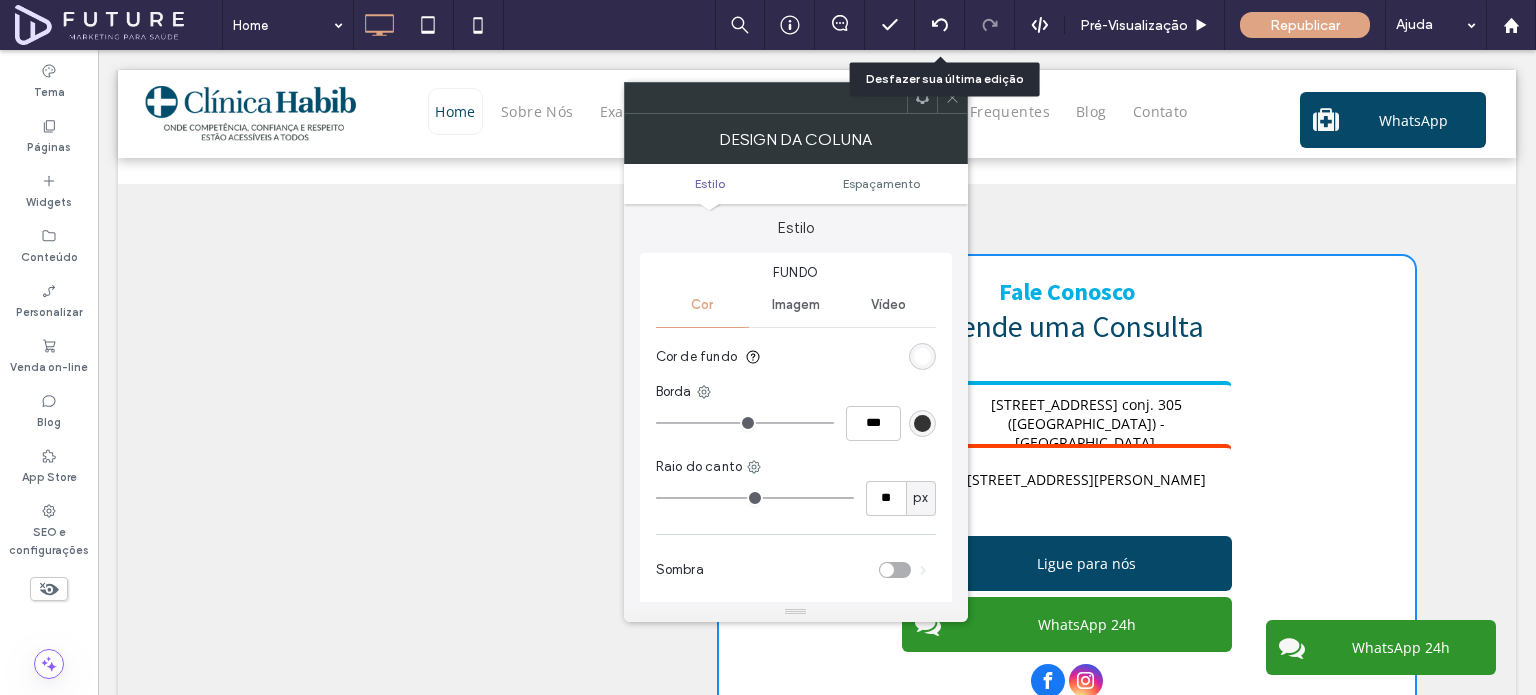 scroll, scrollTop: 0, scrollLeft: 0, axis: both 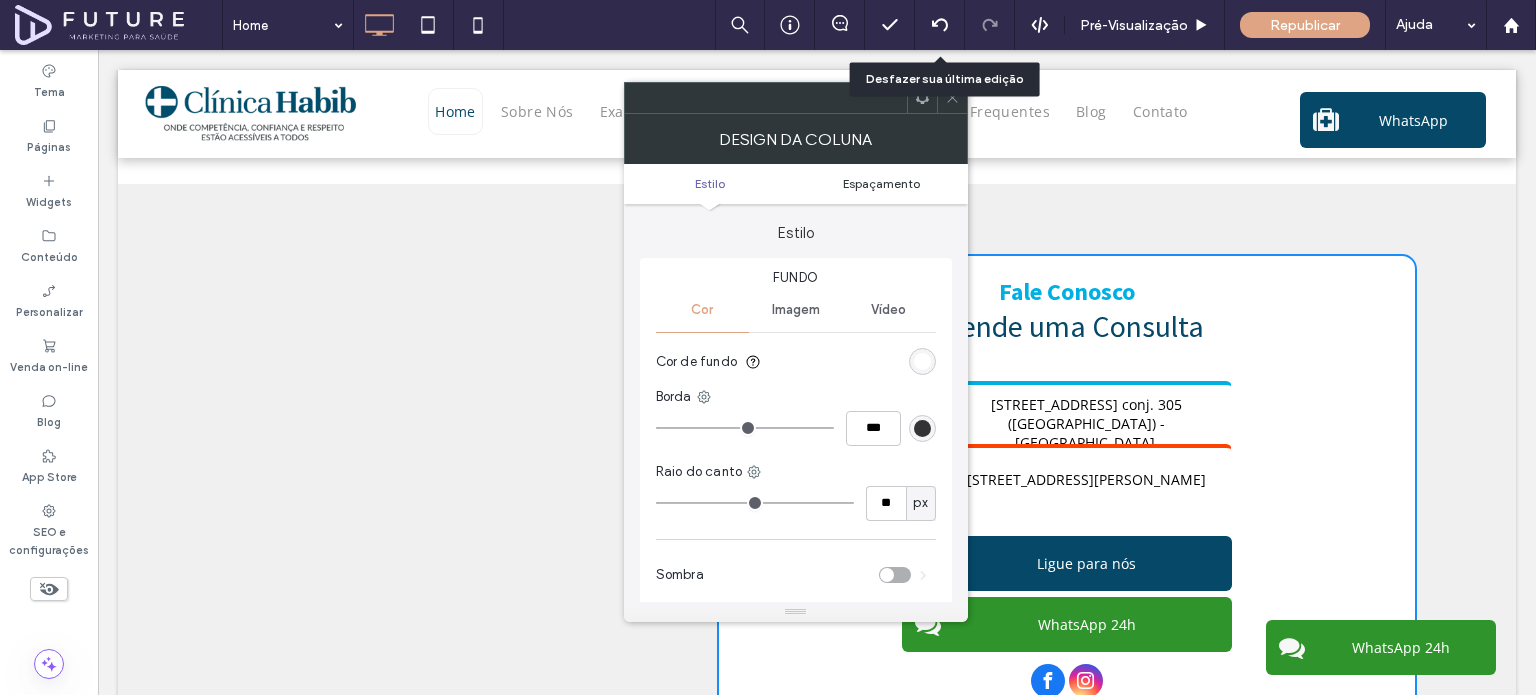 click on "Espaçamento" at bounding box center (881, 183) 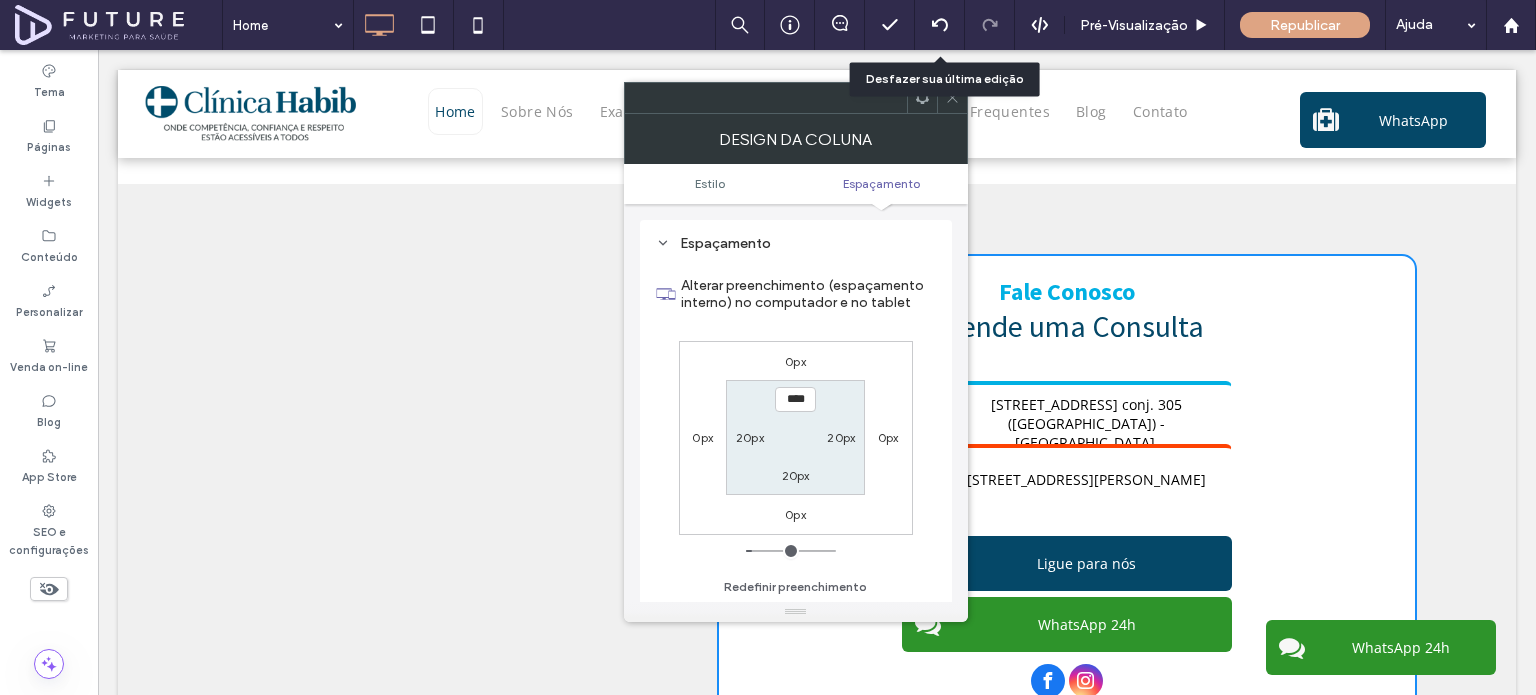 scroll, scrollTop: 406, scrollLeft: 0, axis: vertical 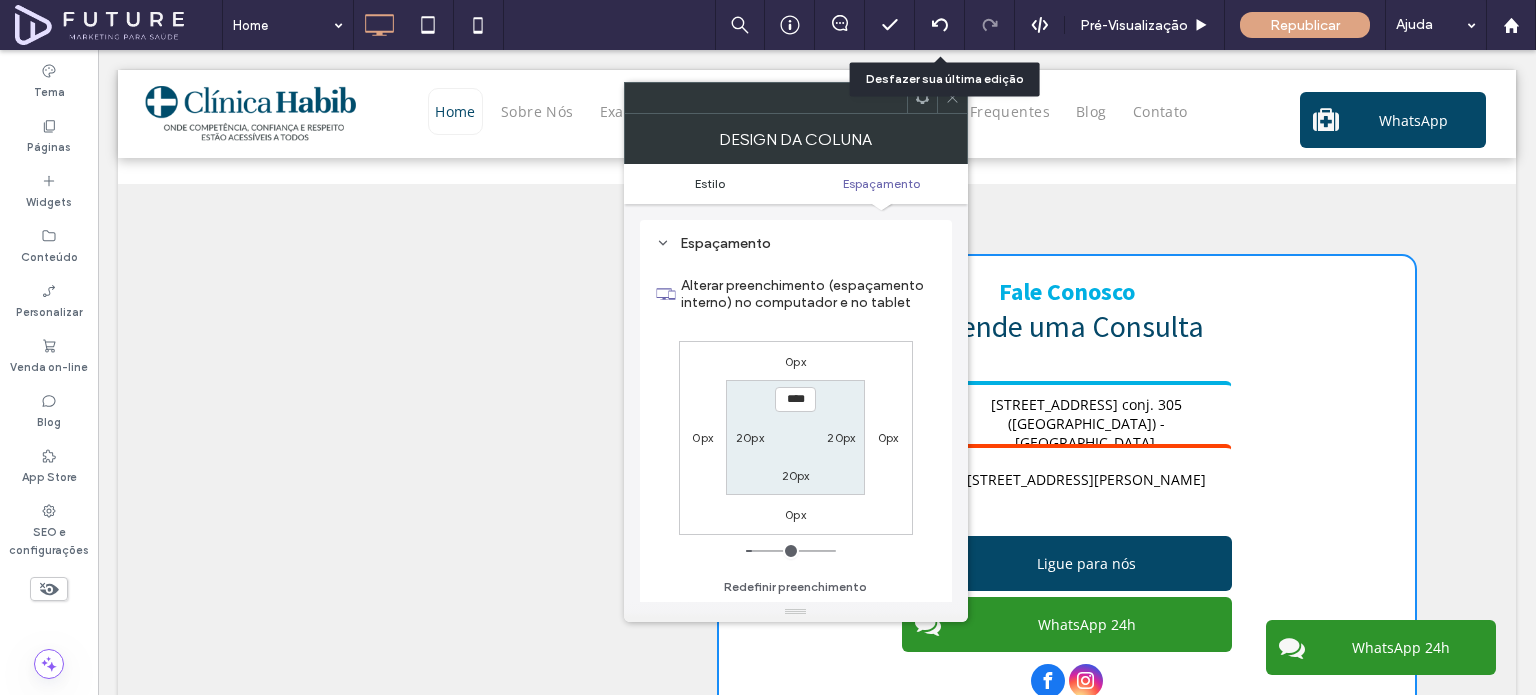 click on "Estilo" at bounding box center [710, 183] 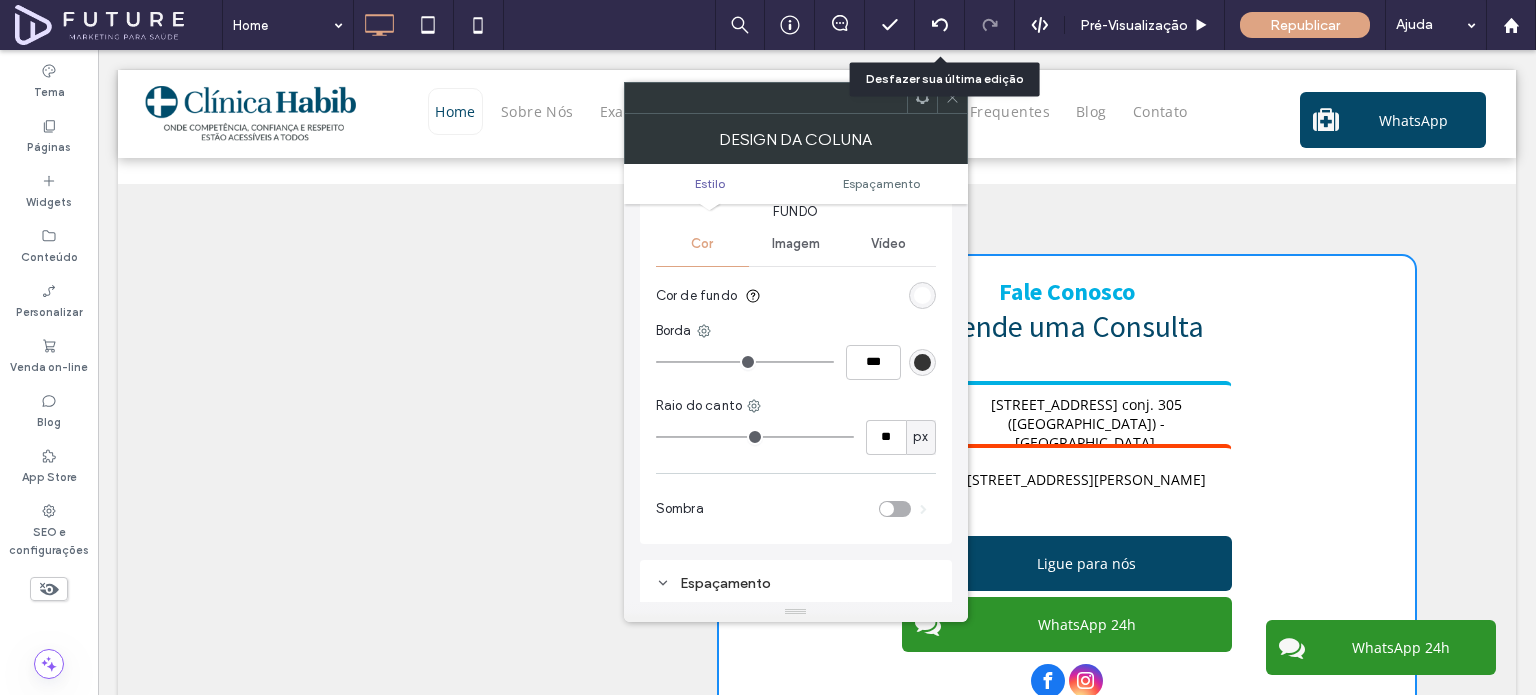 scroll, scrollTop: 0, scrollLeft: 0, axis: both 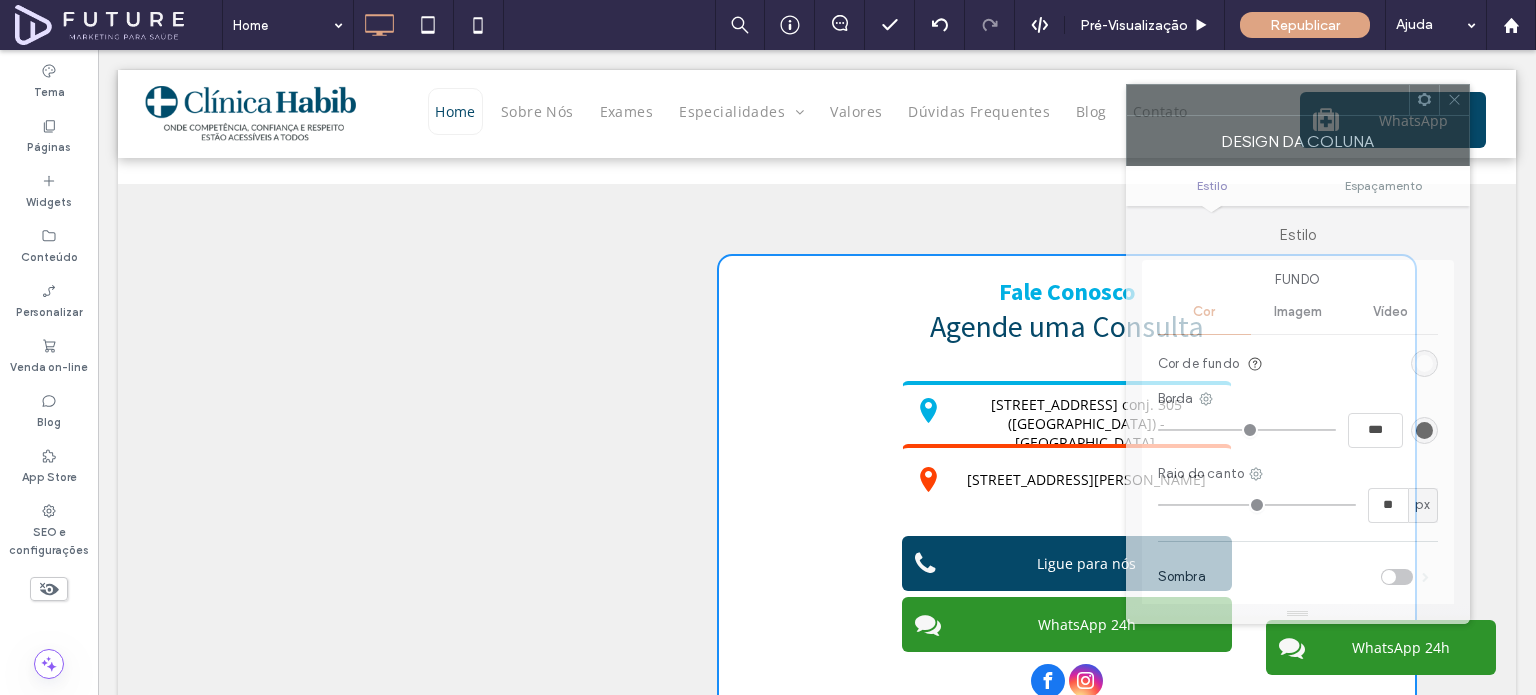 drag, startPoint x: 838, startPoint y: 106, endPoint x: 758, endPoint y: 200, distance: 123.4342 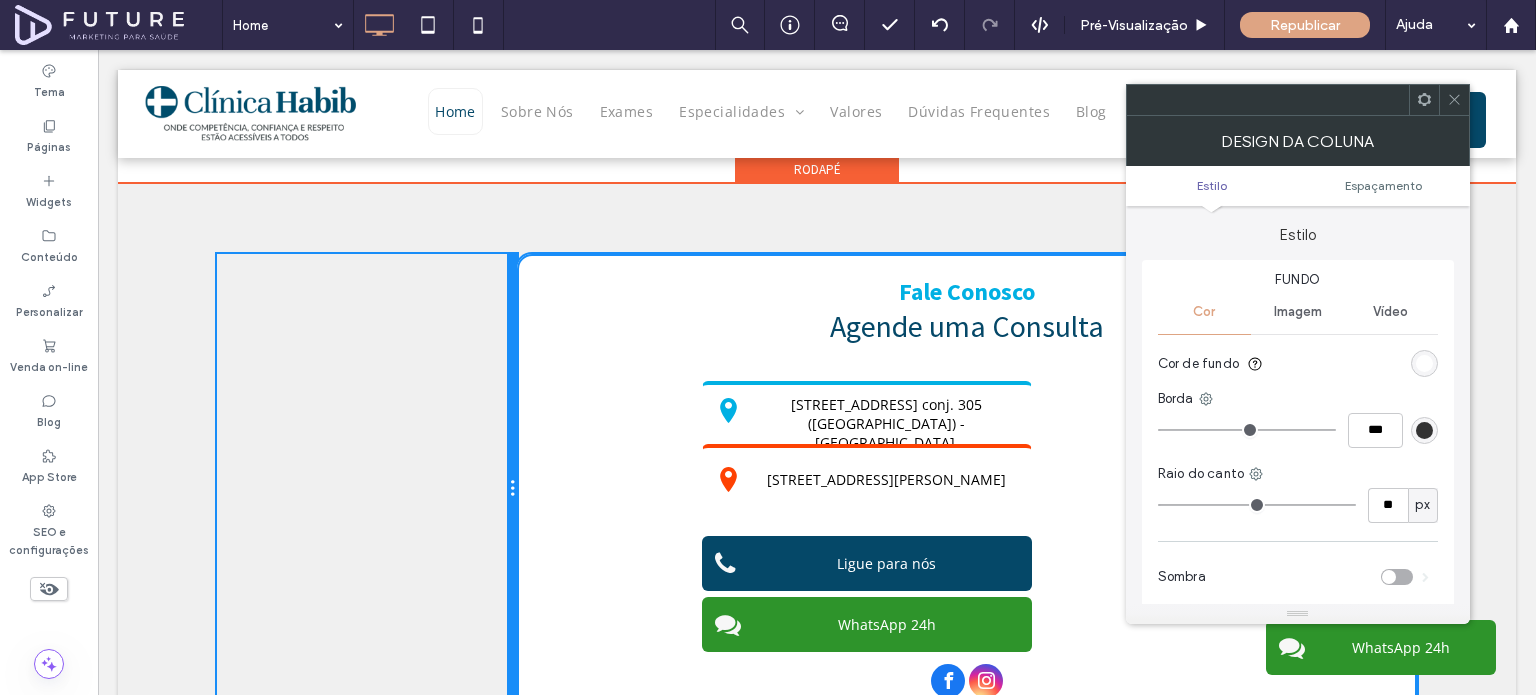 drag, startPoint x: 707, startPoint y: 397, endPoint x: 480, endPoint y: 399, distance: 227.0088 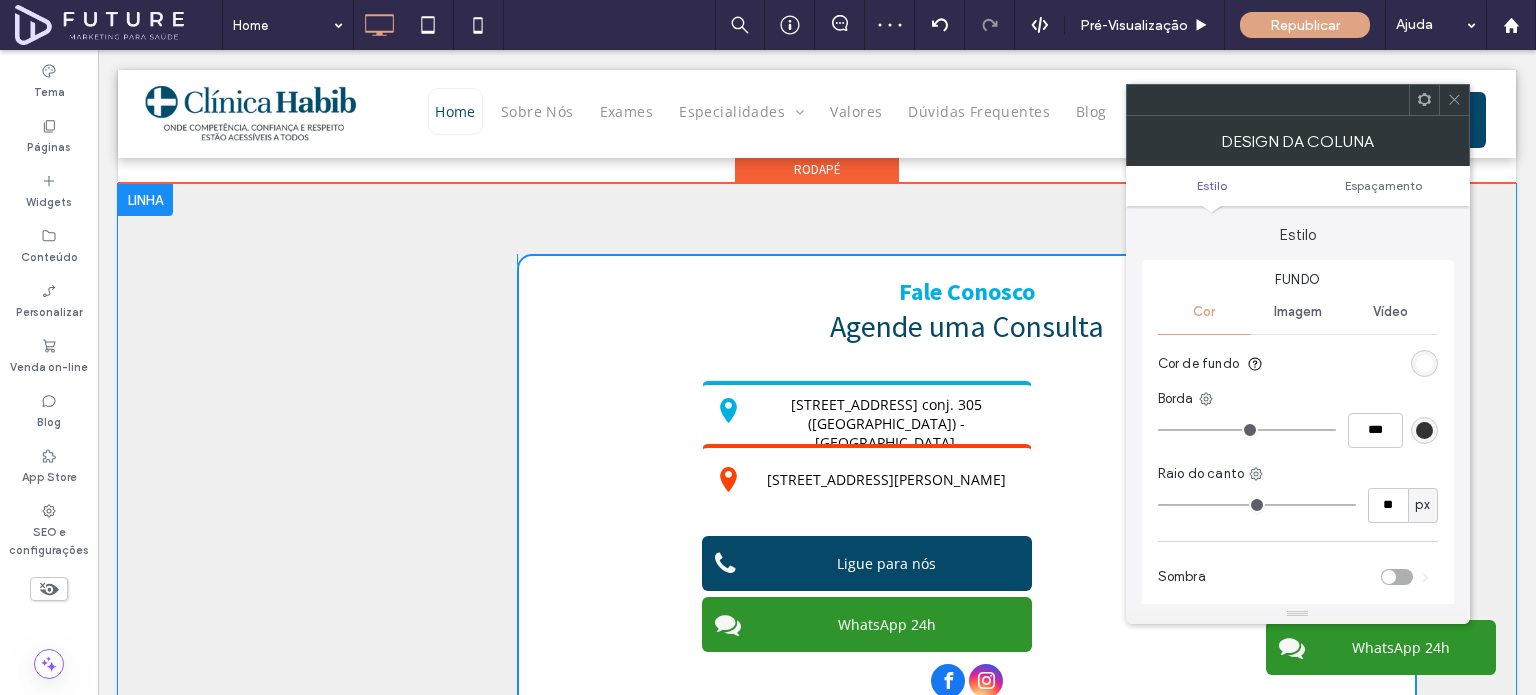 drag, startPoint x: 728, startPoint y: 297, endPoint x: 701, endPoint y: 295, distance: 27.073973 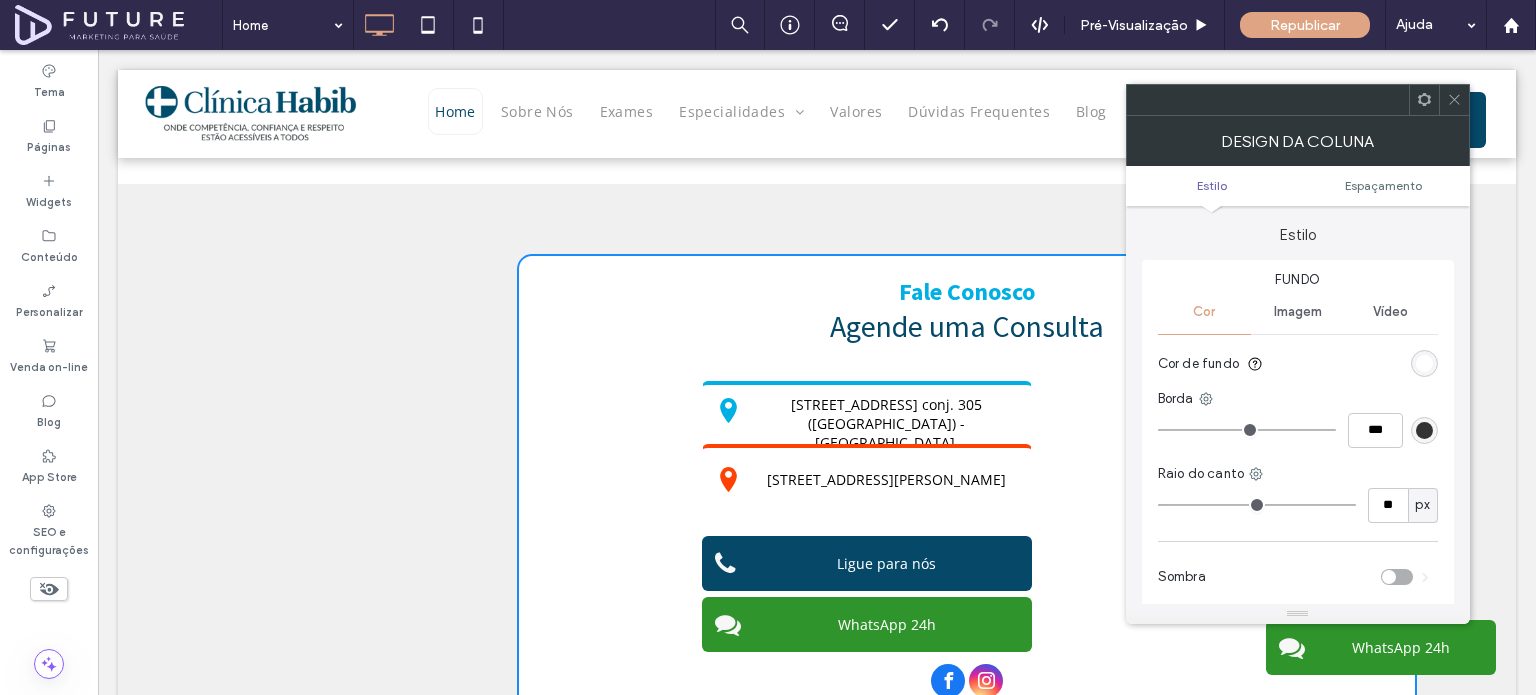 click 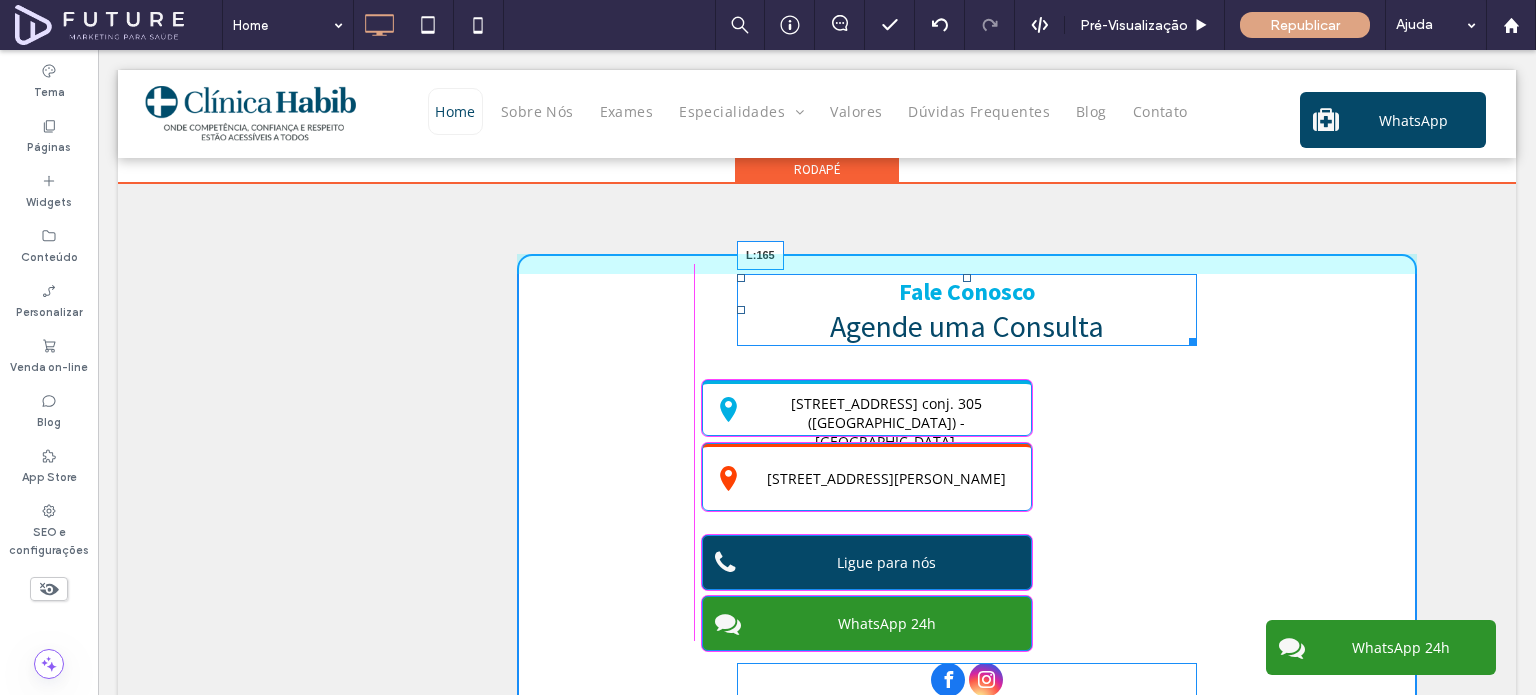 drag, startPoint x: 732, startPoint y: 300, endPoint x: 696, endPoint y: 292, distance: 36.878178 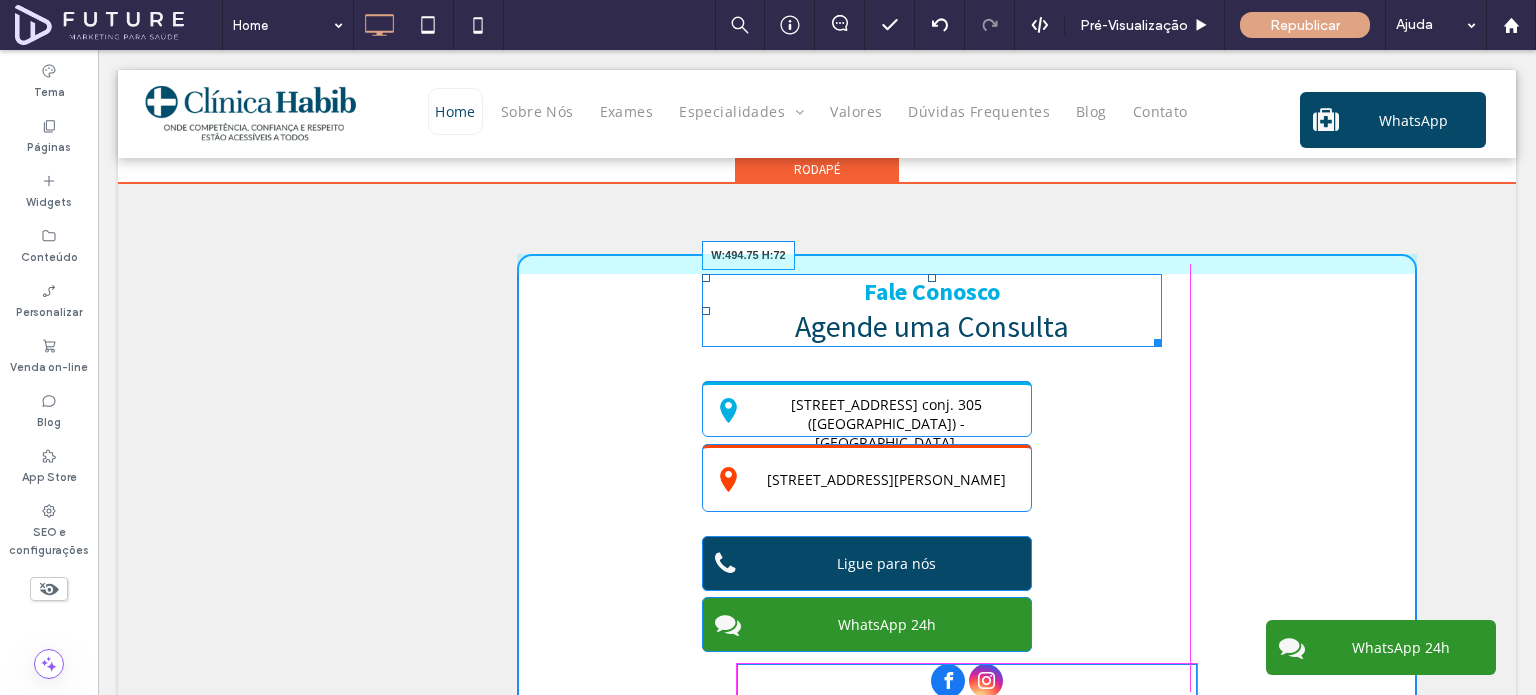 drag, startPoint x: 1152, startPoint y: 334, endPoint x: 1188, endPoint y: 316, distance: 40.24922 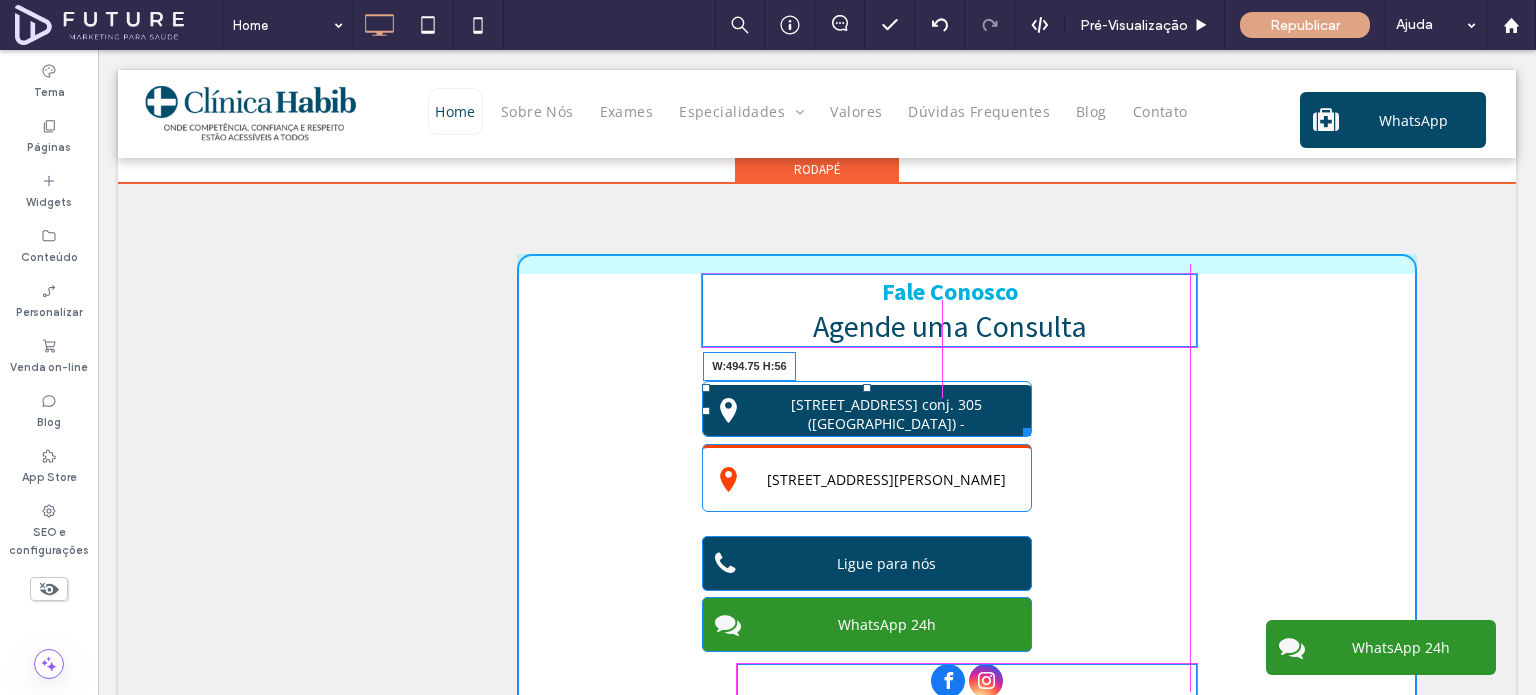 drag, startPoint x: 1020, startPoint y: 421, endPoint x: 1186, endPoint y: 421, distance: 166 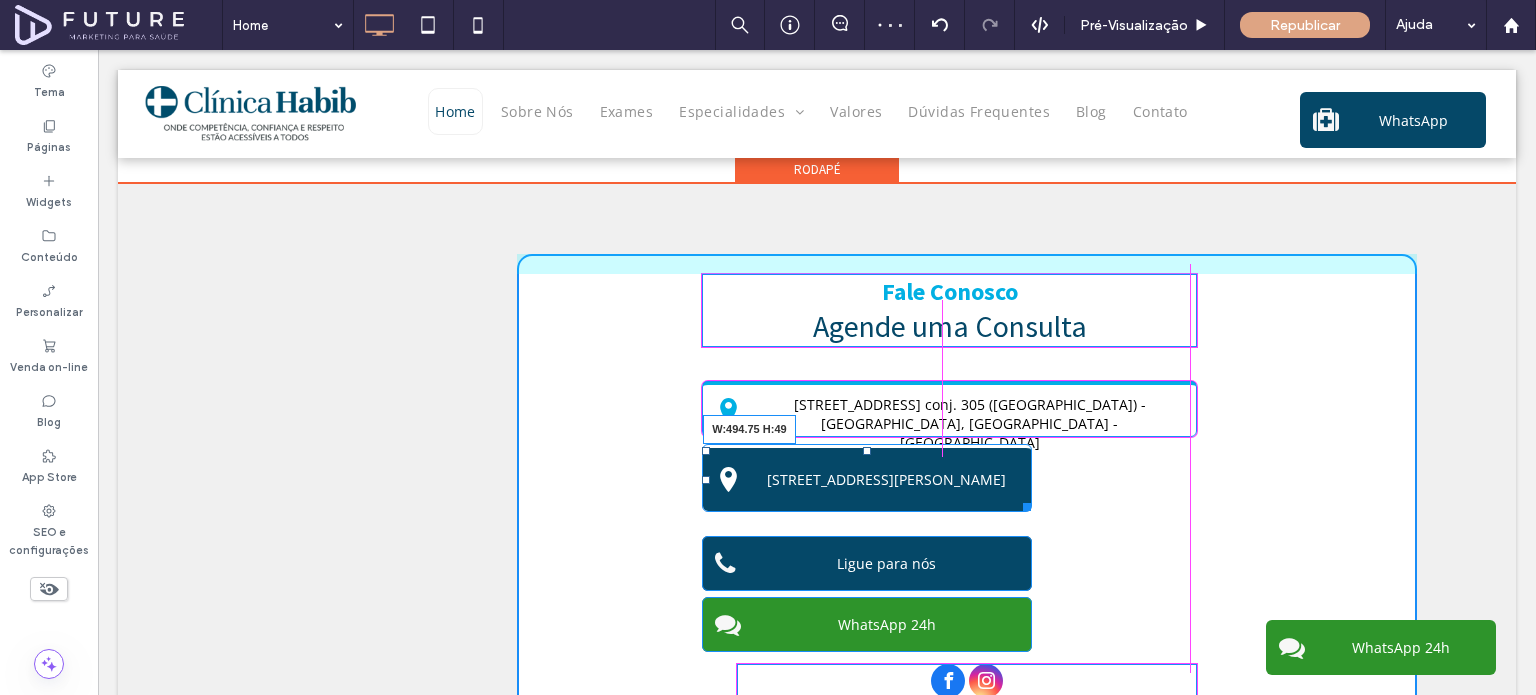 drag, startPoint x: 1020, startPoint y: 496, endPoint x: 1185, endPoint y: 477, distance: 166.09033 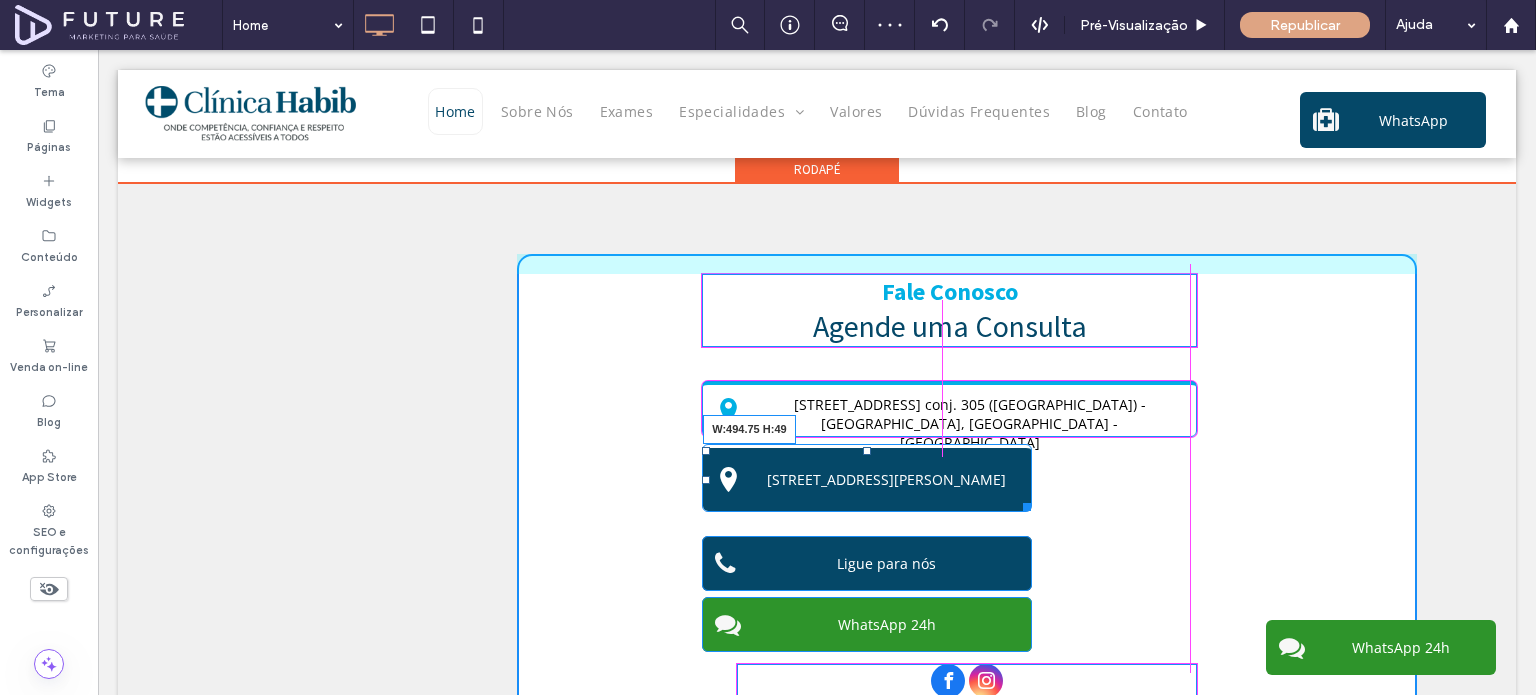 click at bounding box center (1023, 503) 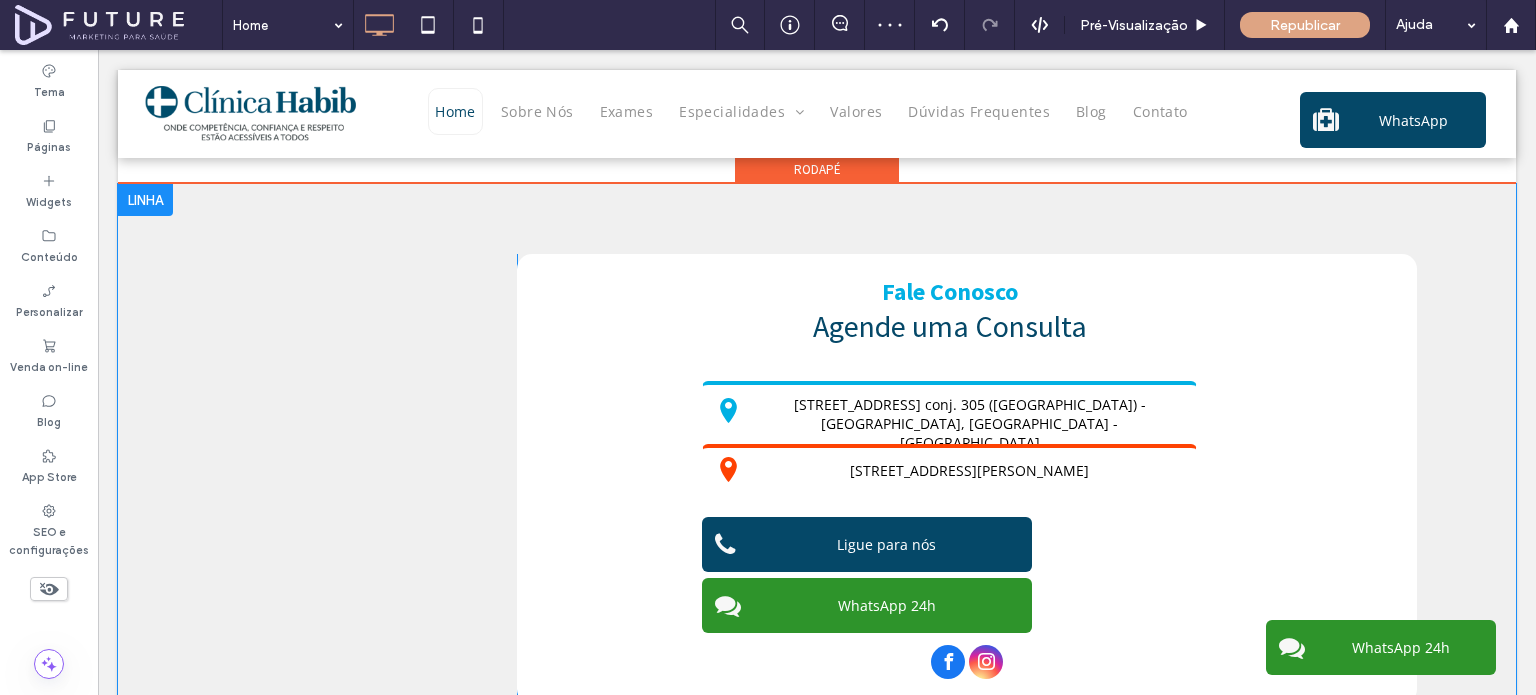 drag, startPoint x: 1024, startPoint y: 557, endPoint x: 1070, endPoint y: 552, distance: 46.270943 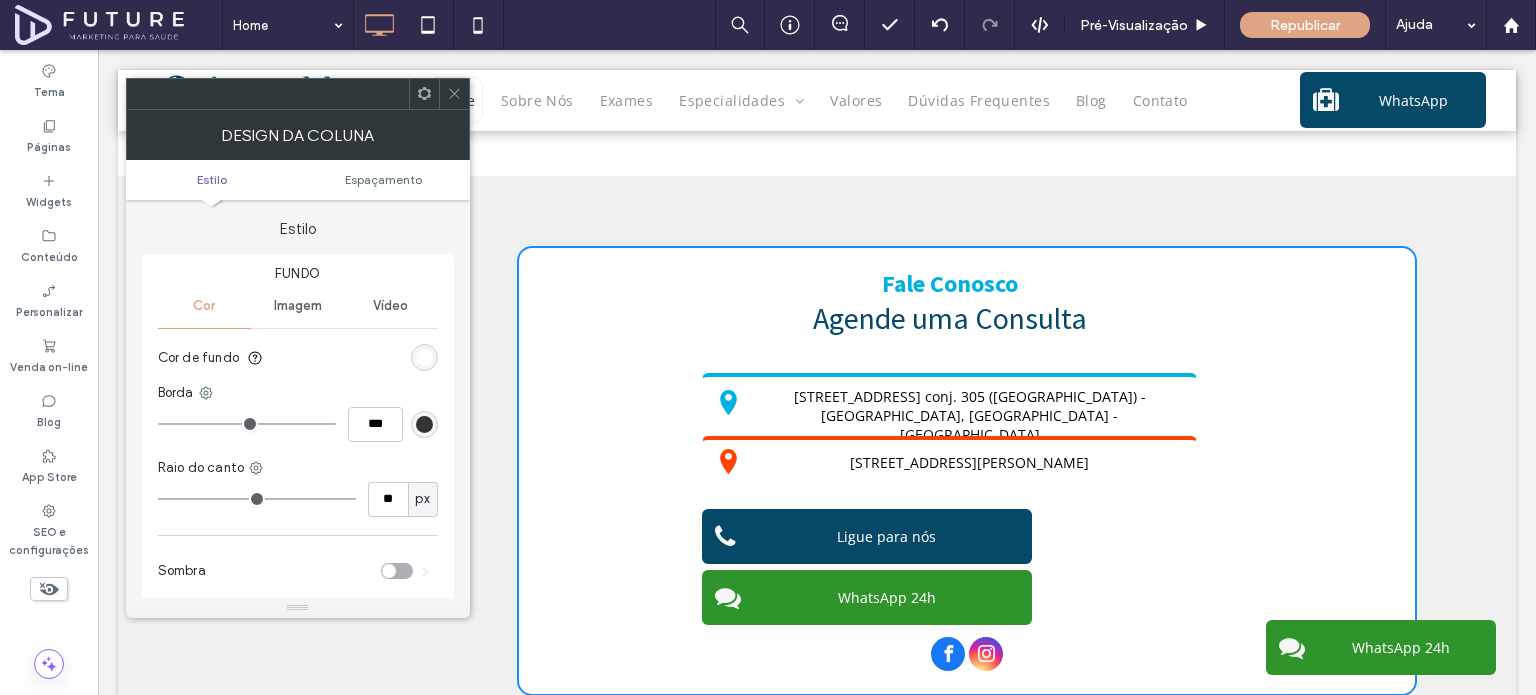 scroll, scrollTop: 4100, scrollLeft: 0, axis: vertical 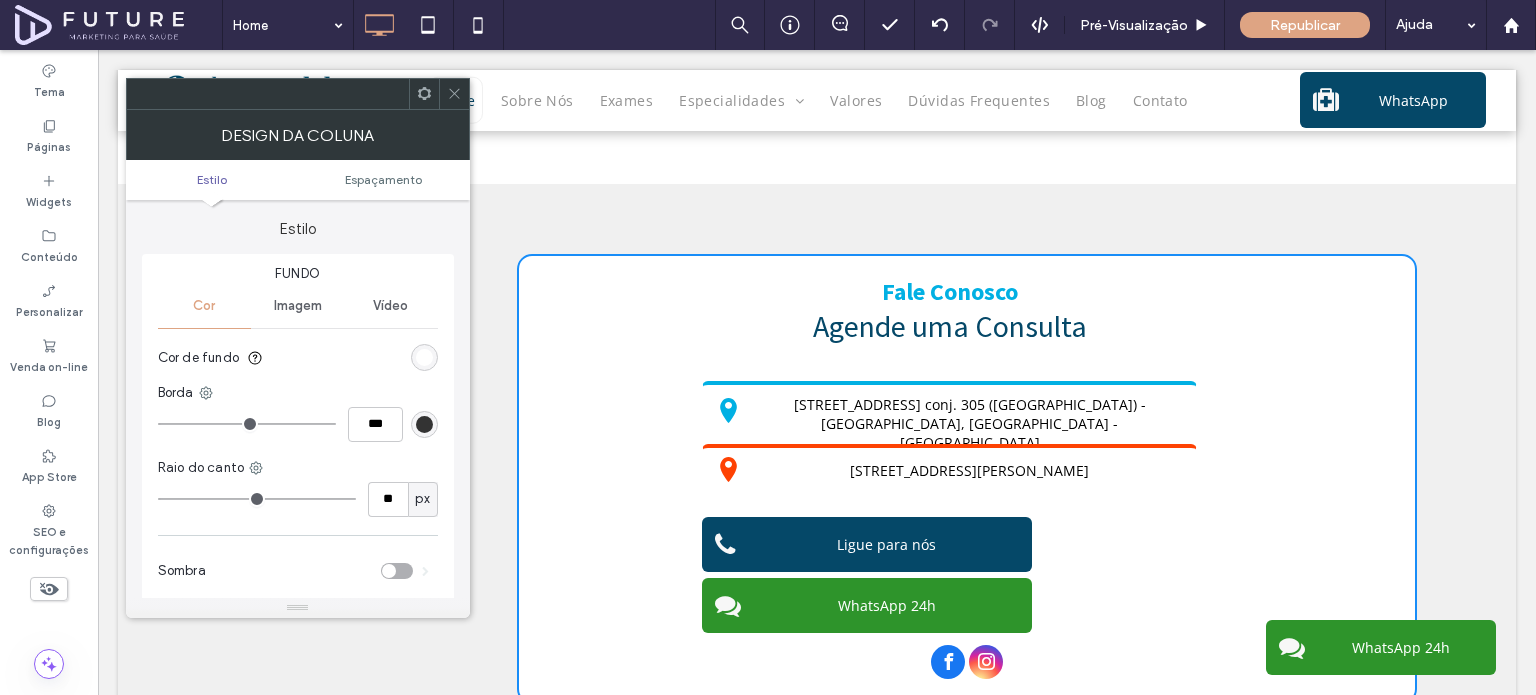 click on "[STREET_ADDRESS][PERSON_NAME]
Click To Paste
Click To Paste
Click To Paste       Fale Conosco
Agende uma Consulta
Rua Vergueiro 1353 conj. 305 ([GEOGRAPHIC_DATA]) - [GEOGRAPHIC_DATA], [GEOGRAPHIC_DATA] - [GEOGRAPHIC_DATA]
[STREET_ADDRESS][PERSON_NAME]
Ligue para nós
WhatsApp 24h
+ Adicionar seção" at bounding box center [817, 479] 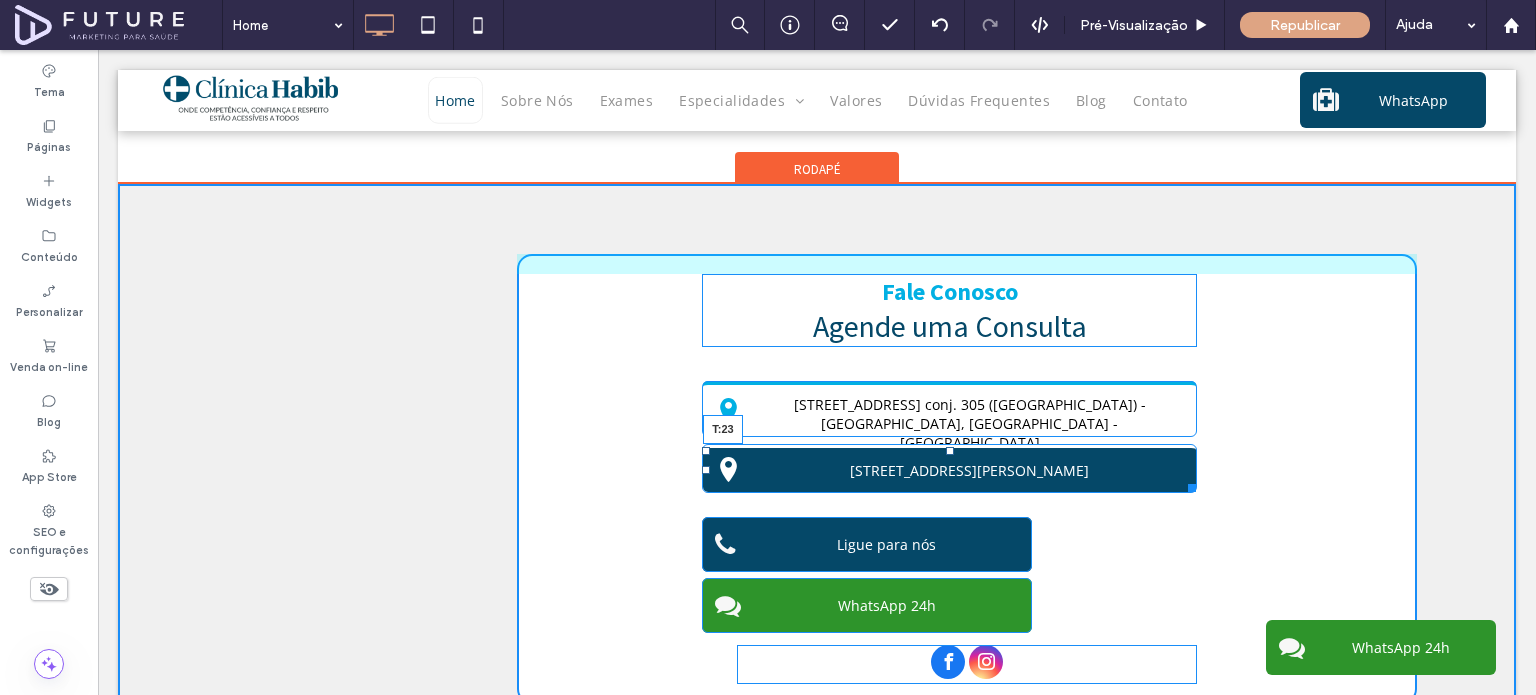 drag, startPoint x: 940, startPoint y: 437, endPoint x: 1075, endPoint y: 486, distance: 143.61755 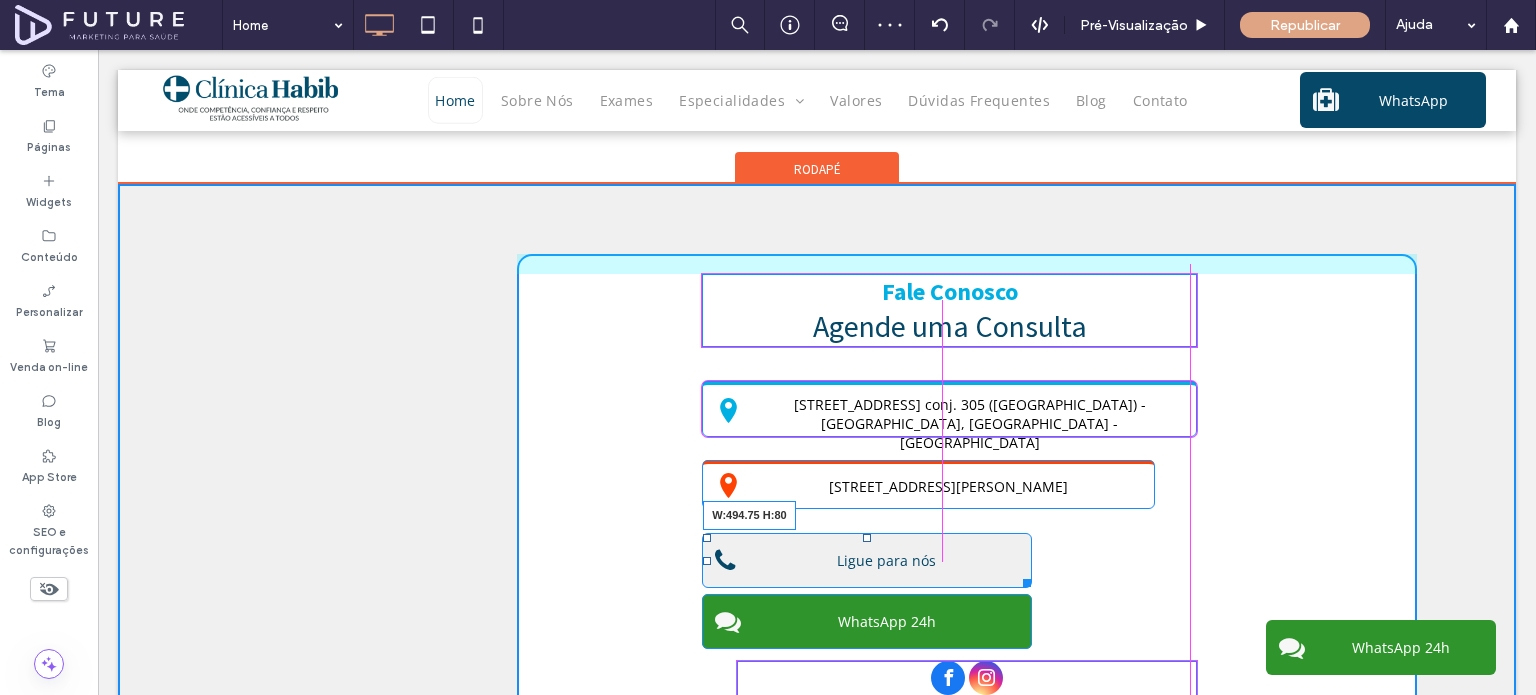 drag, startPoint x: 1016, startPoint y: 570, endPoint x: 1179, endPoint y: 595, distance: 164.90604 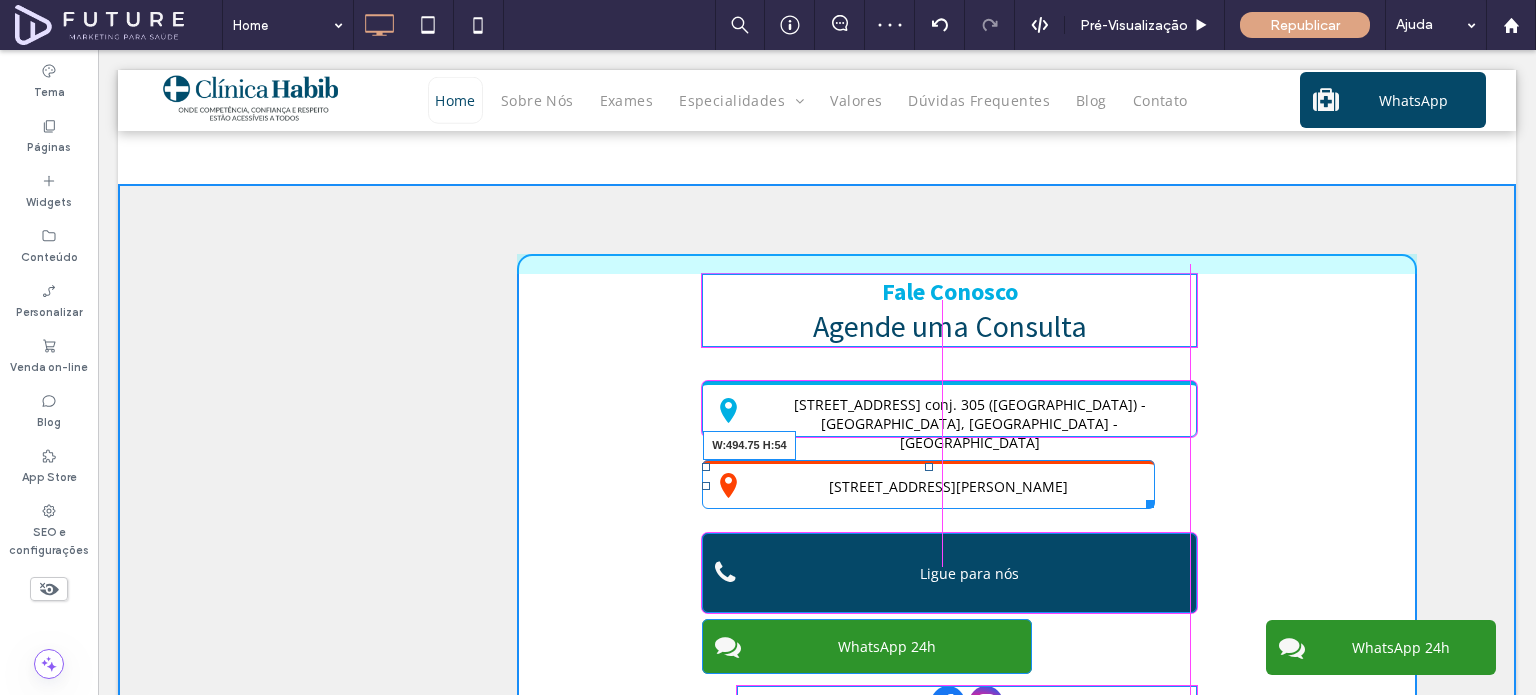 drag, startPoint x: 1144, startPoint y: 494, endPoint x: 1189, endPoint y: 499, distance: 45.276924 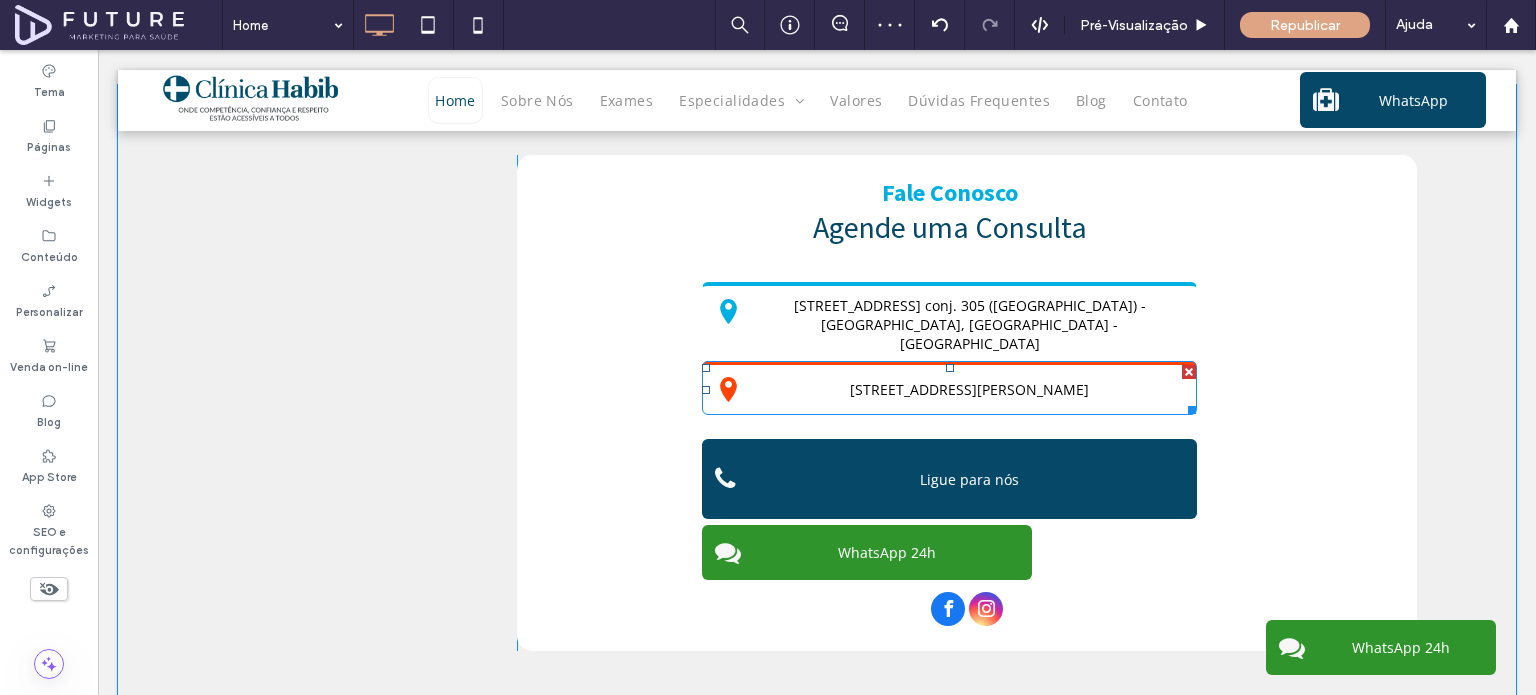 scroll, scrollTop: 4200, scrollLeft: 0, axis: vertical 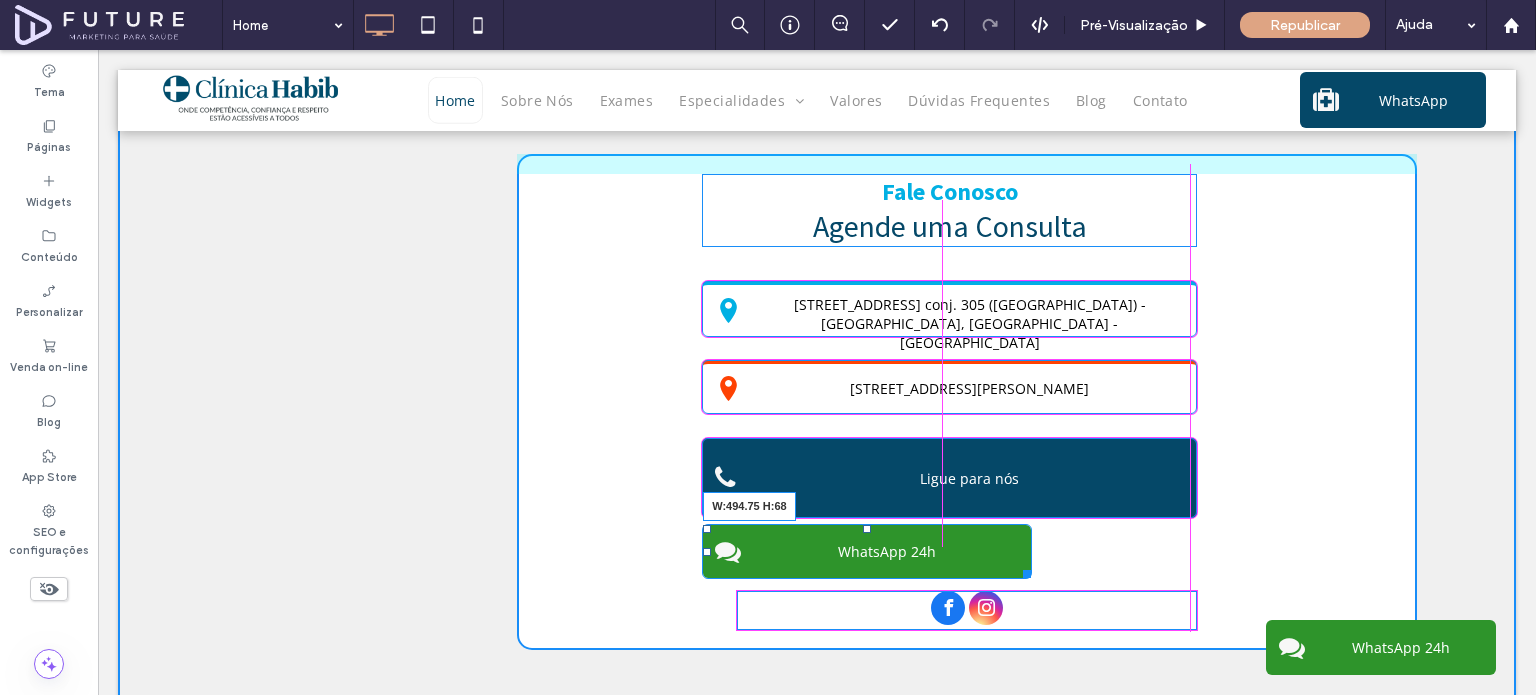 drag, startPoint x: 1020, startPoint y: 559, endPoint x: 1188, endPoint y: 572, distance: 168.50223 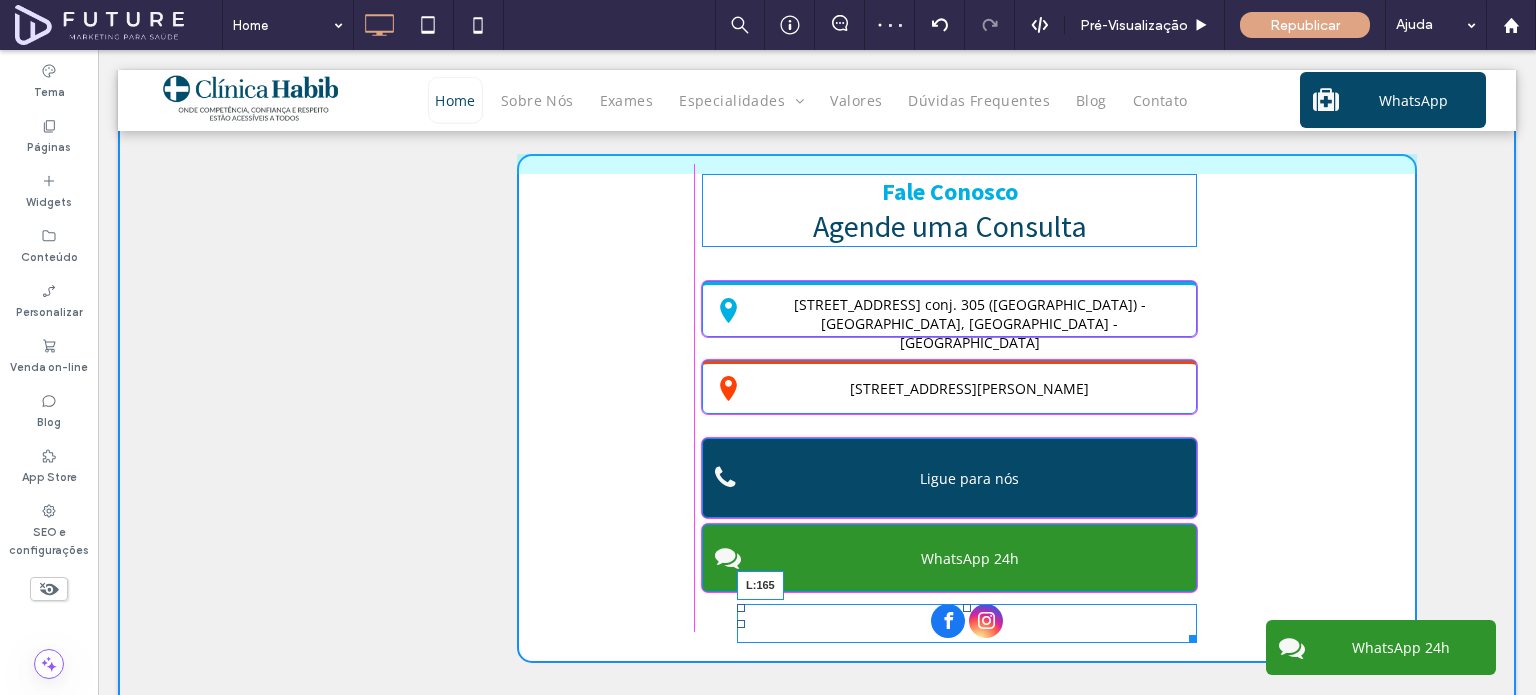drag, startPoint x: 732, startPoint y: 612, endPoint x: 797, endPoint y: 655, distance: 77.93587 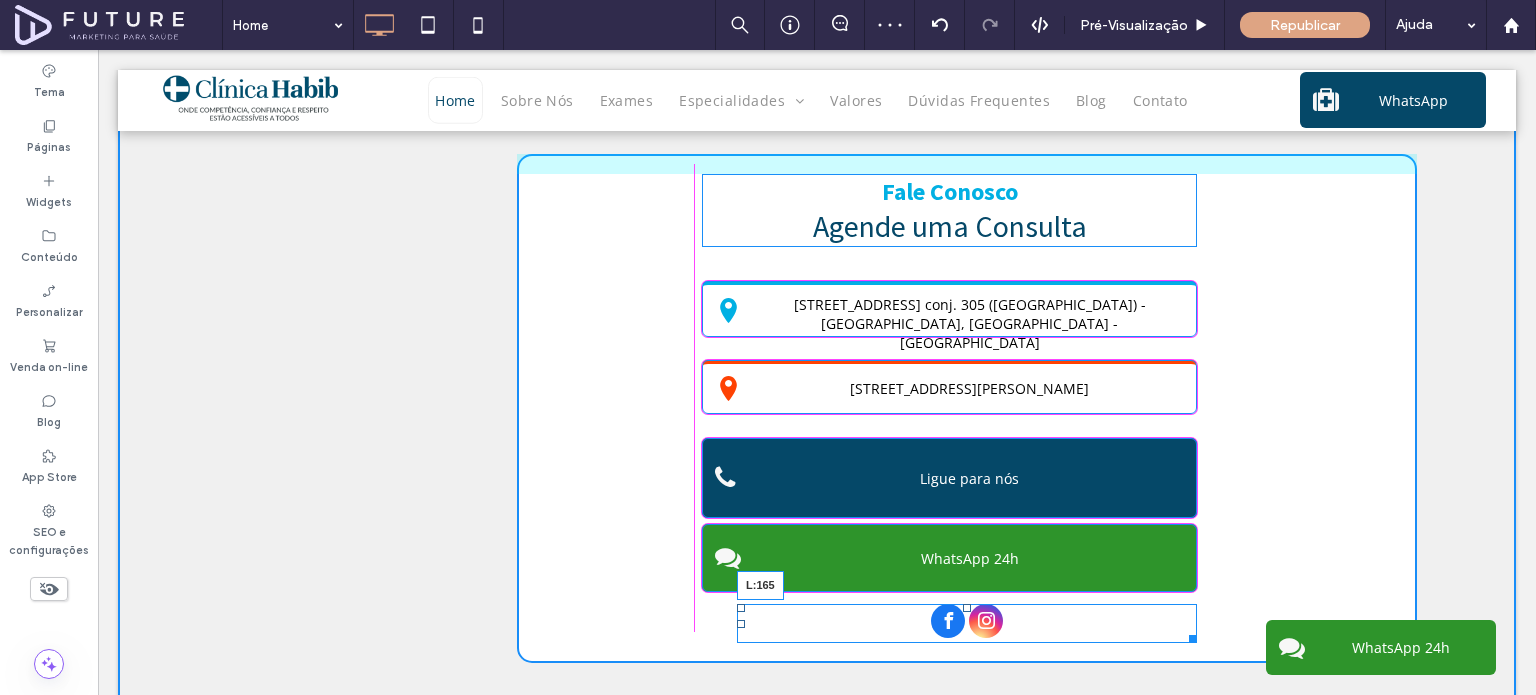 click on "L:165" at bounding box center (967, 623) 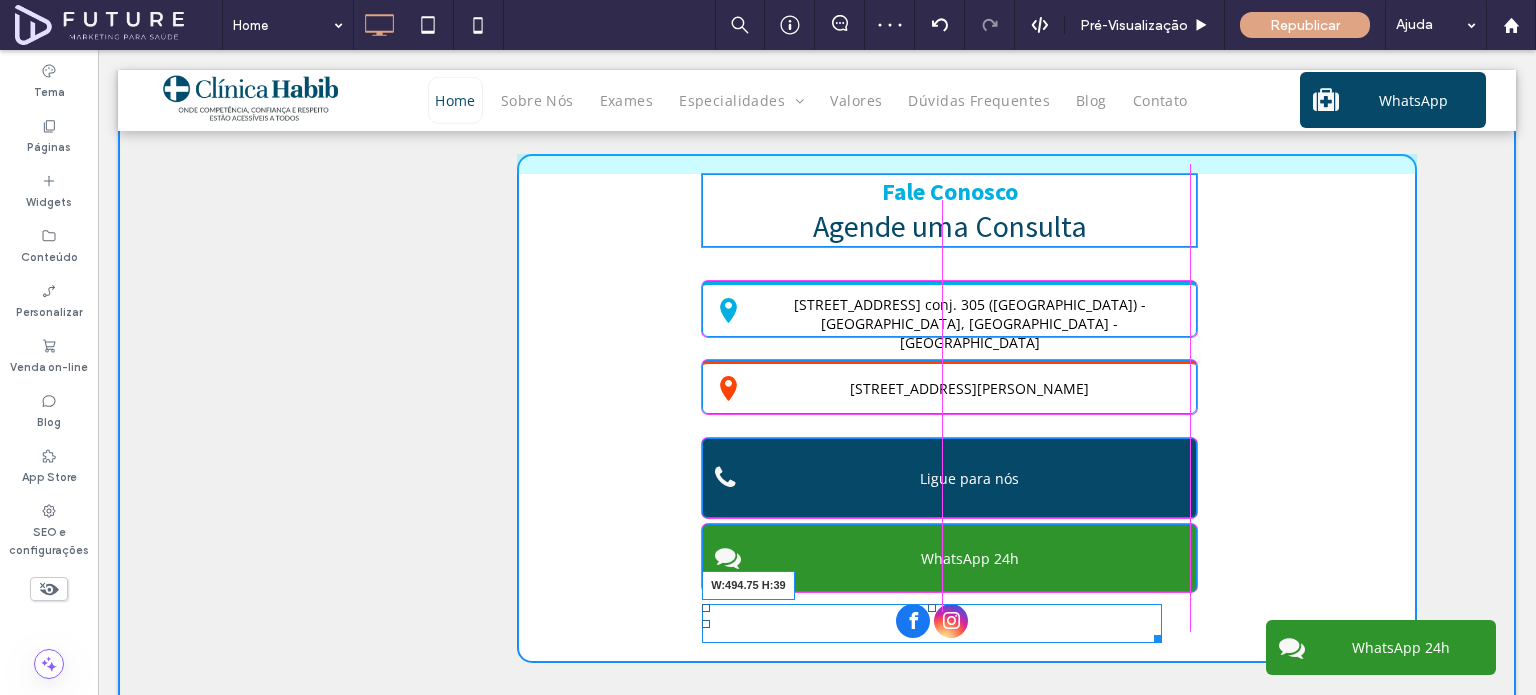 drag, startPoint x: 1148, startPoint y: 627, endPoint x: 1184, endPoint y: 627, distance: 36 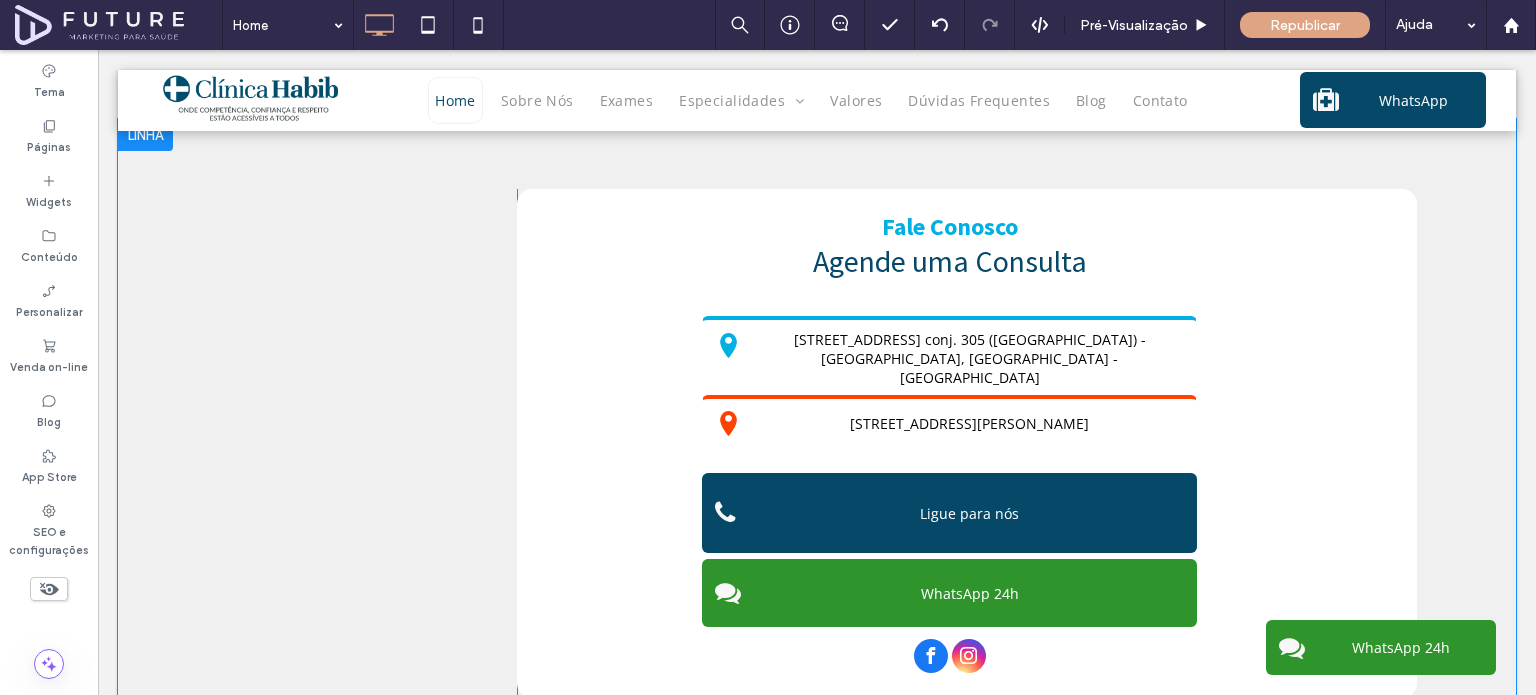 scroll, scrollTop: 4400, scrollLeft: 0, axis: vertical 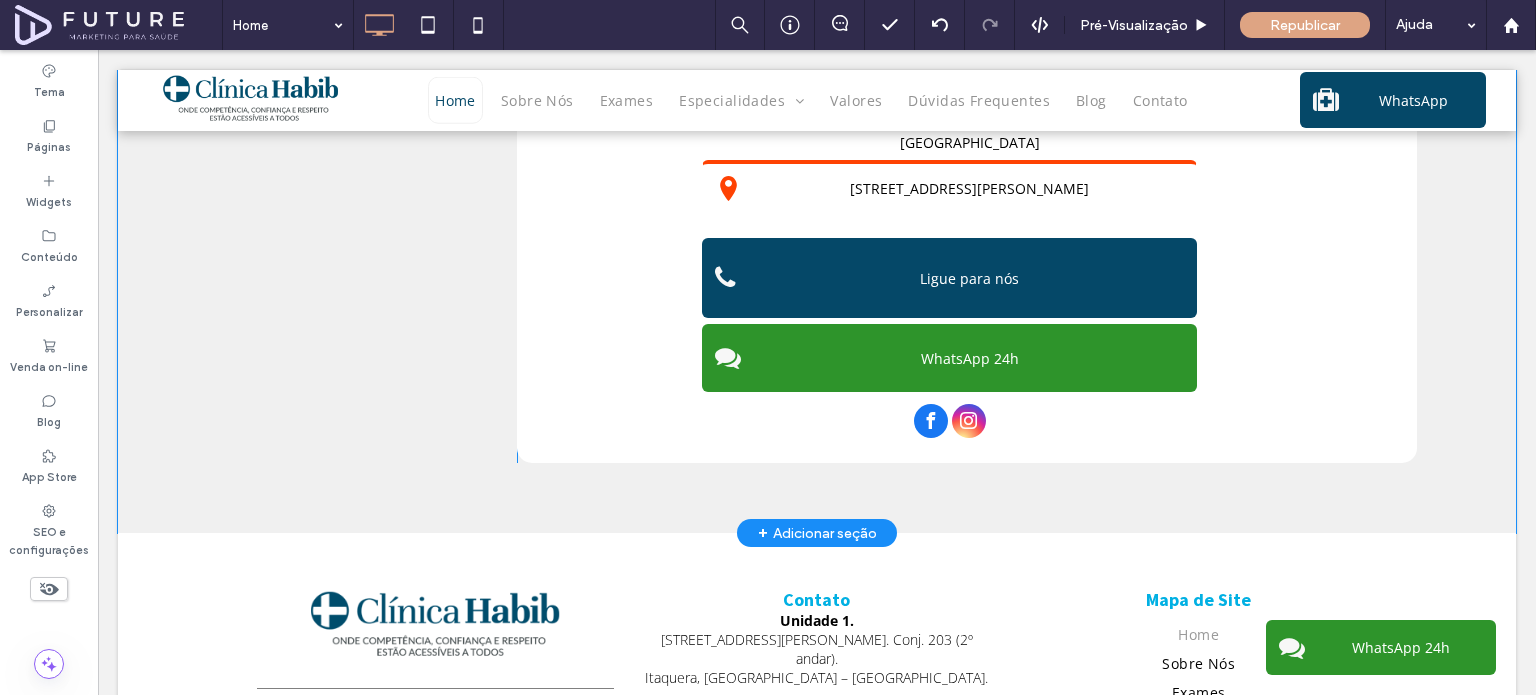 click on "Click To Paste       Fale Conosco
Agende uma Consulta
Rua Vergueiro 1353 conj. 305 ([GEOGRAPHIC_DATA]) - [GEOGRAPHIC_DATA], [GEOGRAPHIC_DATA] - [GEOGRAPHIC_DATA]
[STREET_ADDRESS][PERSON_NAME]
Ligue para nós
WhatsApp 24h" at bounding box center (967, 208) 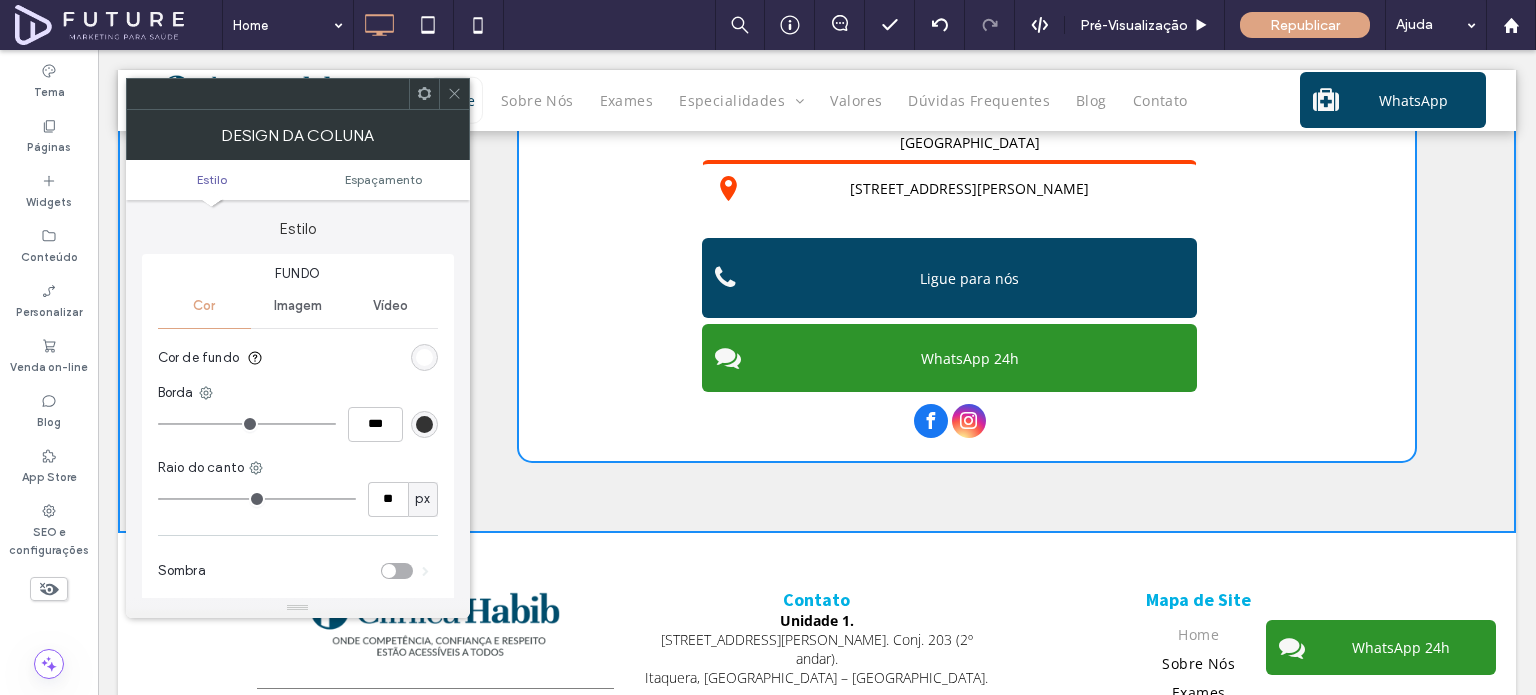 click 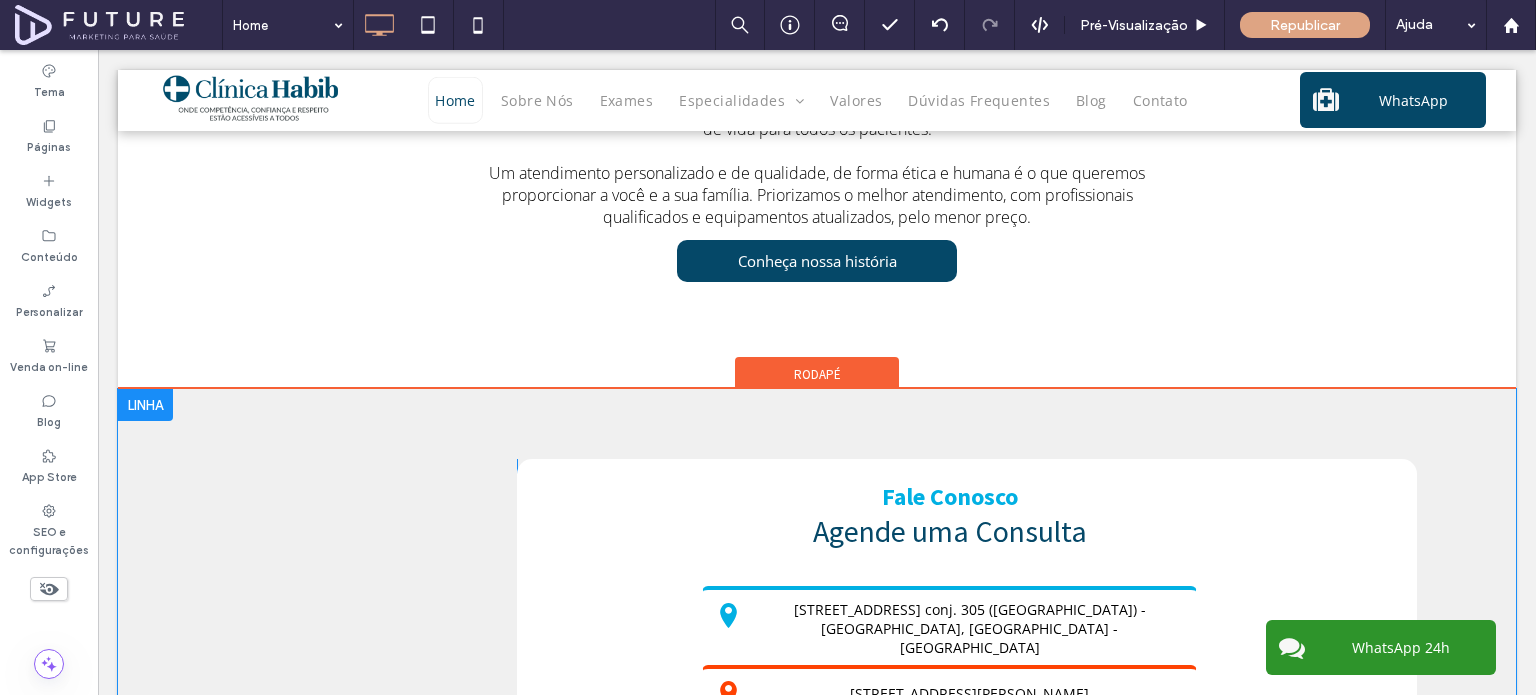 scroll, scrollTop: 3900, scrollLeft: 0, axis: vertical 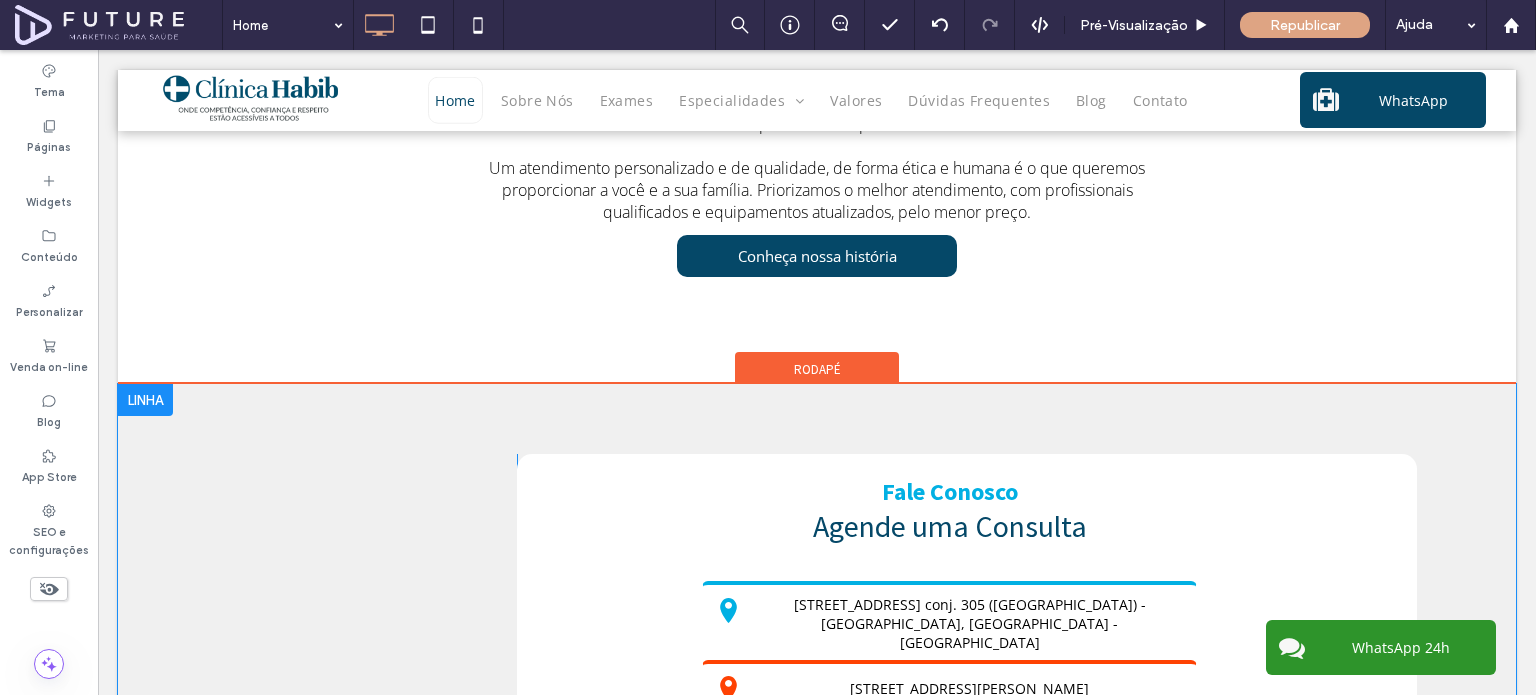click on "Click To Paste       Fale Conosco
Agende uma Consulta
Rua Vergueiro 1353 conj. 305 ([GEOGRAPHIC_DATA]) - [GEOGRAPHIC_DATA], [GEOGRAPHIC_DATA] - [GEOGRAPHIC_DATA]
[STREET_ADDRESS][PERSON_NAME]
Ligue para nós
WhatsApp 24h" at bounding box center [967, 708] 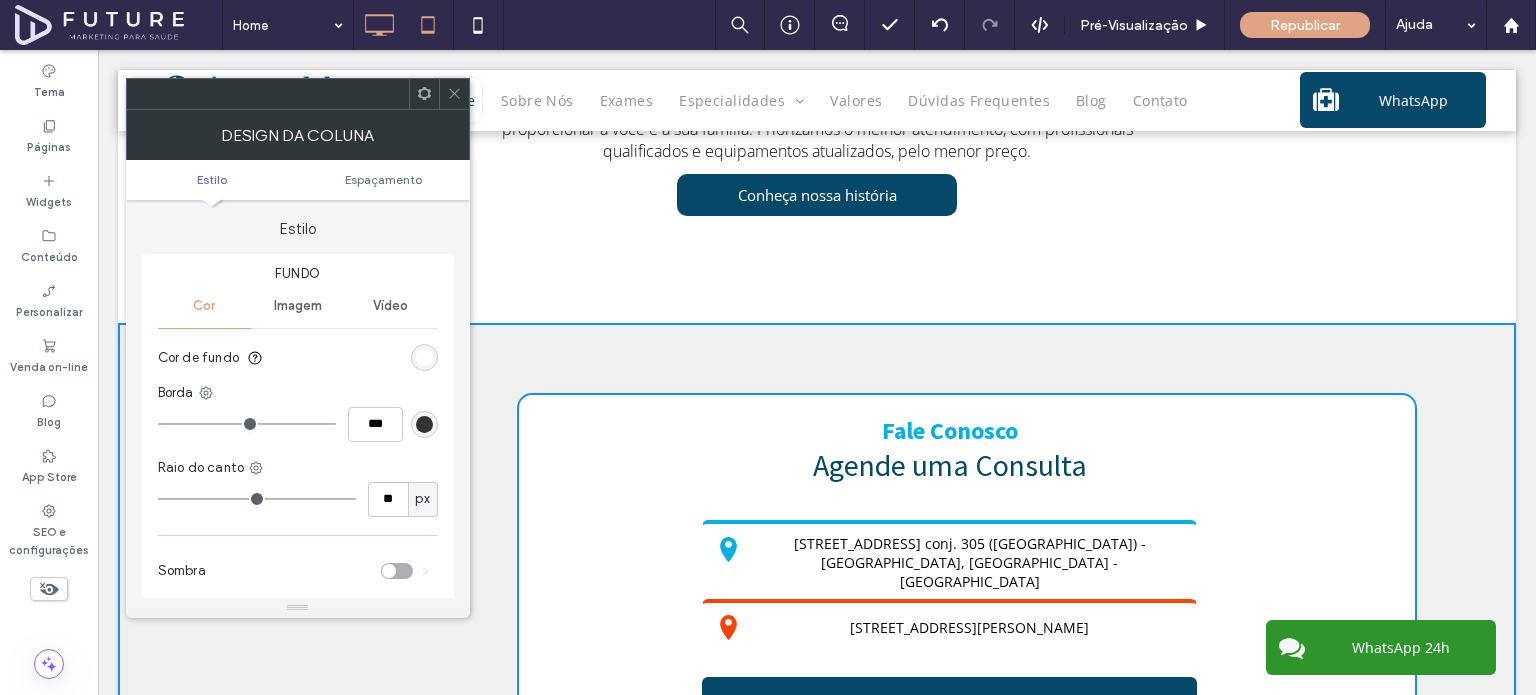 scroll, scrollTop: 4000, scrollLeft: 0, axis: vertical 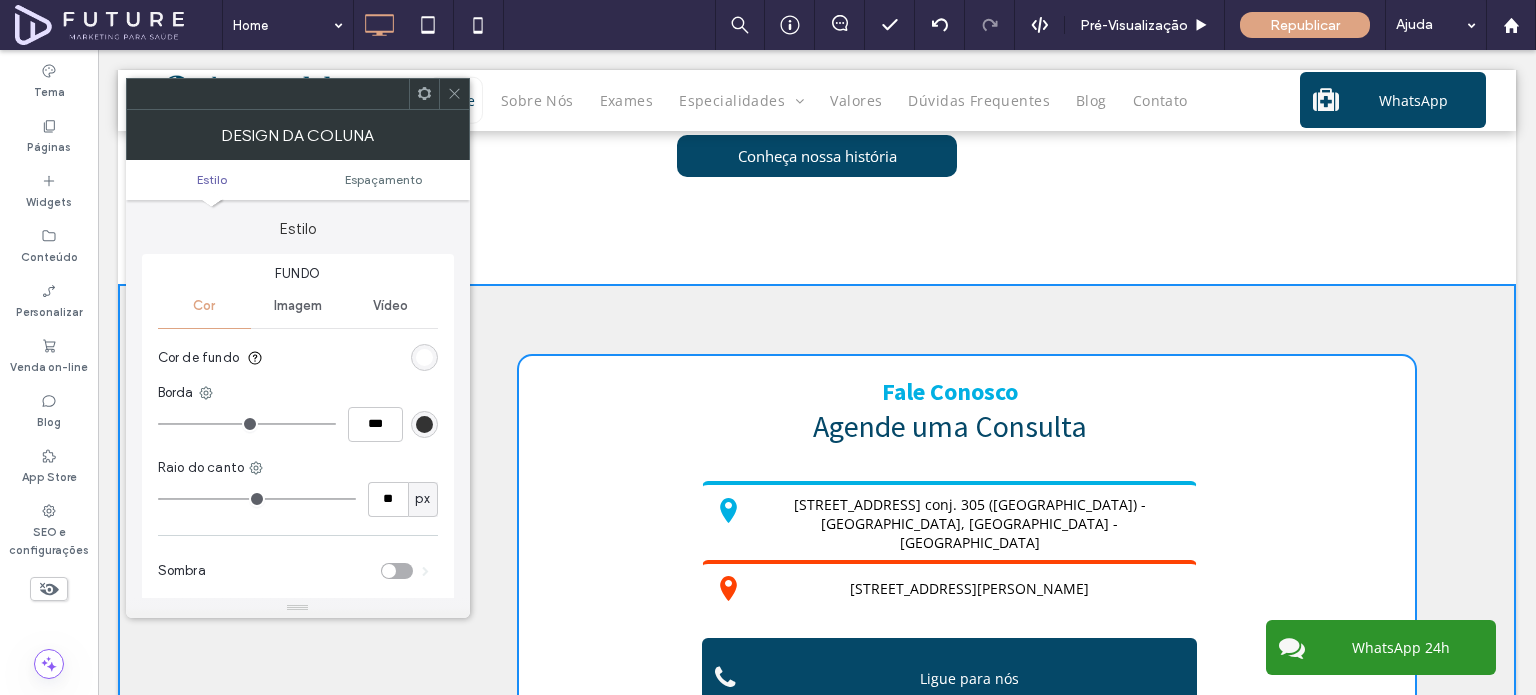 click 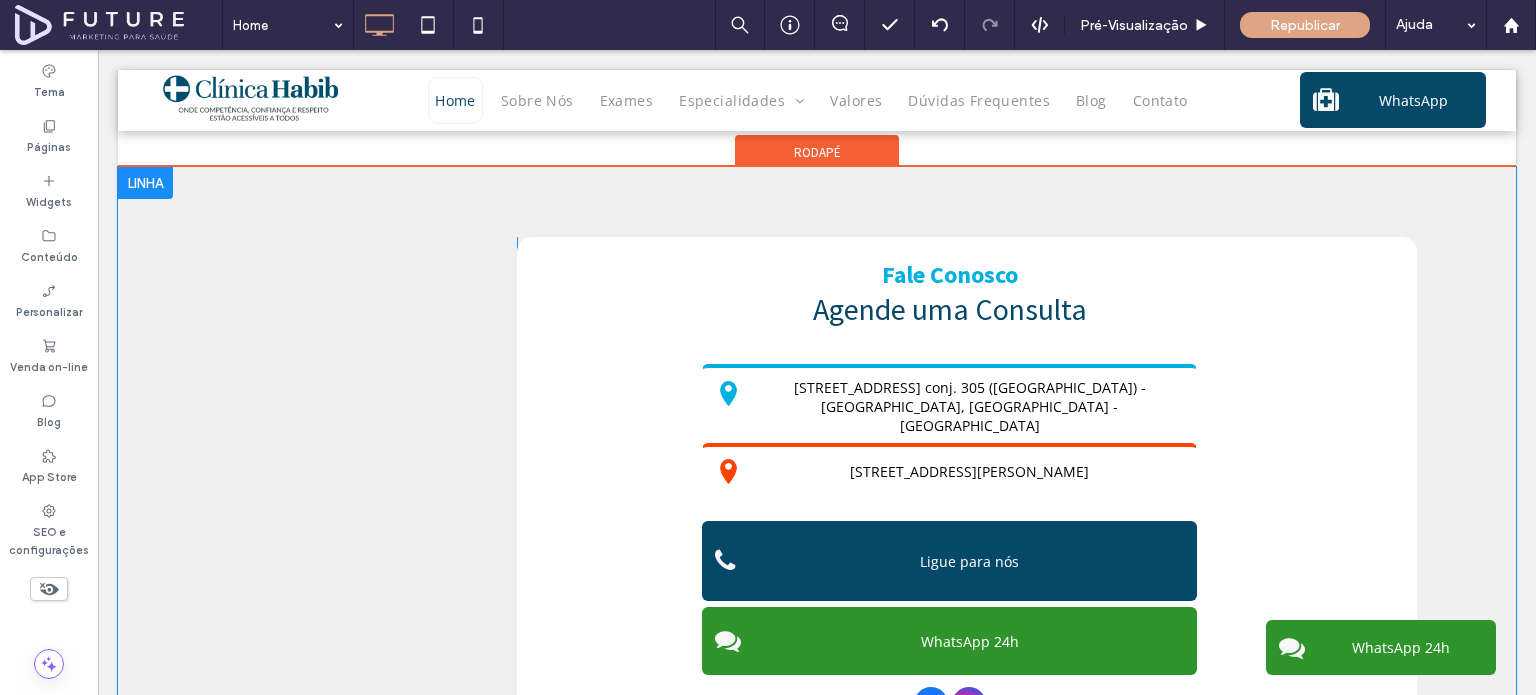scroll, scrollTop: 4100, scrollLeft: 0, axis: vertical 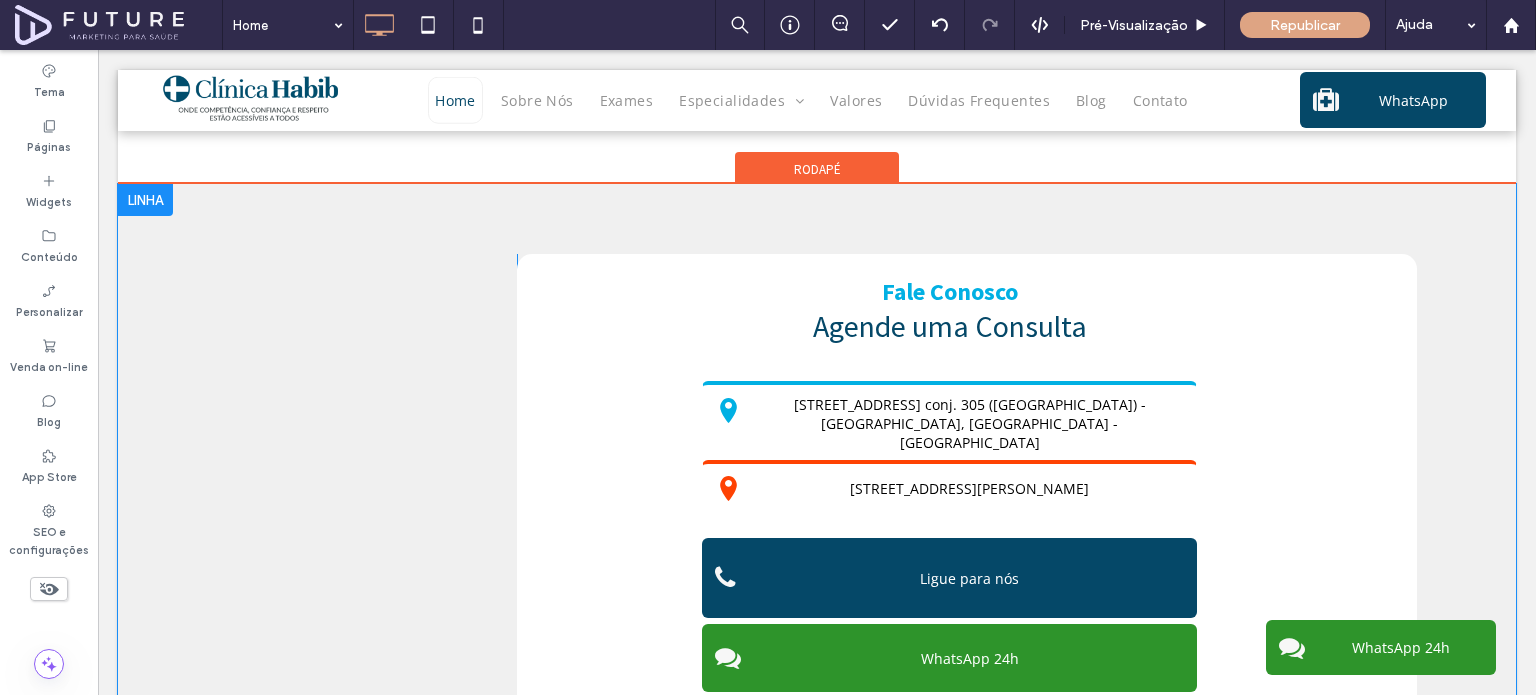 click on "Click To Paste       Fale Conosco
Agende uma Consulta
Rua Vergueiro 1353 conj. 305 ([GEOGRAPHIC_DATA]) - [GEOGRAPHIC_DATA], [GEOGRAPHIC_DATA] - [GEOGRAPHIC_DATA]
[STREET_ADDRESS][PERSON_NAME]
Ligue para nós
WhatsApp 24h" at bounding box center (967, 508) 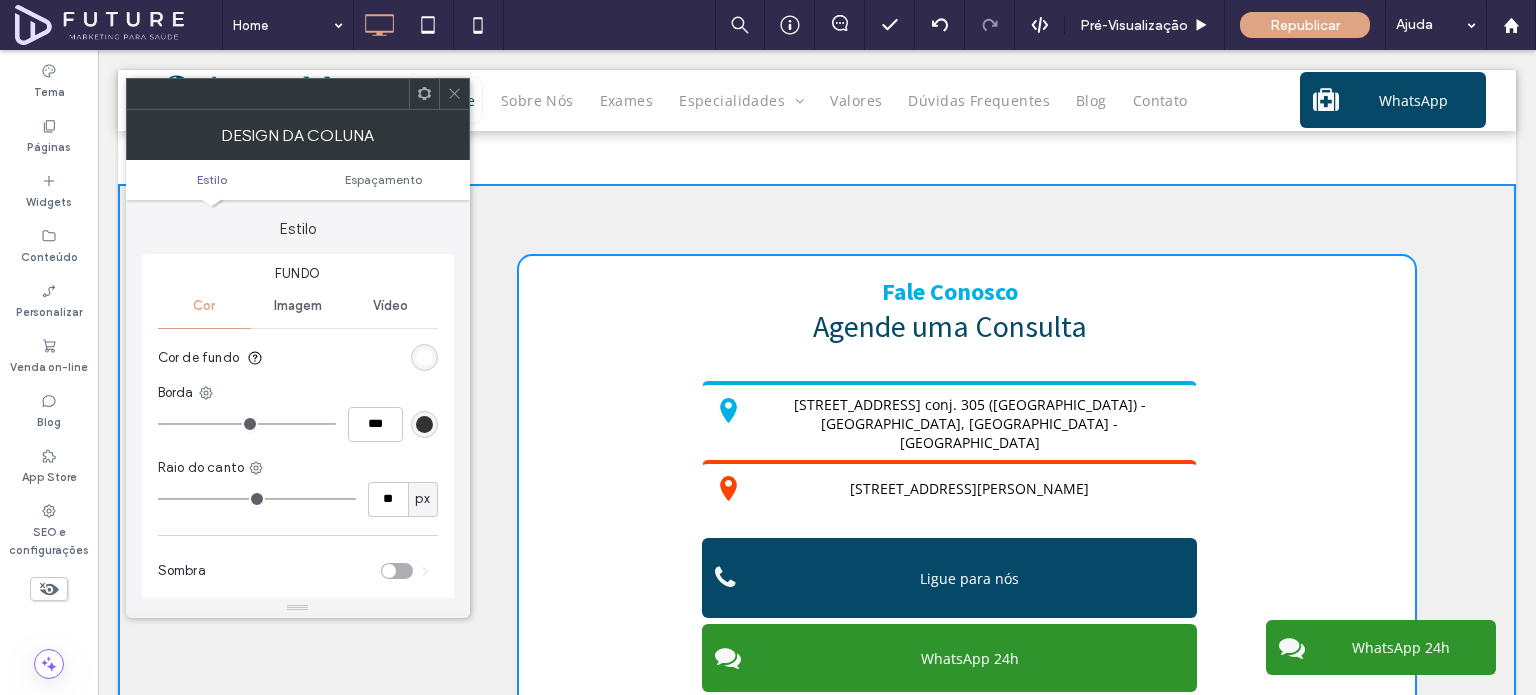 click at bounding box center [454, 94] 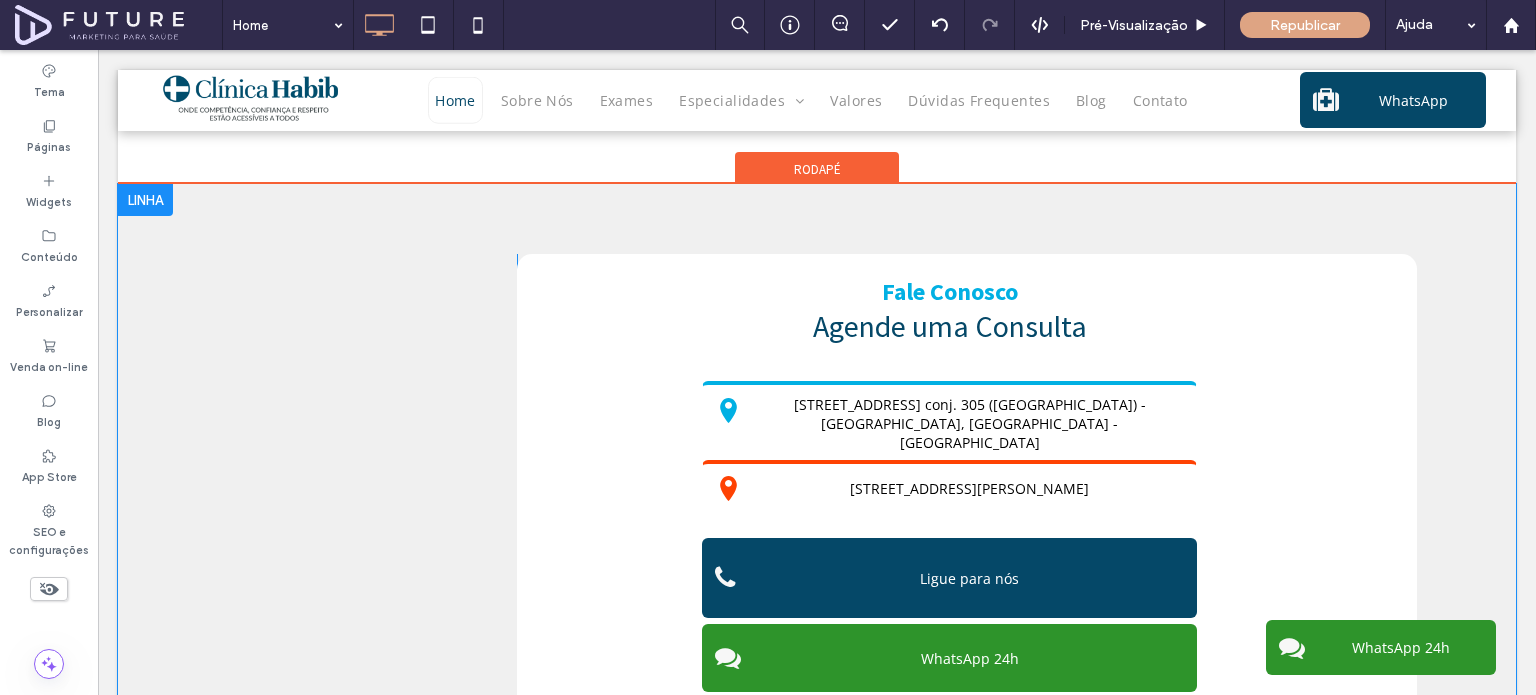 click on "Click To Paste       Fale Conosco
Agende uma Consulta
Rua Vergueiro 1353 conj. 305 ([GEOGRAPHIC_DATA]) - [GEOGRAPHIC_DATA], [GEOGRAPHIC_DATA] - [GEOGRAPHIC_DATA]
[STREET_ADDRESS][PERSON_NAME]
Ligue para nós
WhatsApp 24h" at bounding box center [967, 508] 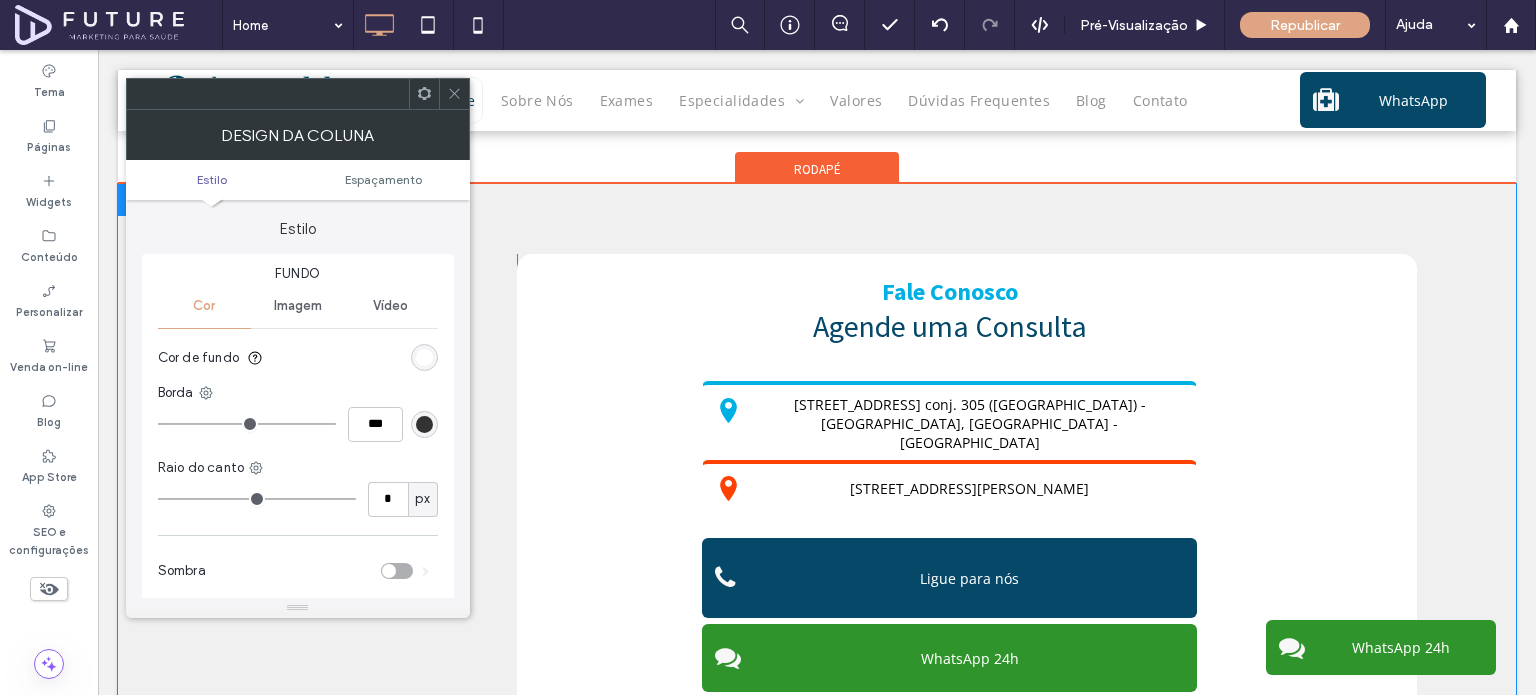 type on "**" 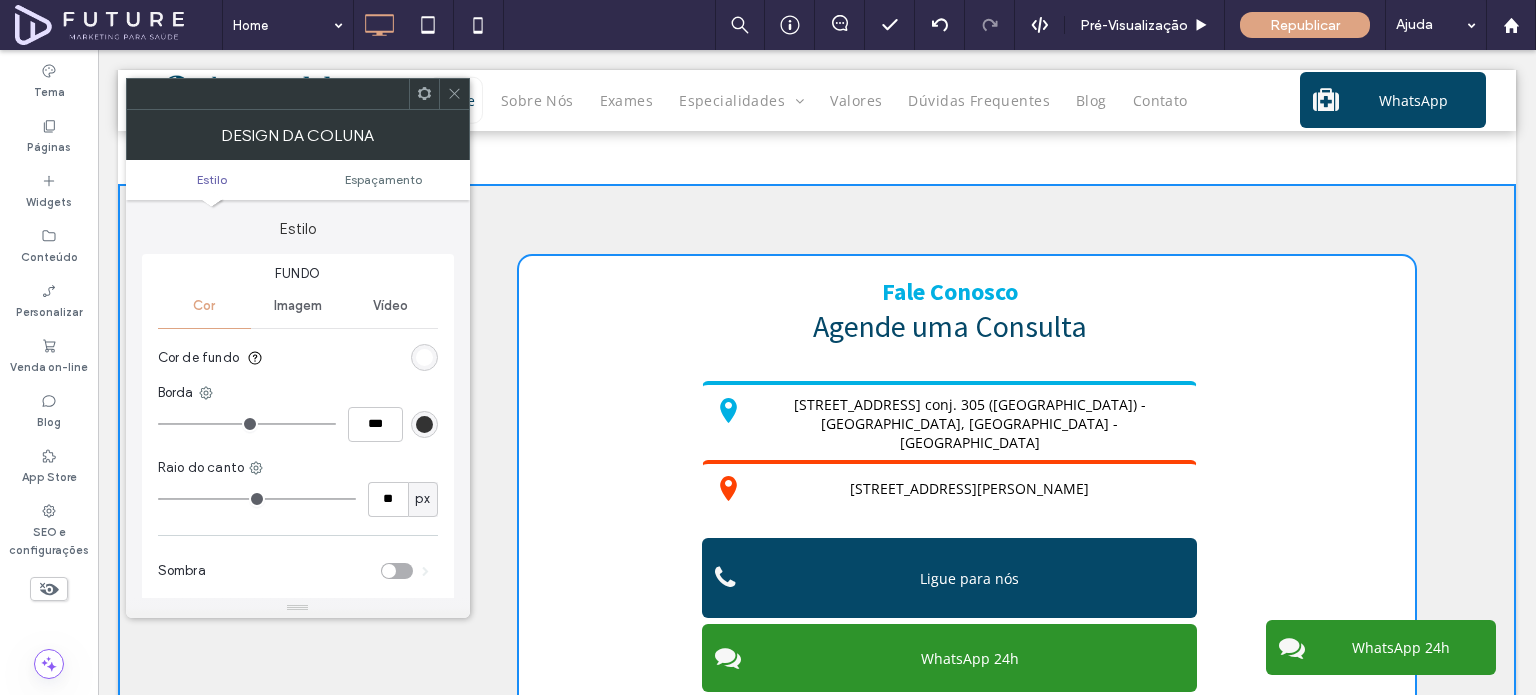 click 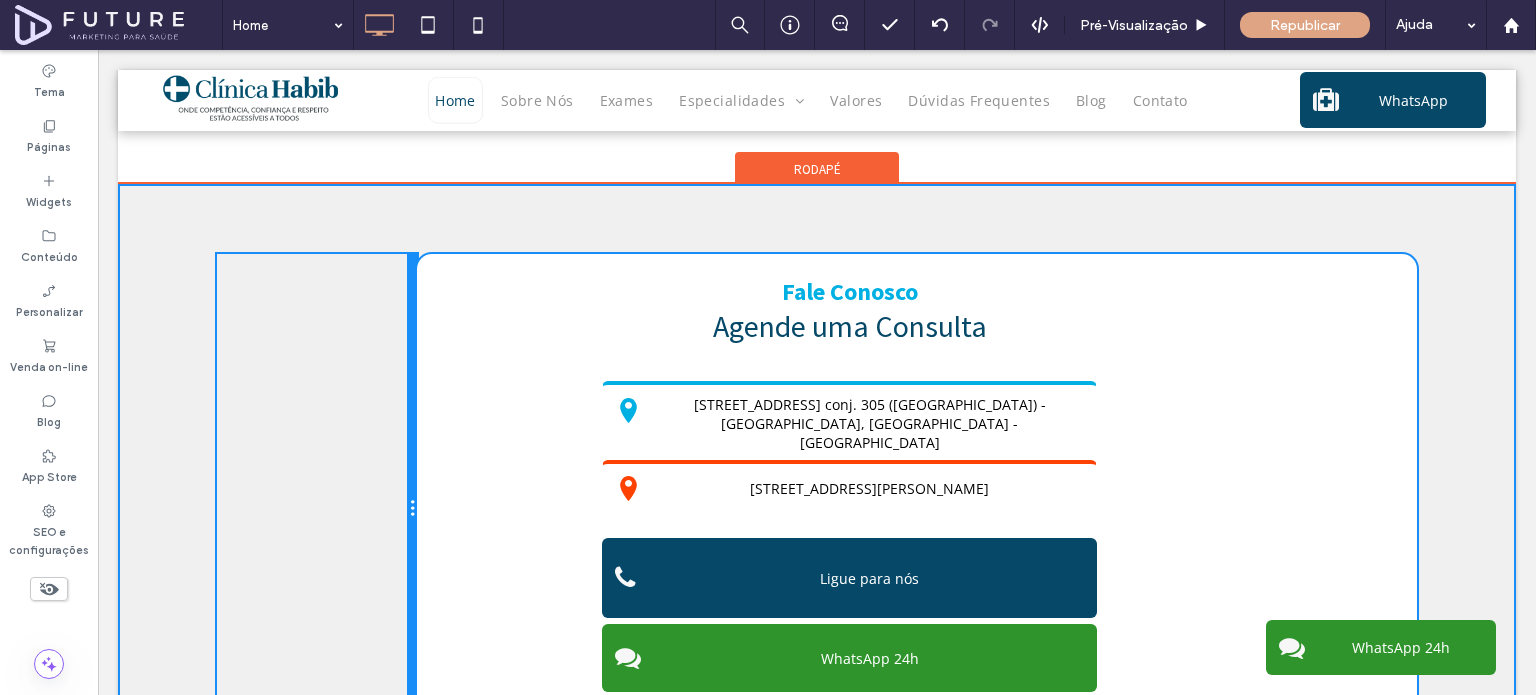 click on "[STREET_ADDRESS][PERSON_NAME]
Click To Paste
Click To Paste" at bounding box center (317, 508) 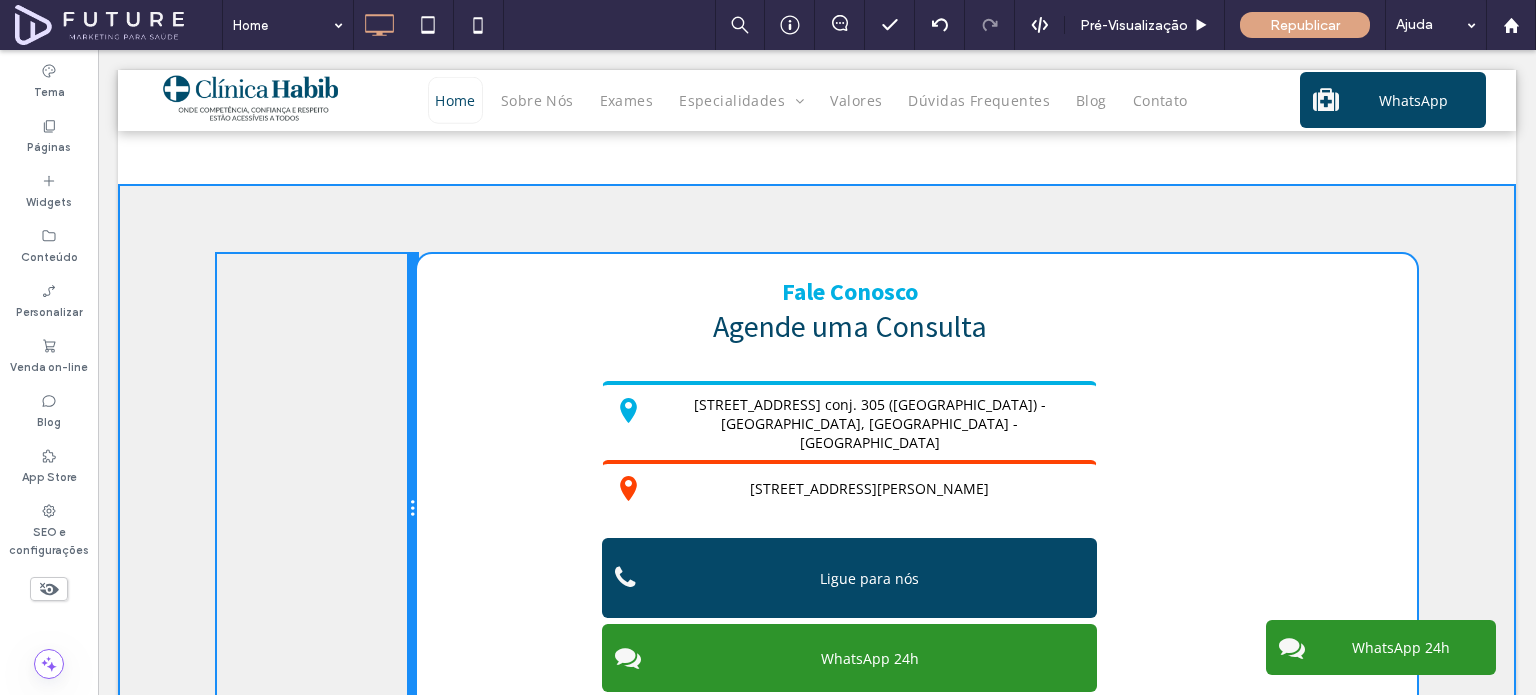 click at bounding box center (0, 0) 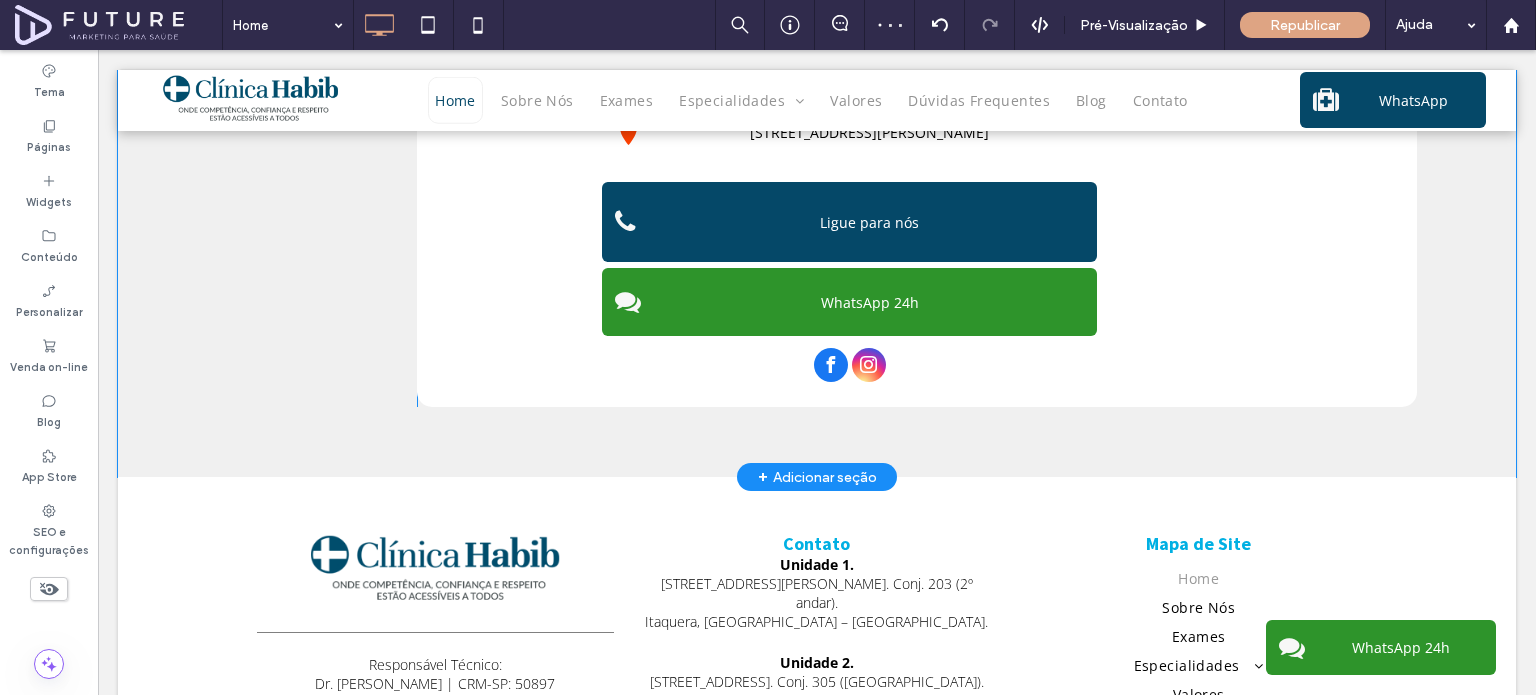 scroll, scrollTop: 4500, scrollLeft: 0, axis: vertical 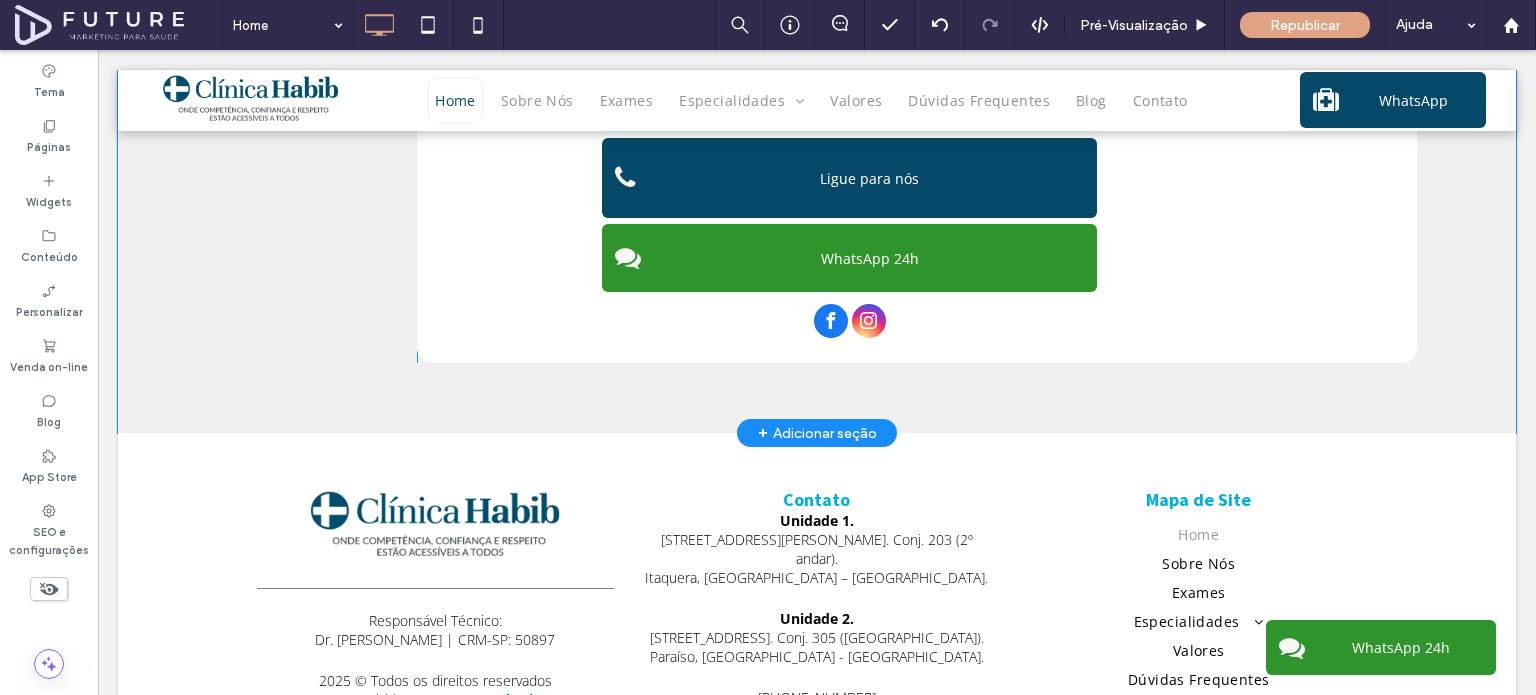 click on "Click To Paste       Fale Conosco
Agende uma Consulta
Rua Vergueiro 1353 conj. 305 ([GEOGRAPHIC_DATA]) - [GEOGRAPHIC_DATA], [GEOGRAPHIC_DATA] - [GEOGRAPHIC_DATA]
[STREET_ADDRESS][PERSON_NAME]
Ligue para nós
WhatsApp 24h" at bounding box center [917, 108] 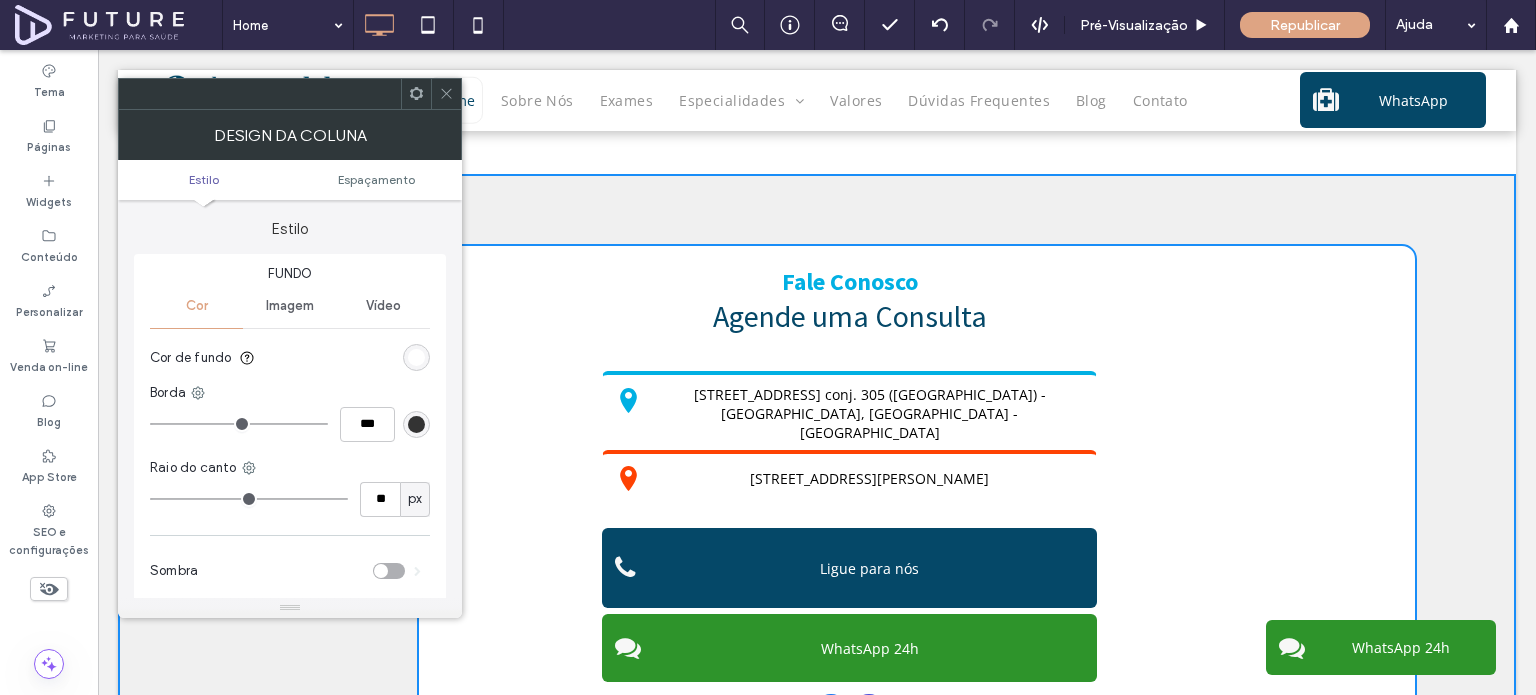 scroll, scrollTop: 4100, scrollLeft: 0, axis: vertical 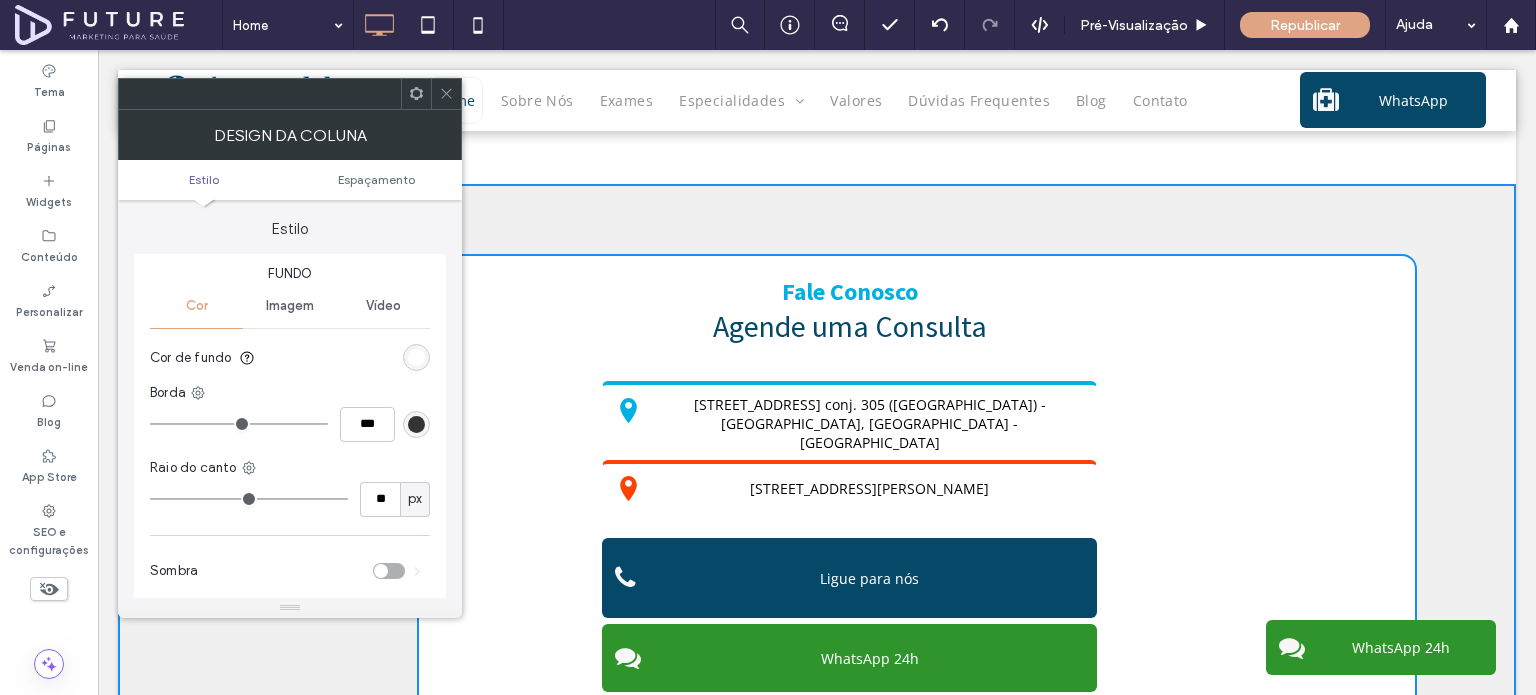 click 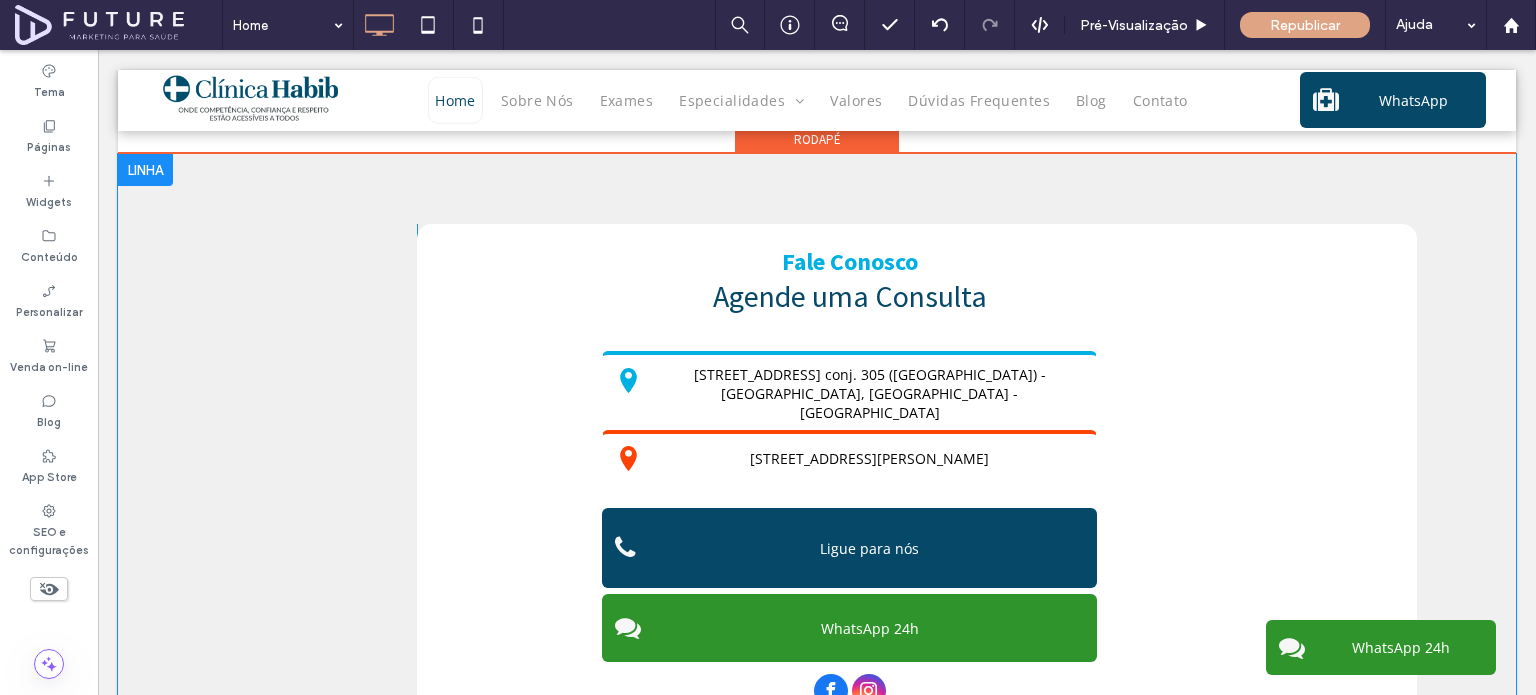 scroll, scrollTop: 4100, scrollLeft: 0, axis: vertical 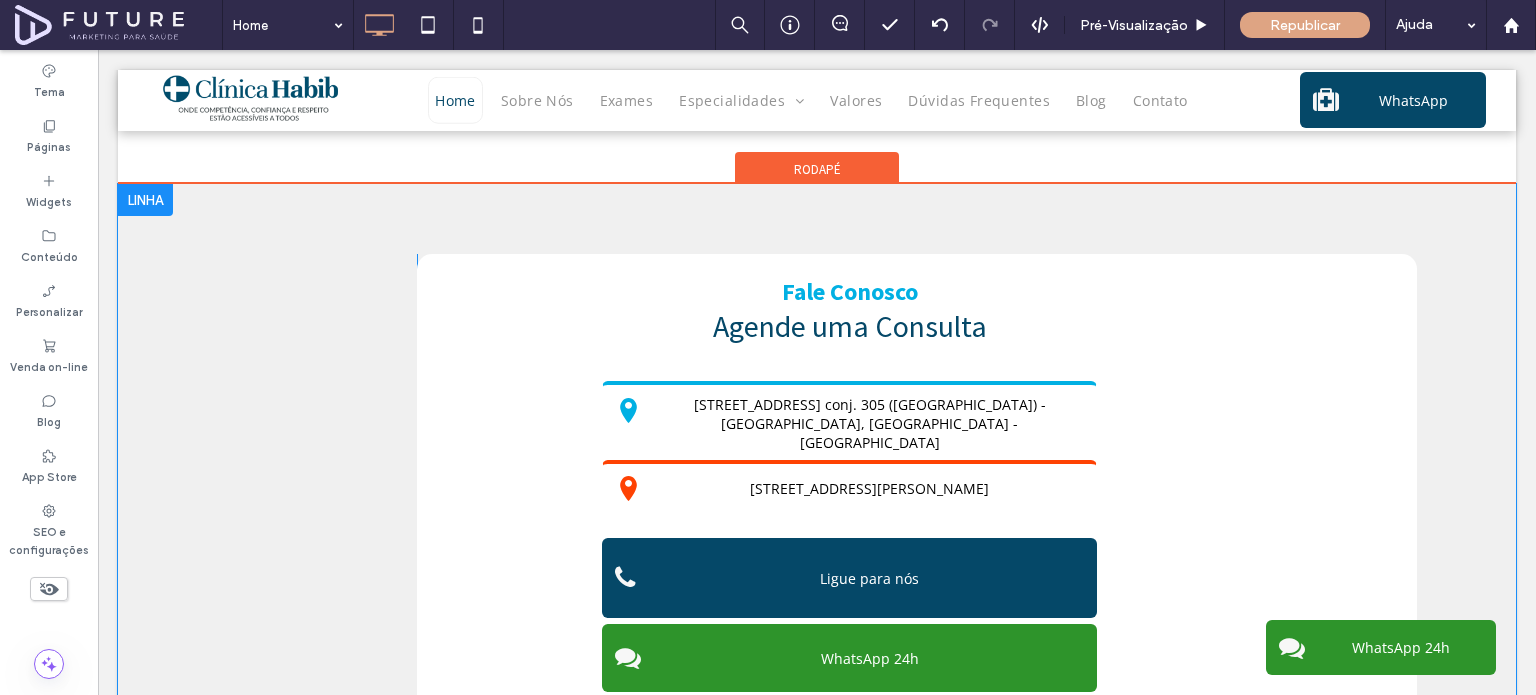 click on "Click To Paste       Fale Conosco
Agende uma Consulta
Rua Vergueiro 1353 conj. 305 ([GEOGRAPHIC_DATA]) - [GEOGRAPHIC_DATA], [GEOGRAPHIC_DATA] - [GEOGRAPHIC_DATA]
[STREET_ADDRESS][PERSON_NAME]
Ligue para nós
WhatsApp 24h" at bounding box center [917, 508] 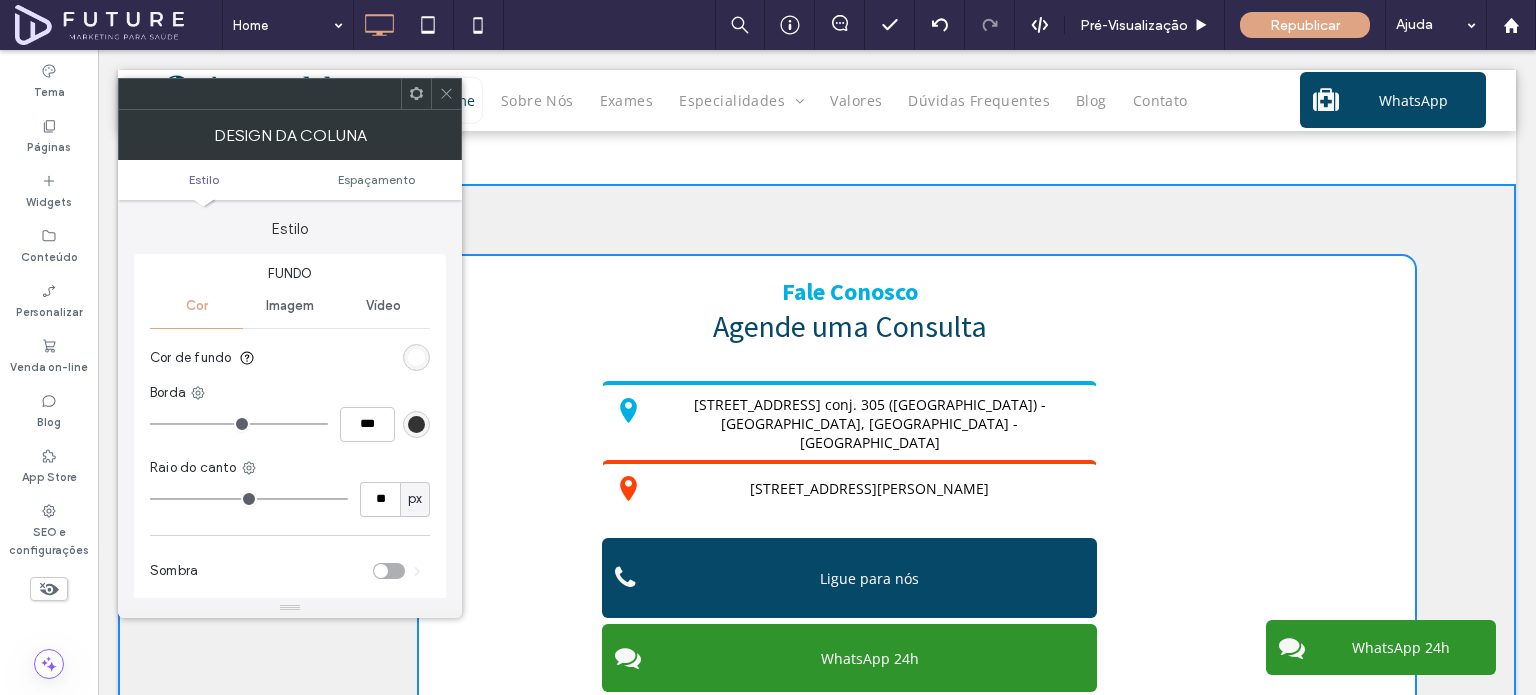 click at bounding box center (446, 94) 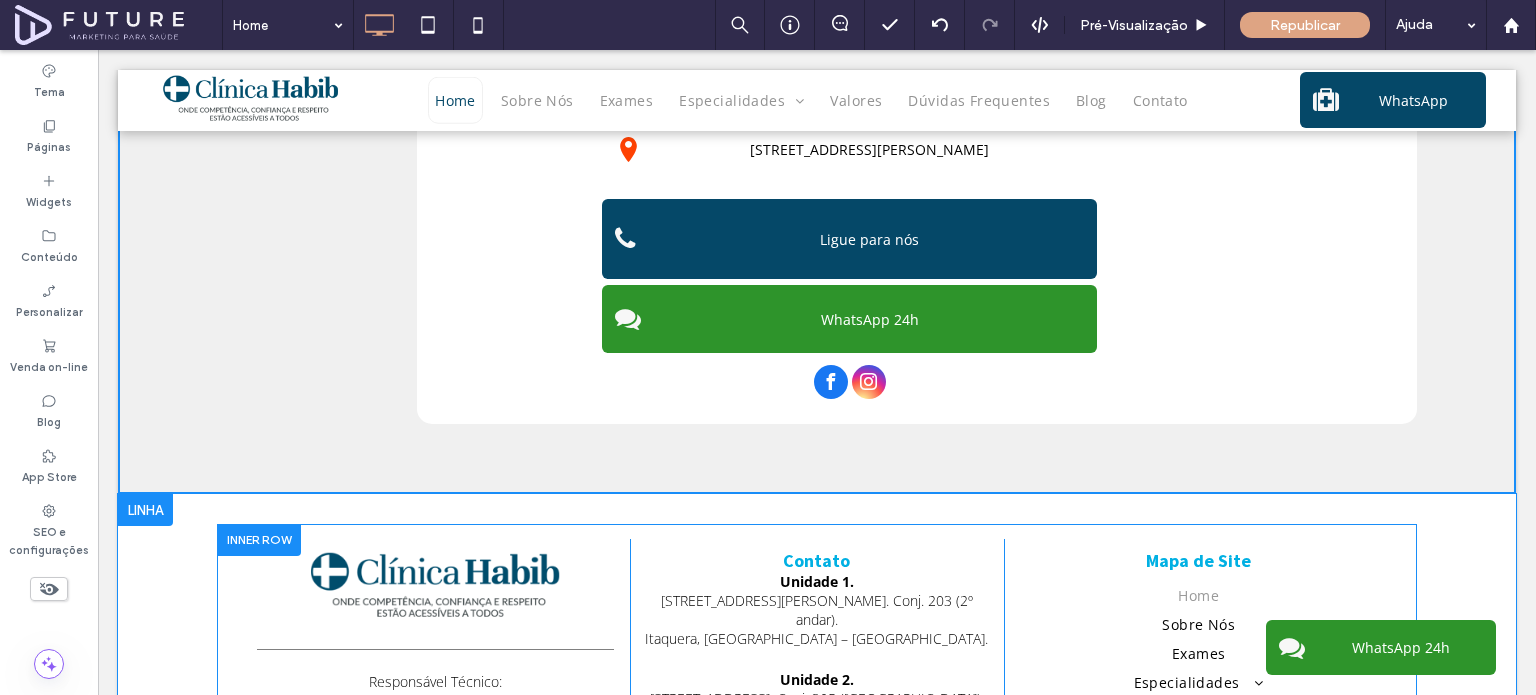 scroll, scrollTop: 4500, scrollLeft: 0, axis: vertical 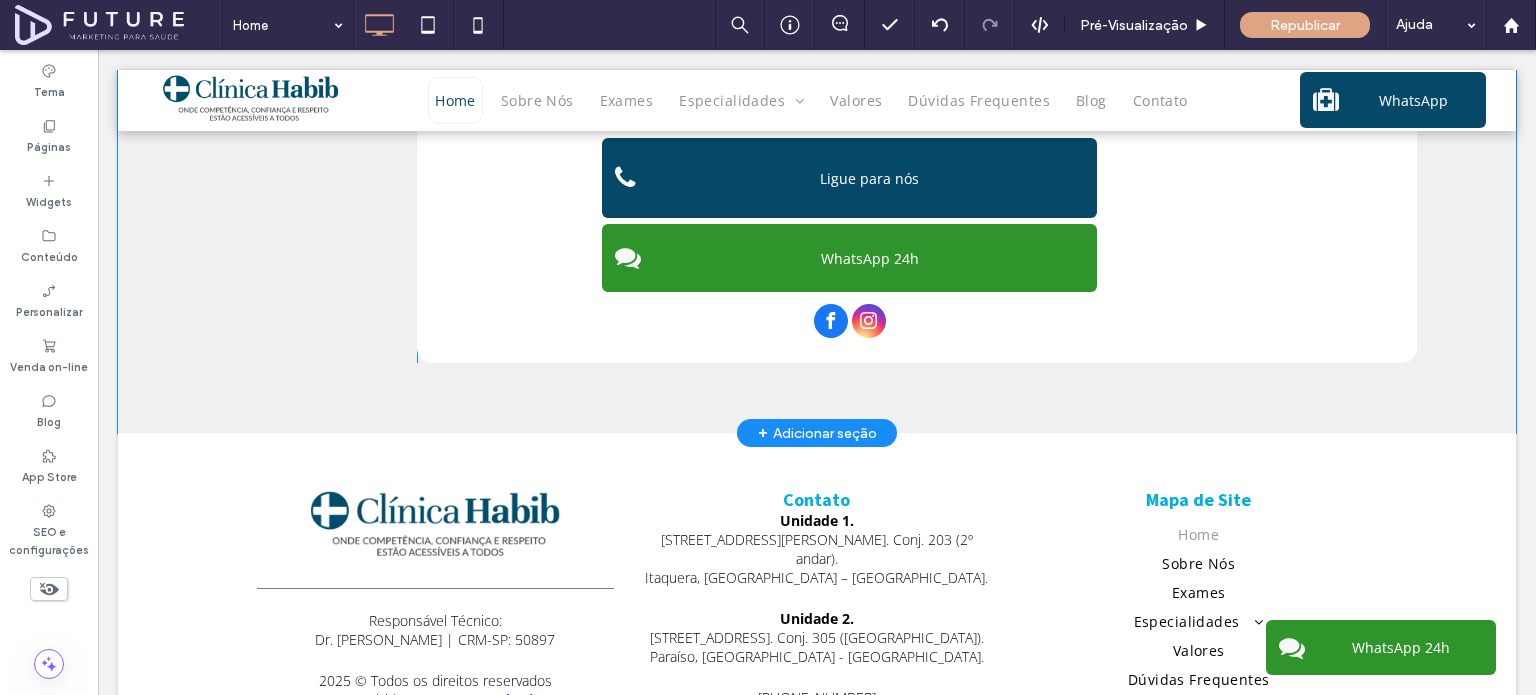 click on "Click To Paste       Fale Conosco
Agende uma Consulta
Rua Vergueiro 1353 conj. 305 ([GEOGRAPHIC_DATA]) - [GEOGRAPHIC_DATA], [GEOGRAPHIC_DATA] - [GEOGRAPHIC_DATA]
[STREET_ADDRESS][PERSON_NAME]
Ligue para nós
WhatsApp 24h" at bounding box center (917, 108) 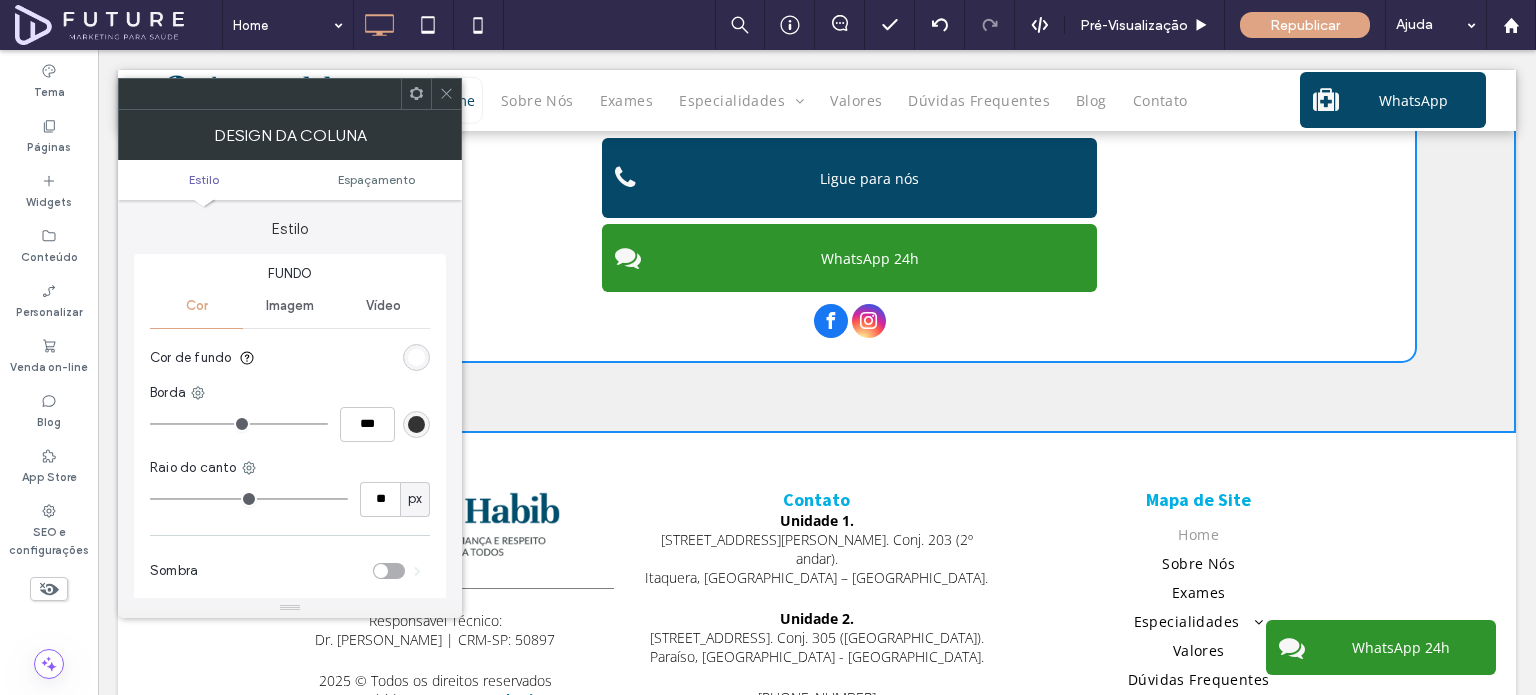 click at bounding box center (446, 94) 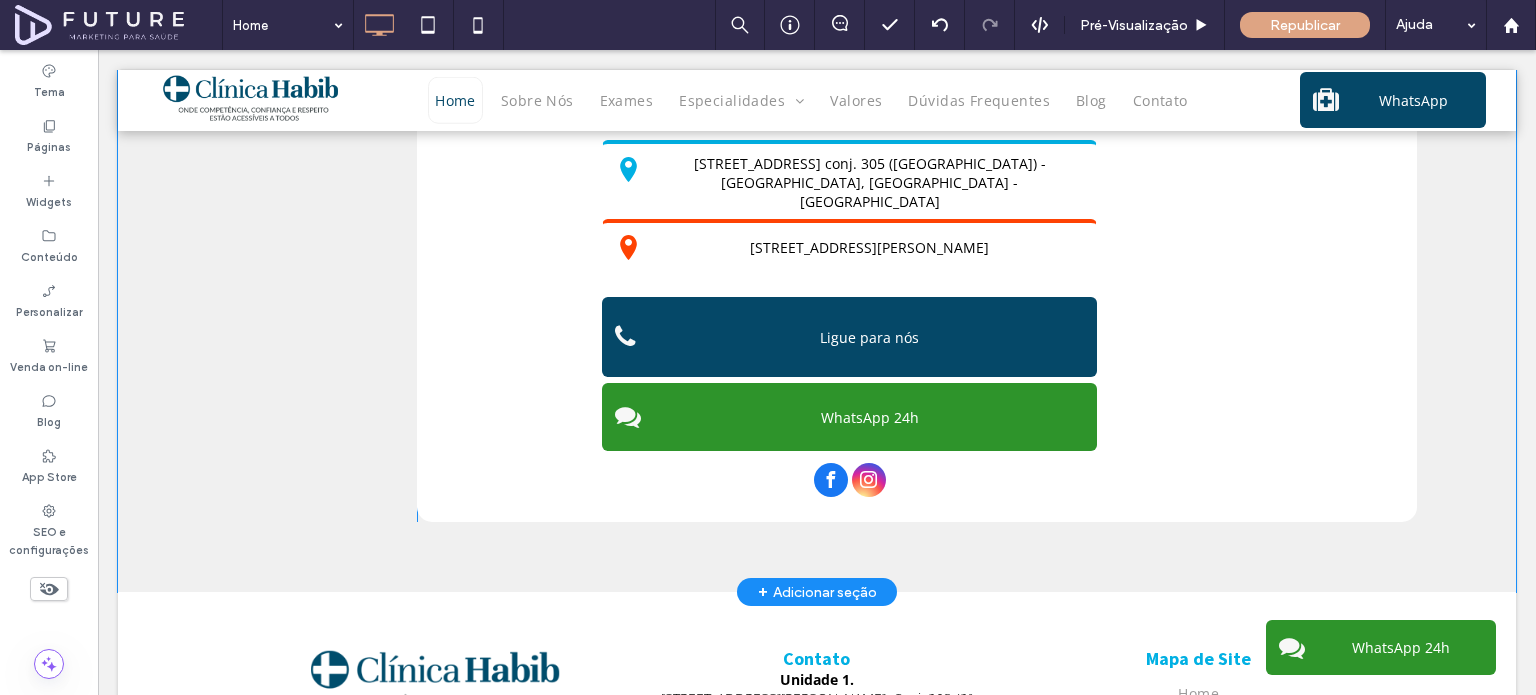 scroll, scrollTop: 4100, scrollLeft: 0, axis: vertical 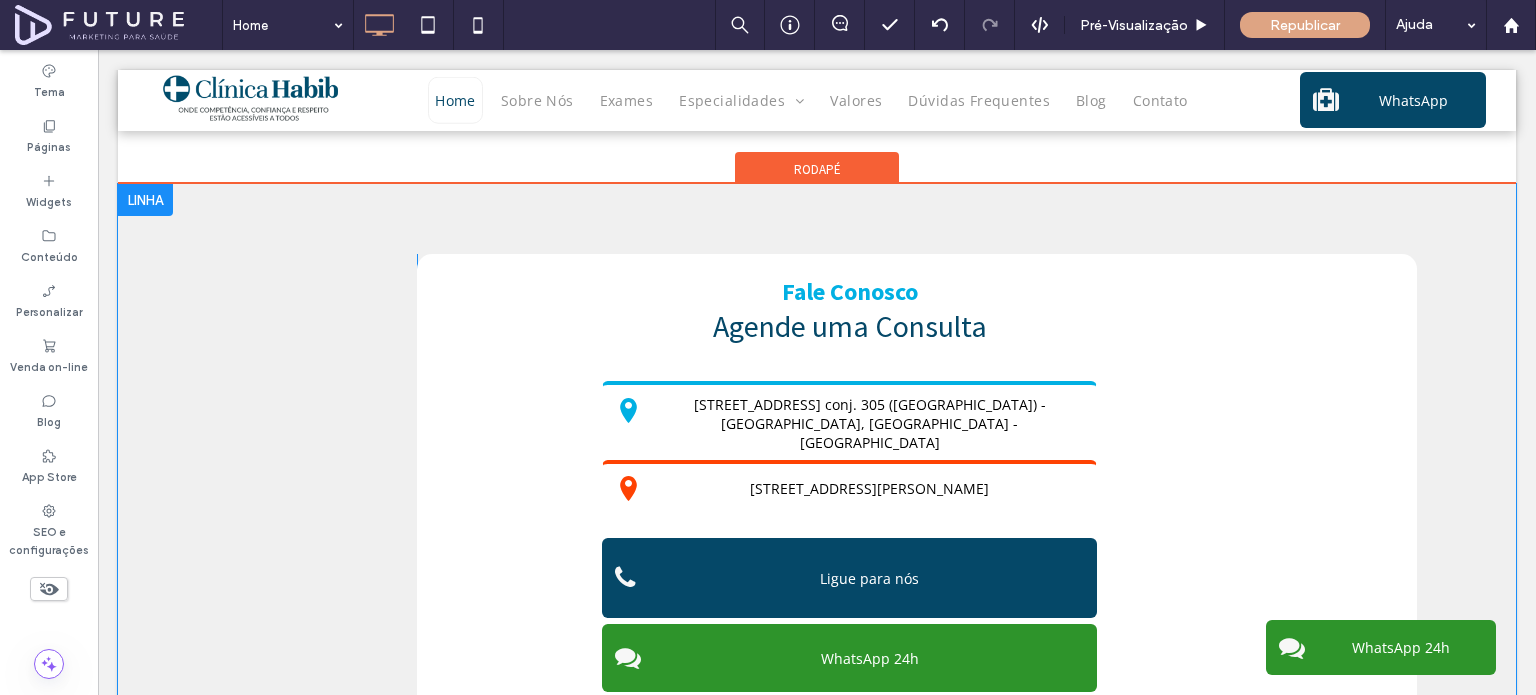 click on "Click To Paste       Fale Conosco
Agende uma Consulta
Rua Vergueiro 1353 conj. 305 ([GEOGRAPHIC_DATA]) - [GEOGRAPHIC_DATA], [GEOGRAPHIC_DATA] - [GEOGRAPHIC_DATA]
[STREET_ADDRESS][PERSON_NAME]
Ligue para nós
WhatsApp 24h" at bounding box center (917, 508) 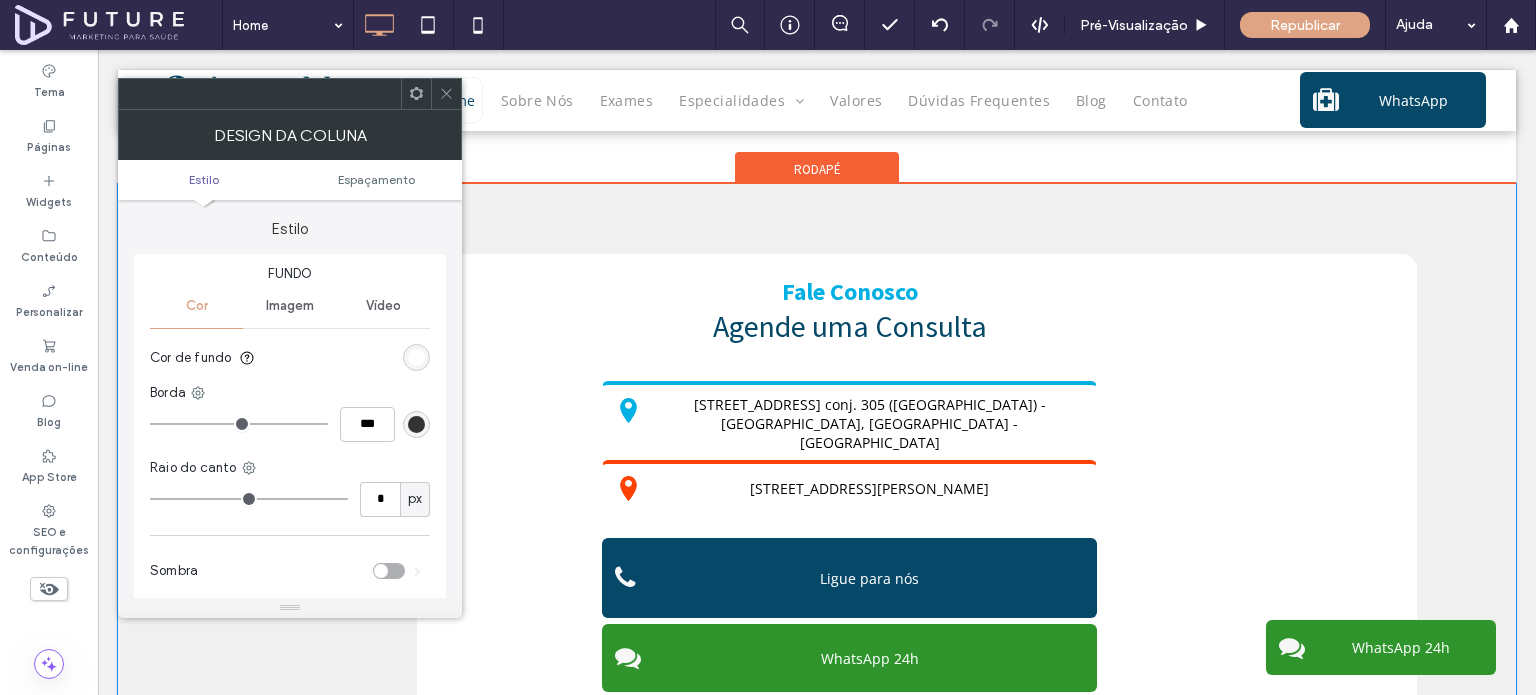 type on "**" 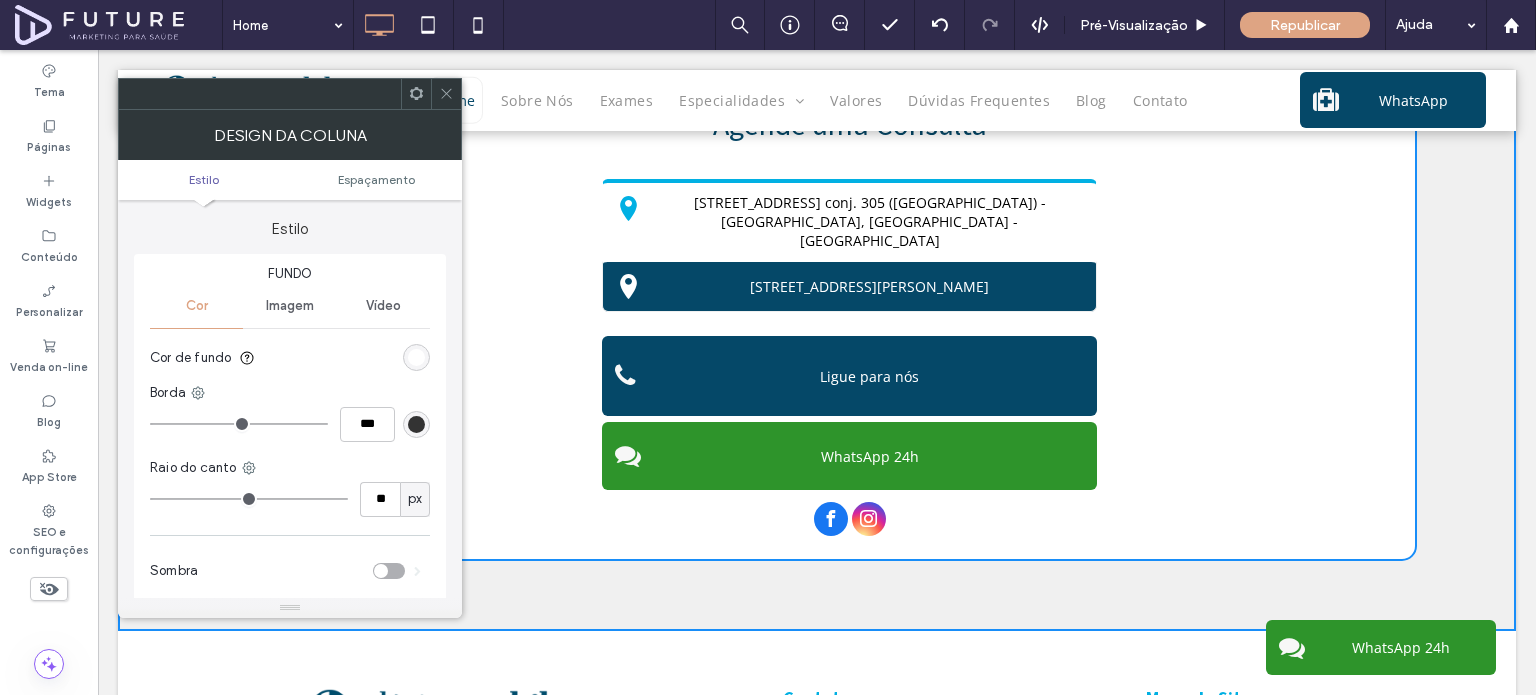 scroll, scrollTop: 4300, scrollLeft: 0, axis: vertical 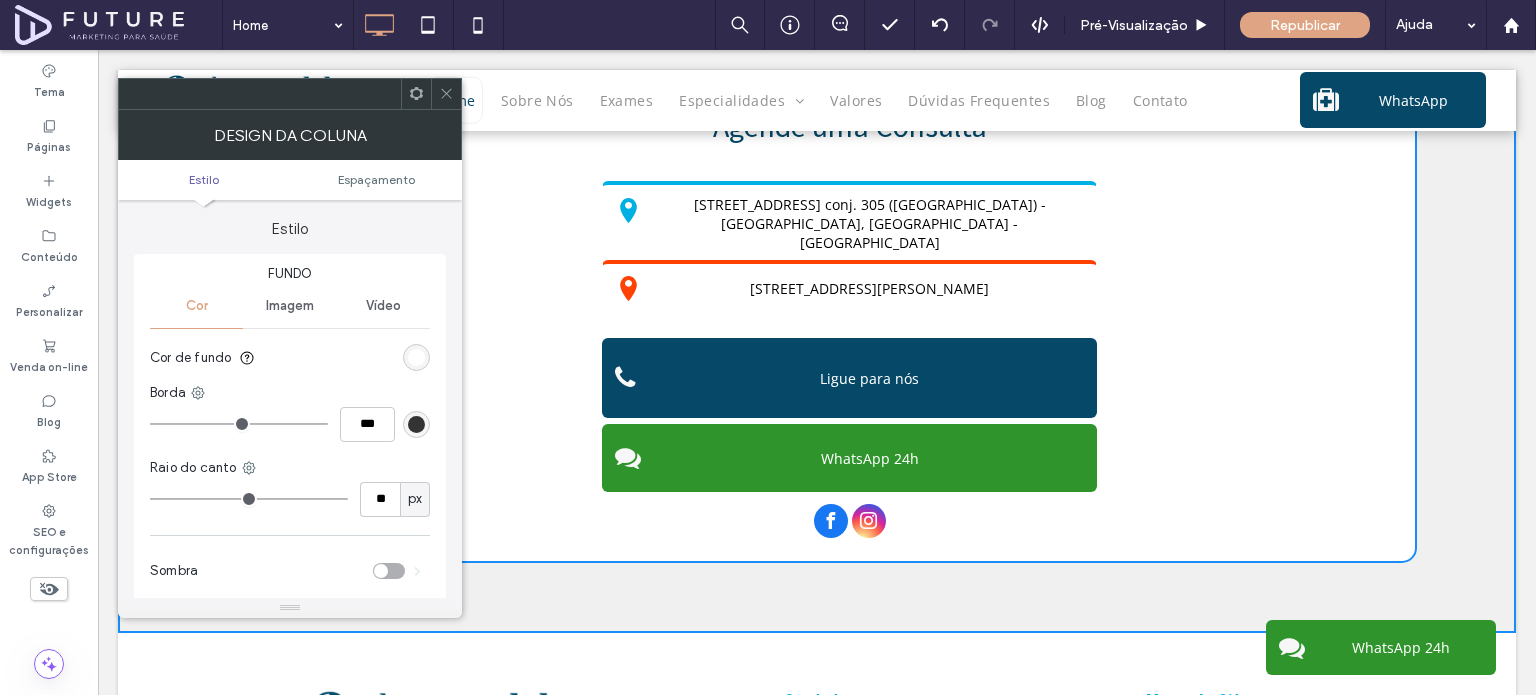 drag, startPoint x: 450, startPoint y: 97, endPoint x: 466, endPoint y: 31, distance: 67.911705 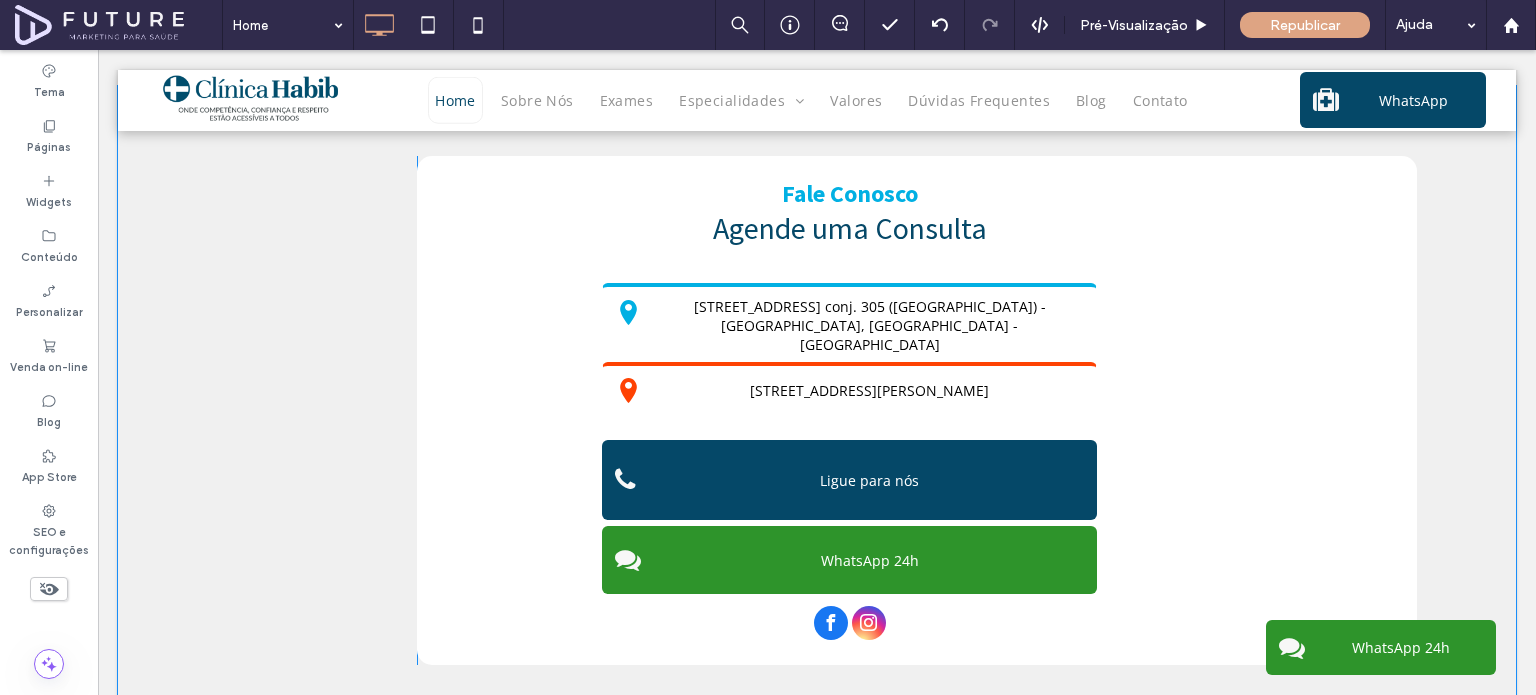 scroll, scrollTop: 4100, scrollLeft: 0, axis: vertical 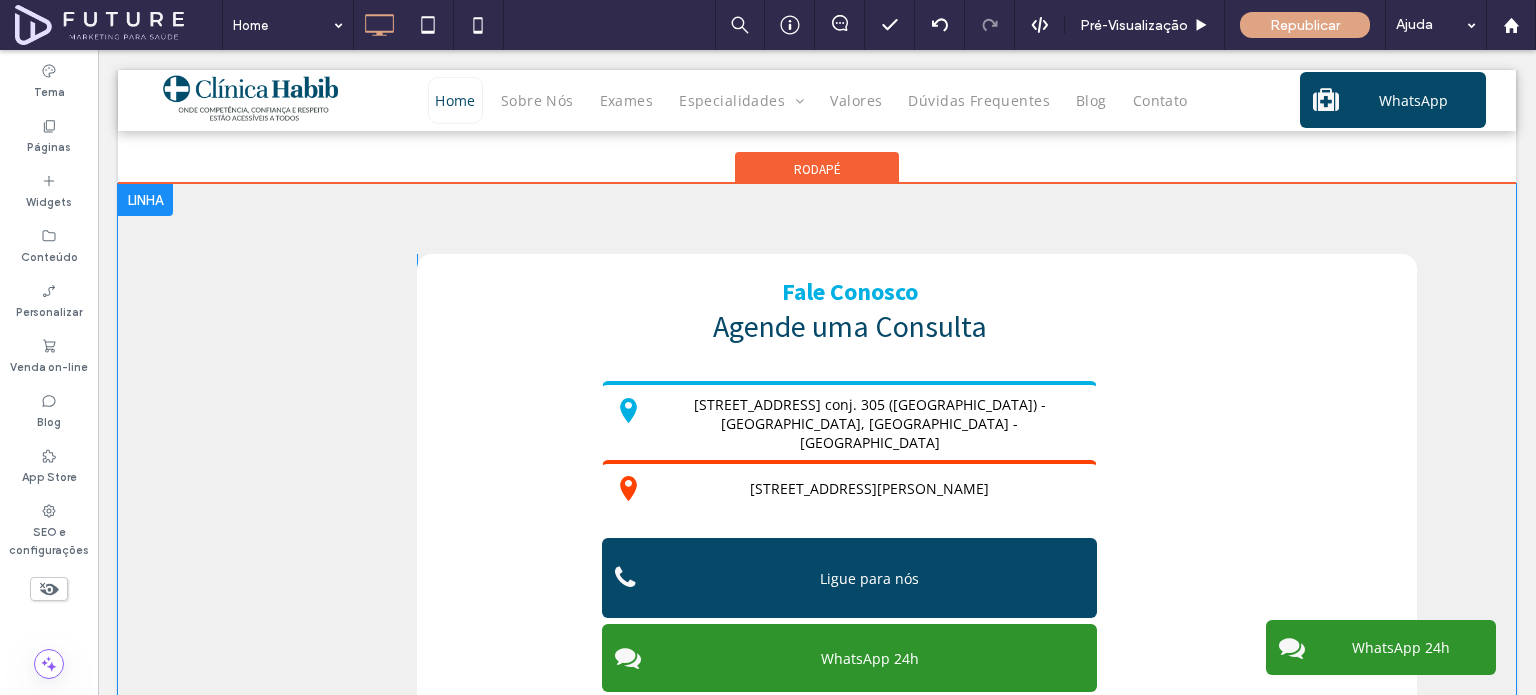 click on "Click To Paste       Fale Conosco
Agende uma Consulta
Rua Vergueiro 1353 conj. 305 ([GEOGRAPHIC_DATA]) - [GEOGRAPHIC_DATA], [GEOGRAPHIC_DATA] - [GEOGRAPHIC_DATA]
[STREET_ADDRESS][PERSON_NAME]
Ligue para nós
WhatsApp 24h" at bounding box center (917, 508) 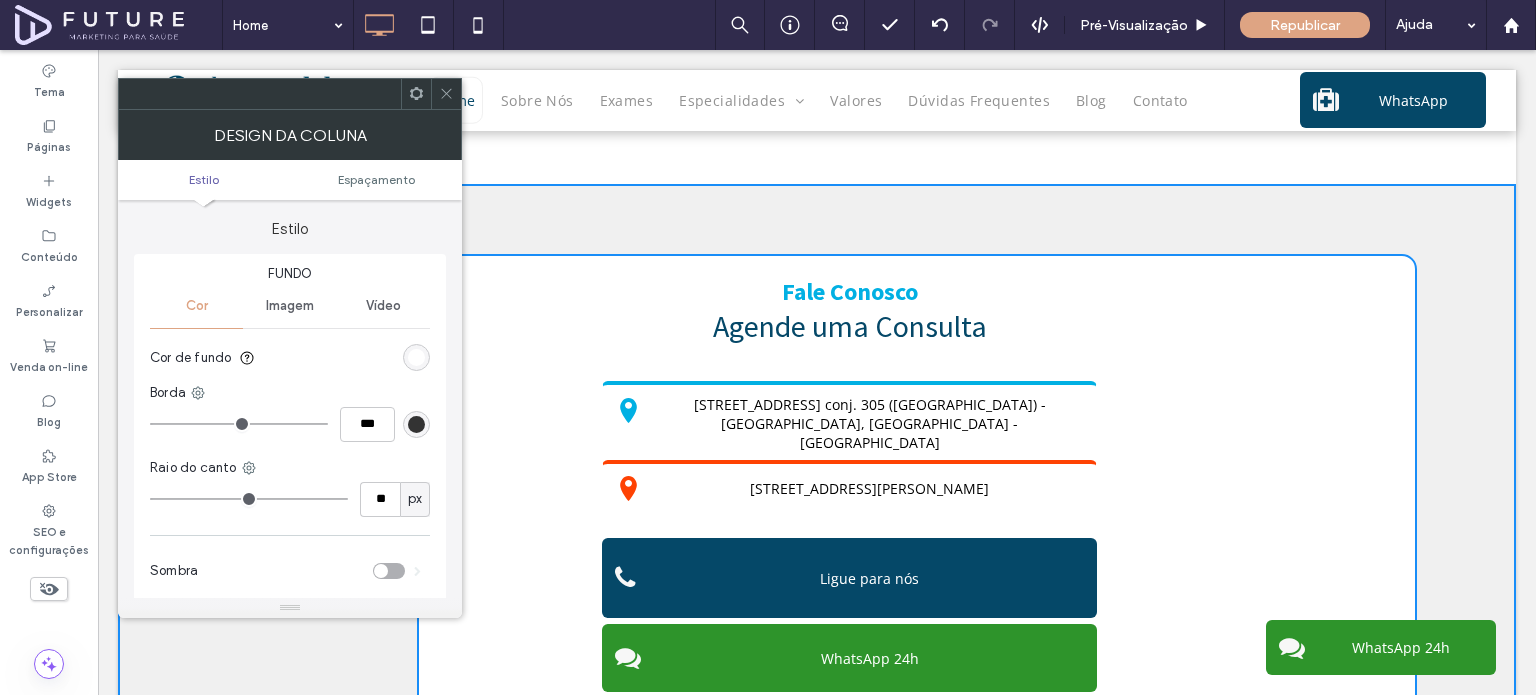 click at bounding box center [446, 94] 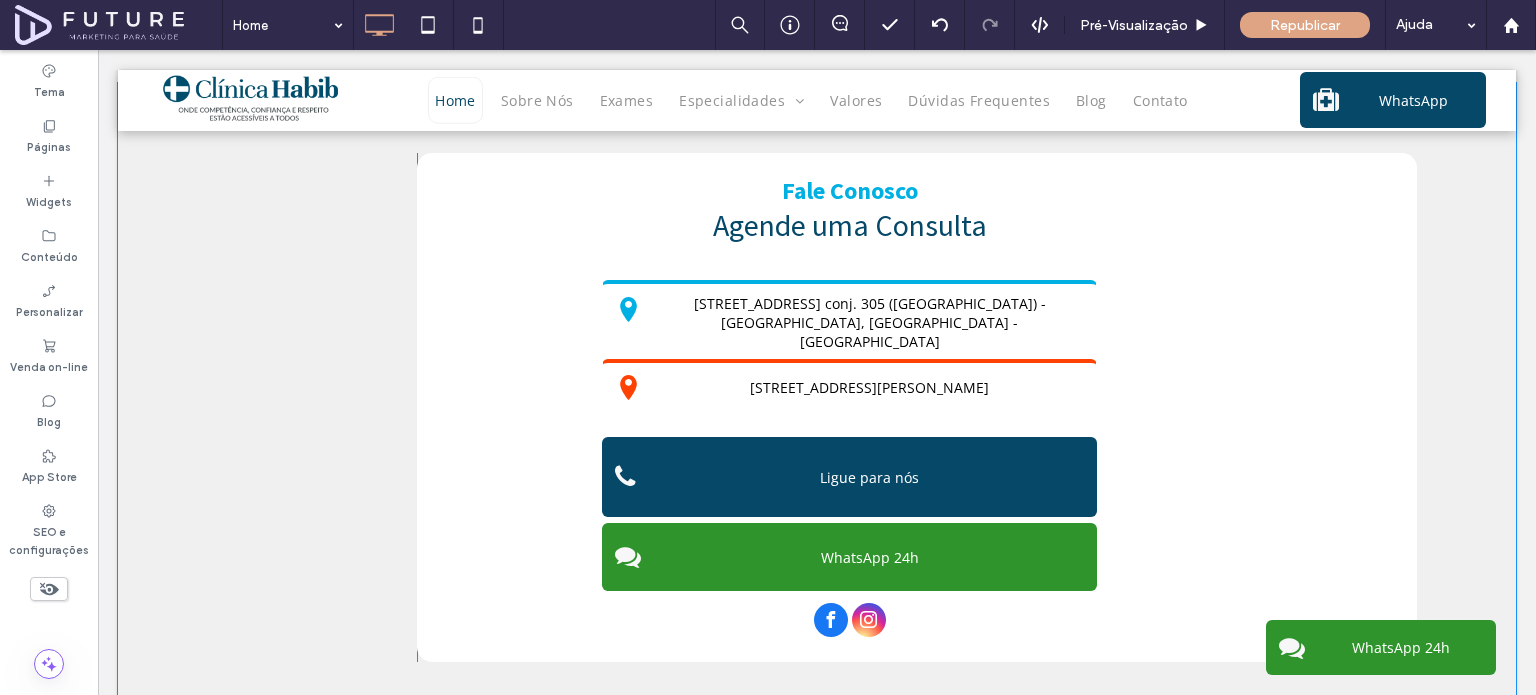 scroll, scrollTop: 4200, scrollLeft: 0, axis: vertical 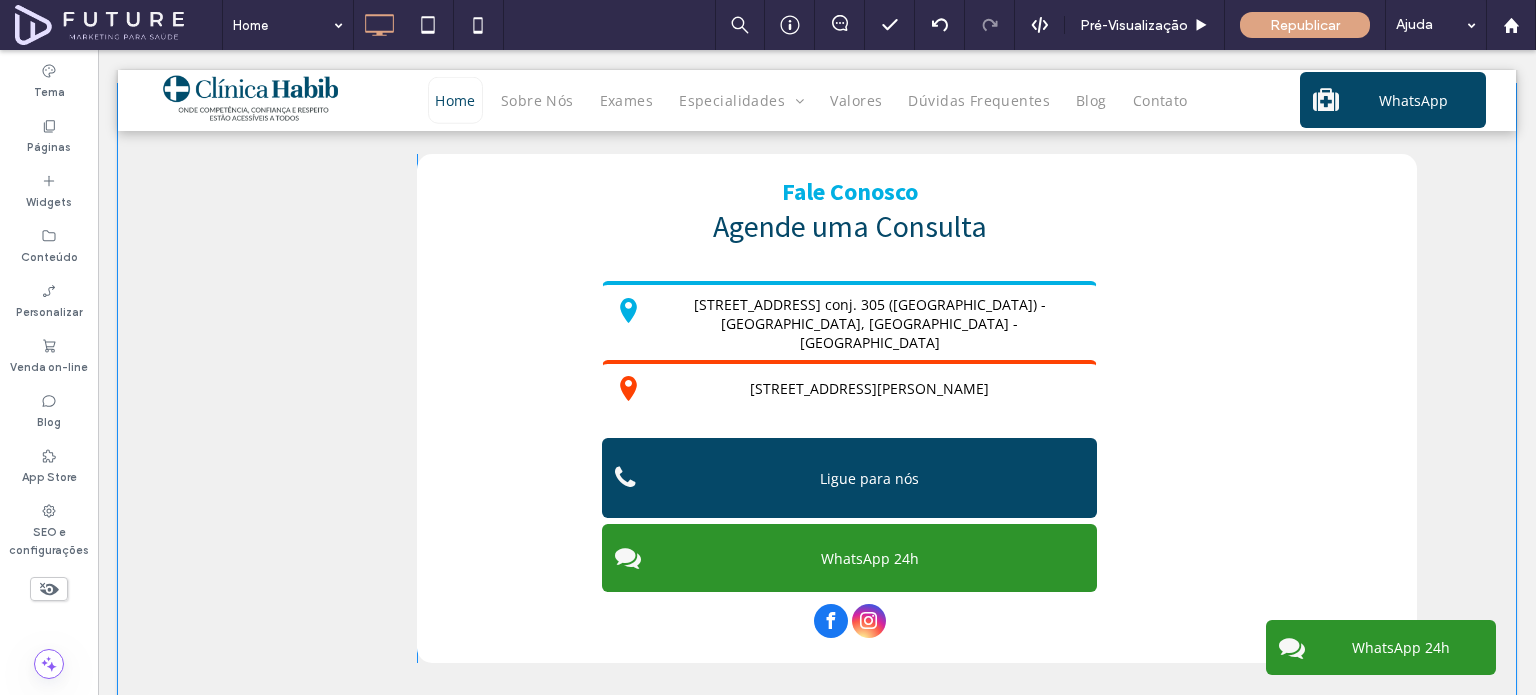 click on "Click To Paste       Fale Conosco
Agende uma Consulta
Rua Vergueiro 1353 conj. 305 ([GEOGRAPHIC_DATA]) - [GEOGRAPHIC_DATA], [GEOGRAPHIC_DATA] - [GEOGRAPHIC_DATA]
[STREET_ADDRESS][PERSON_NAME]
Ligue para nós
WhatsApp 24h" at bounding box center (917, 408) 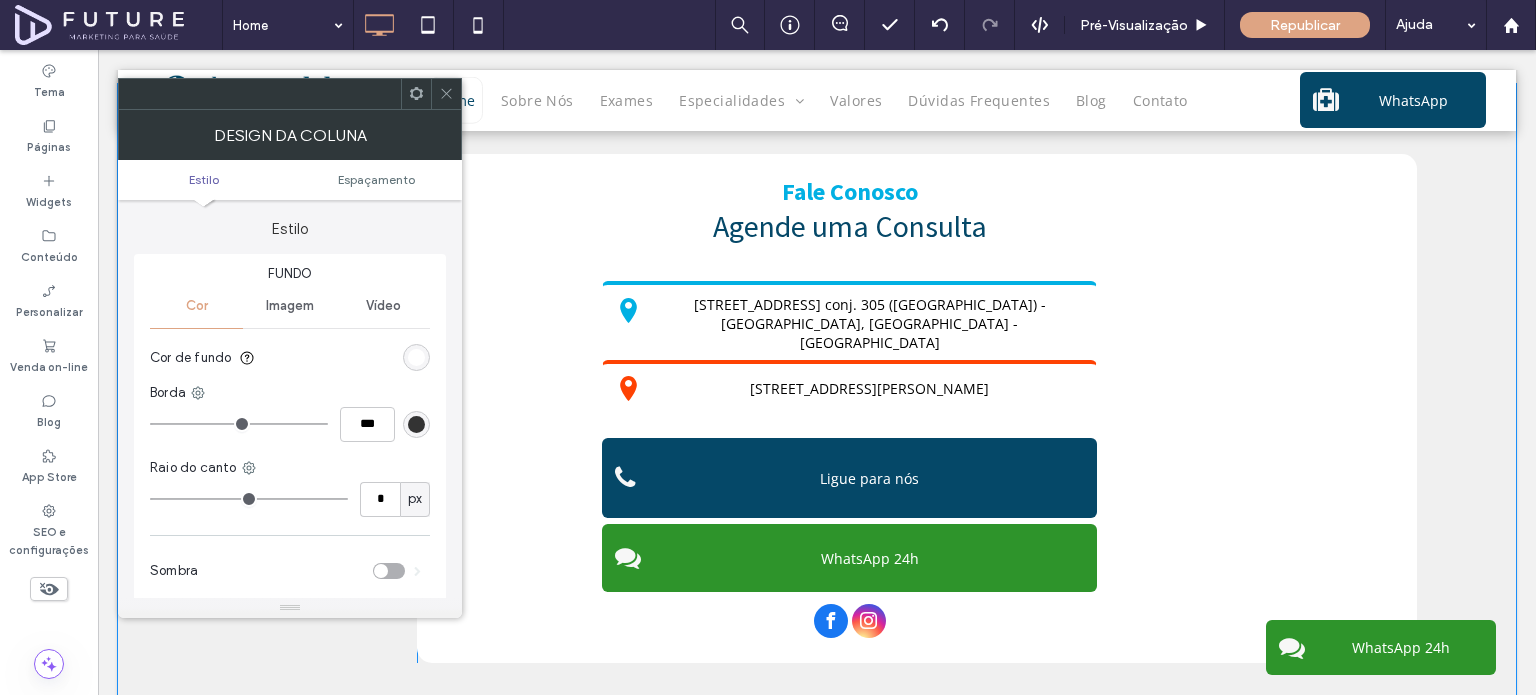type on "**" 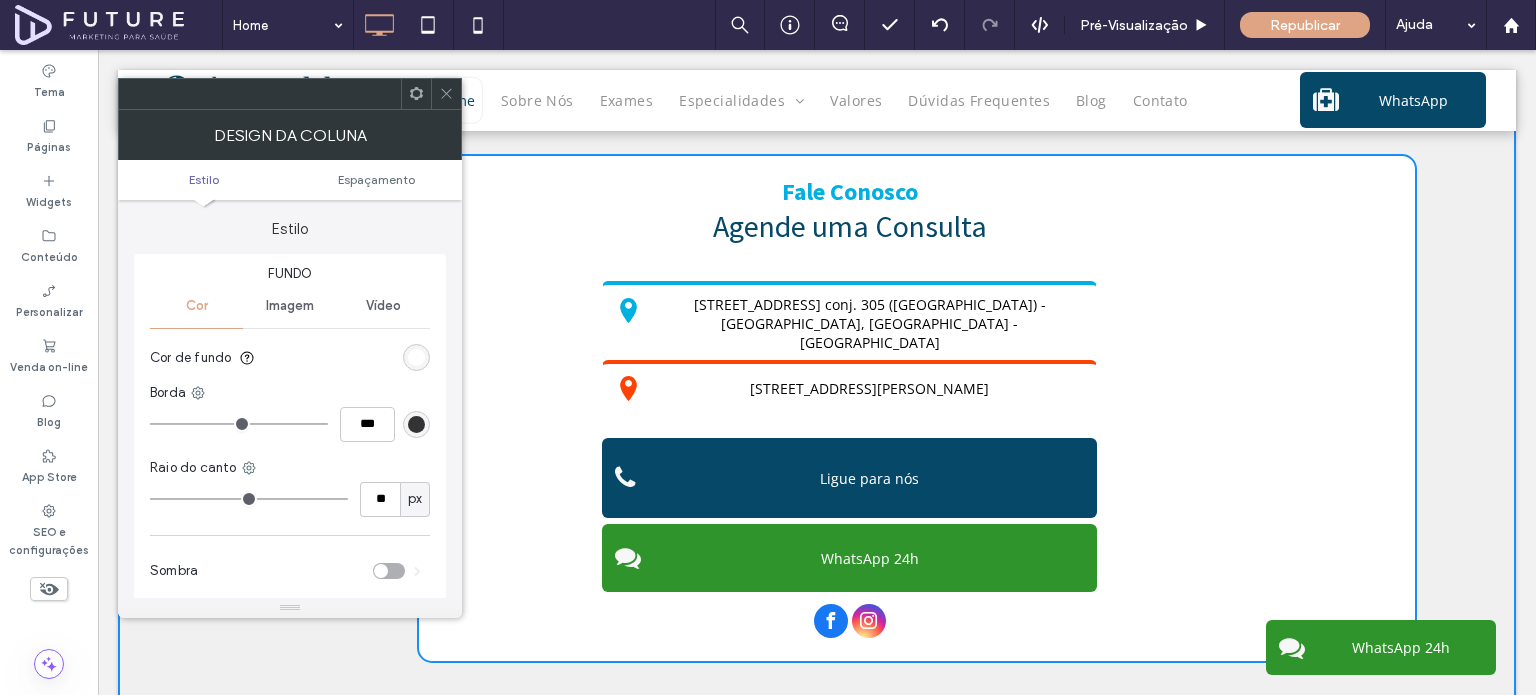 drag, startPoint x: 448, startPoint y: 103, endPoint x: 462, endPoint y: 31, distance: 73.34848 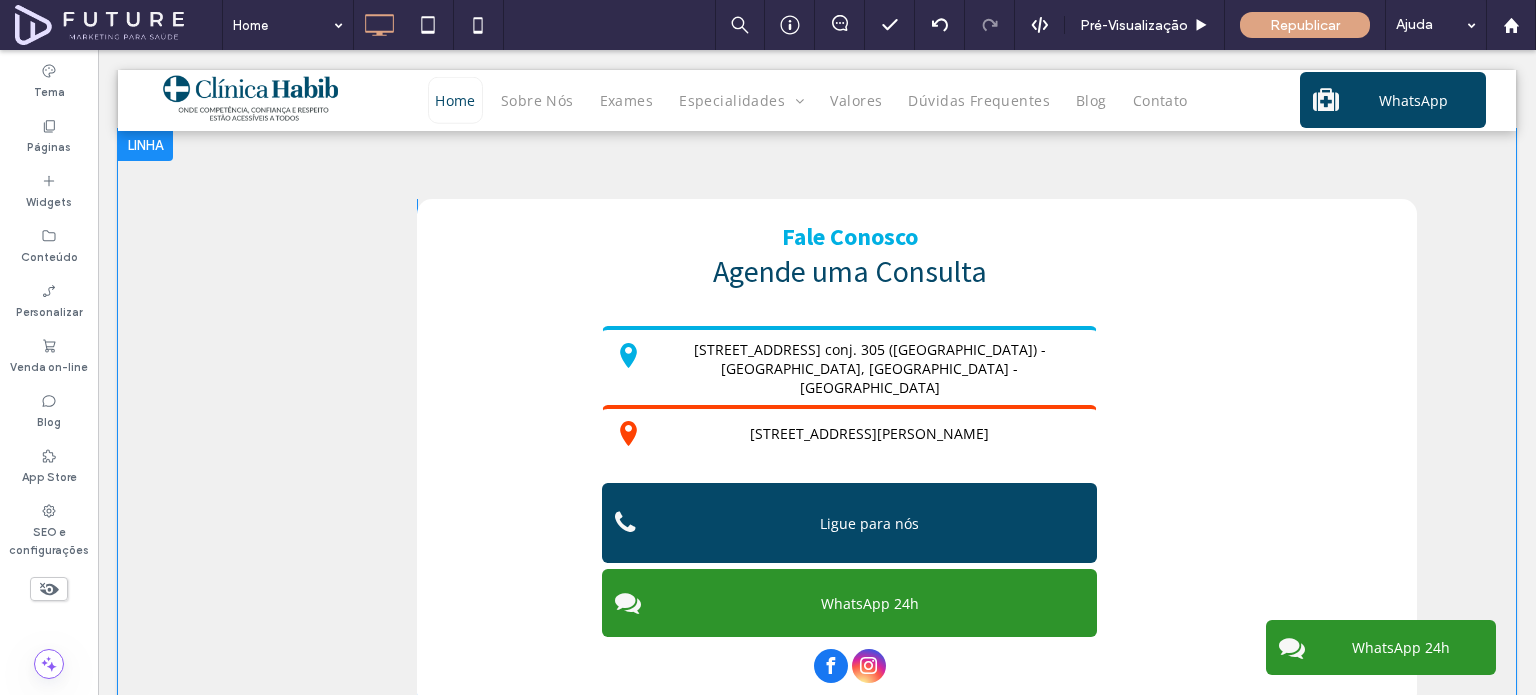 scroll, scrollTop: 4100, scrollLeft: 0, axis: vertical 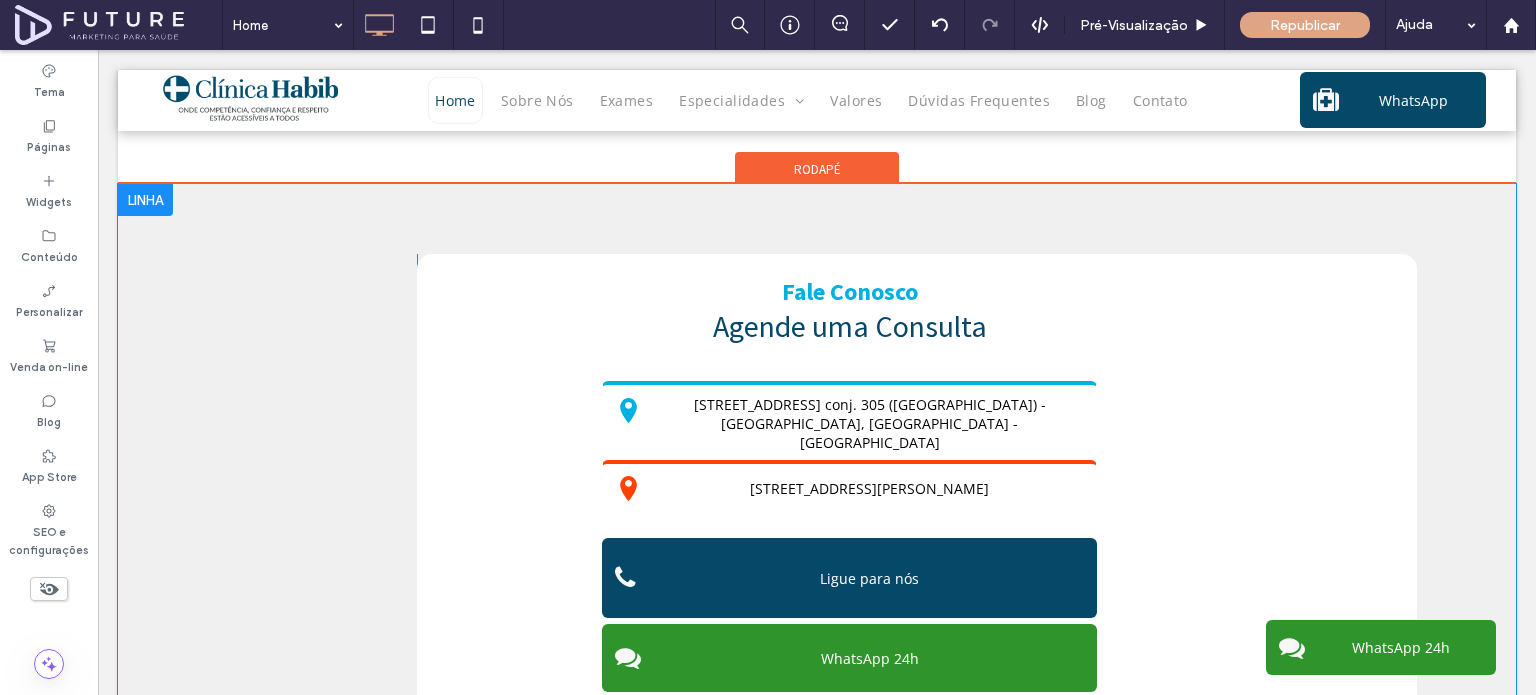click on "Click To Paste       Fale Conosco
Agende uma Consulta
Rua Vergueiro 1353 conj. 305 ([GEOGRAPHIC_DATA]) - [GEOGRAPHIC_DATA], [GEOGRAPHIC_DATA] - [GEOGRAPHIC_DATA]
[STREET_ADDRESS][PERSON_NAME]
Ligue para nós
WhatsApp 24h" at bounding box center (917, 508) 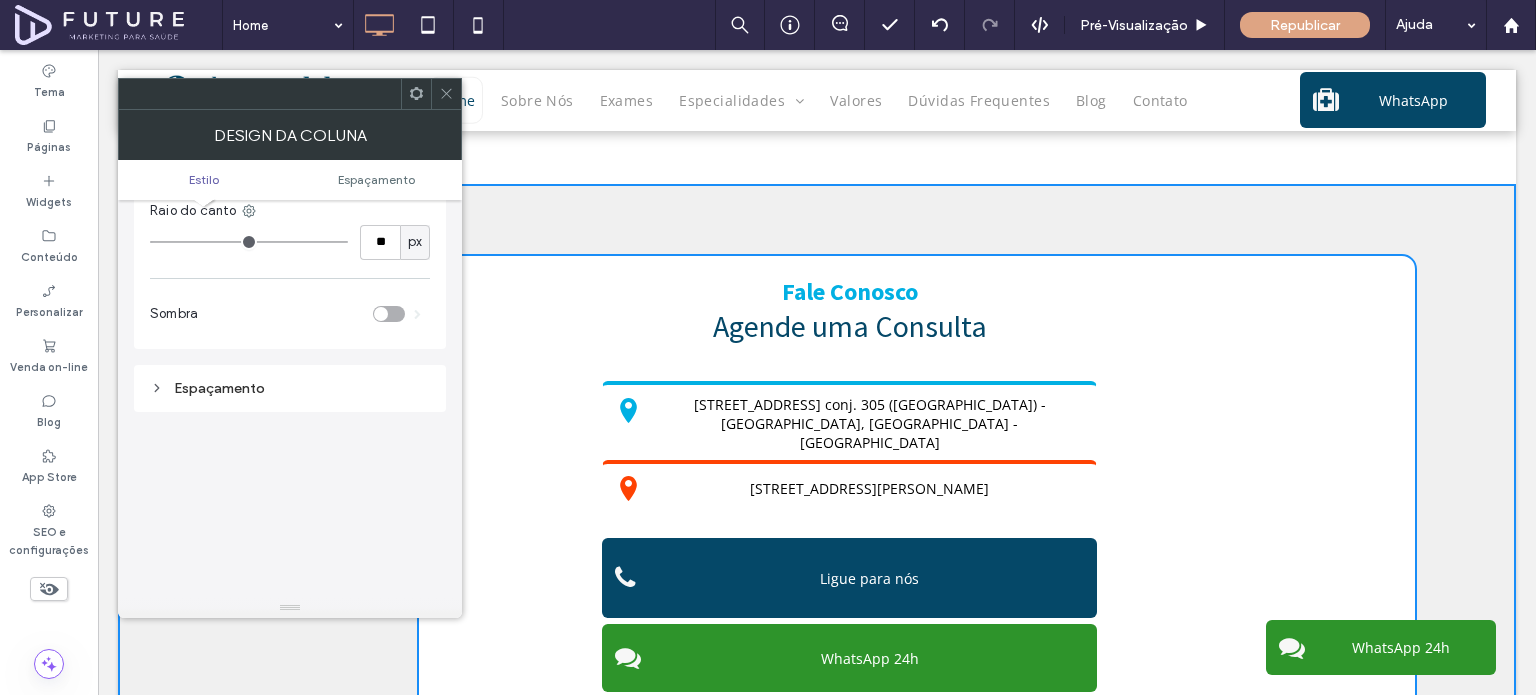 scroll, scrollTop: 300, scrollLeft: 0, axis: vertical 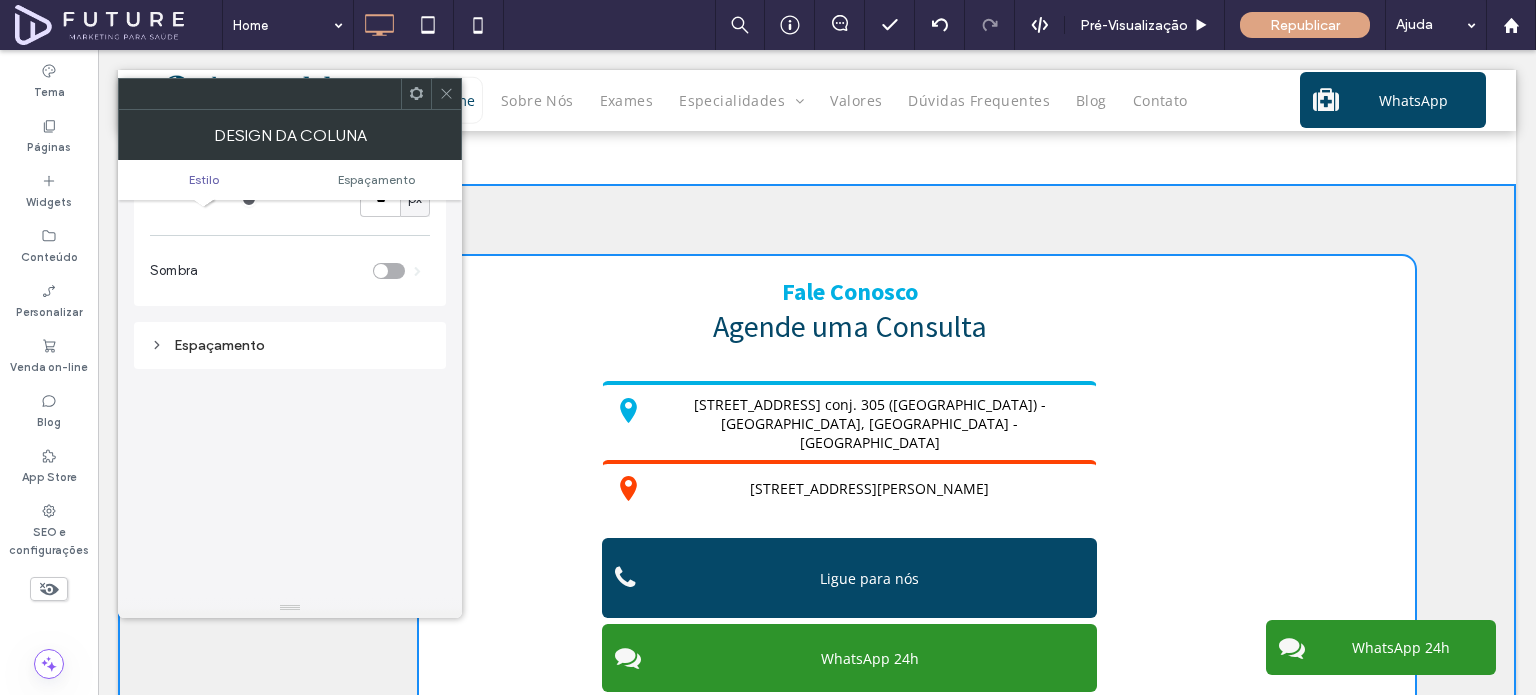 click 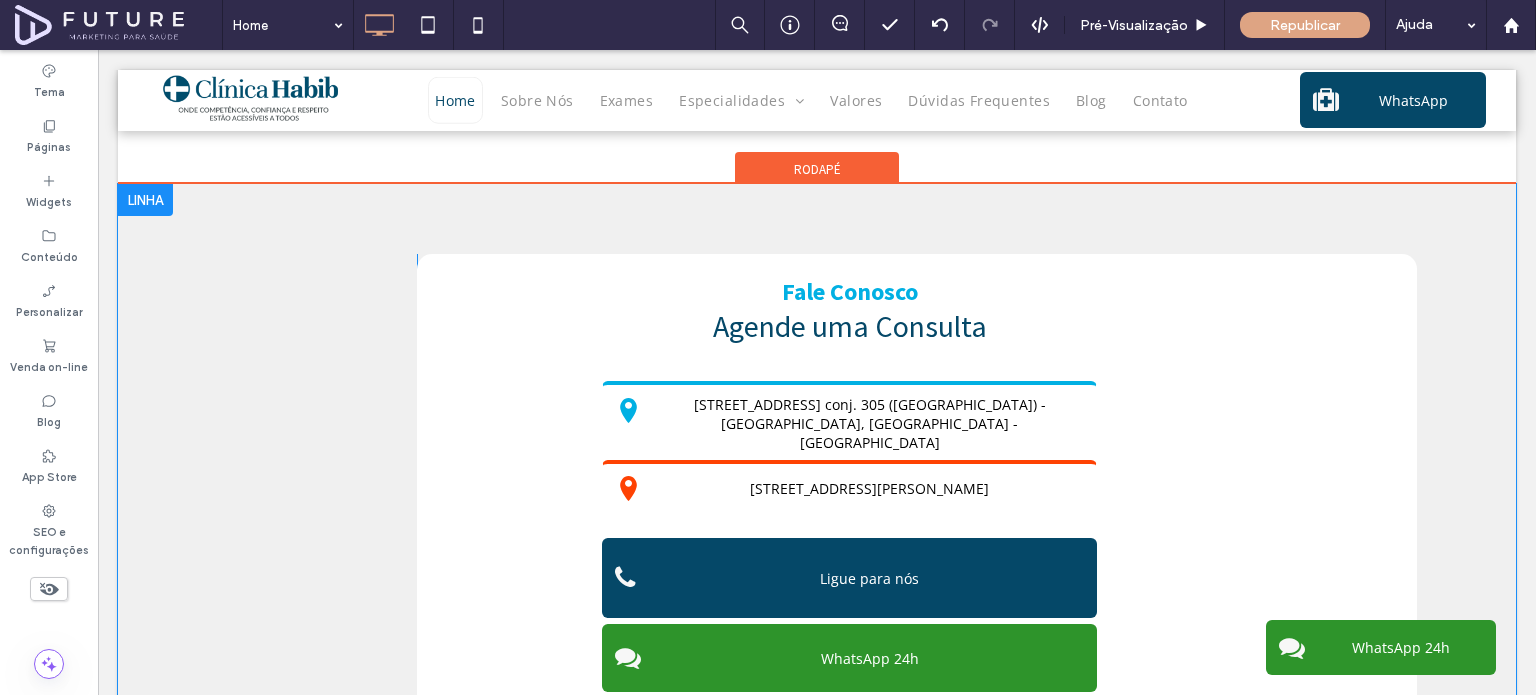 click on "Click To Paste       Fale Conosco
Agende uma Consulta
Rua Vergueiro 1353 conj. 305 ([GEOGRAPHIC_DATA]) - [GEOGRAPHIC_DATA], [GEOGRAPHIC_DATA] - [GEOGRAPHIC_DATA]
[STREET_ADDRESS][PERSON_NAME]
Ligue para nós
WhatsApp 24h" at bounding box center (917, 508) 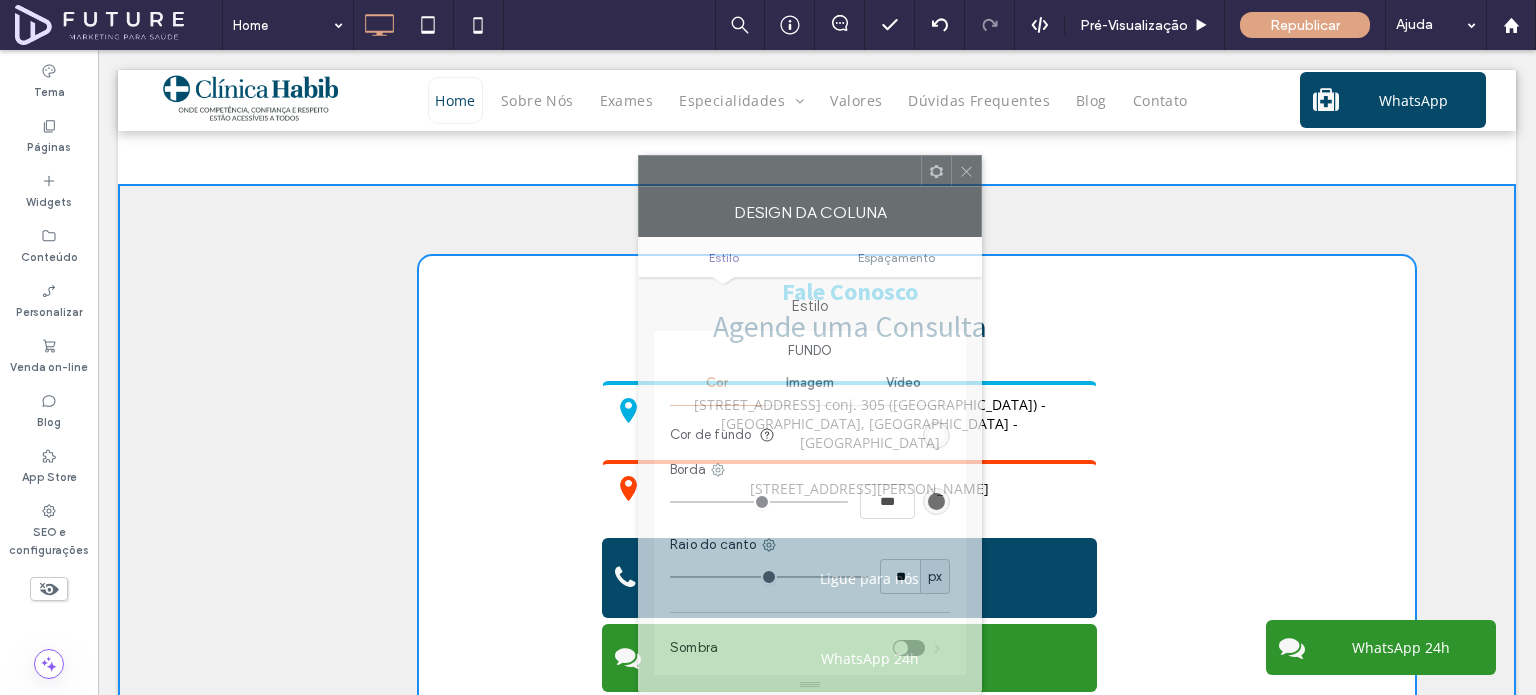 drag, startPoint x: 341, startPoint y: 99, endPoint x: 895, endPoint y: 208, distance: 564.6211 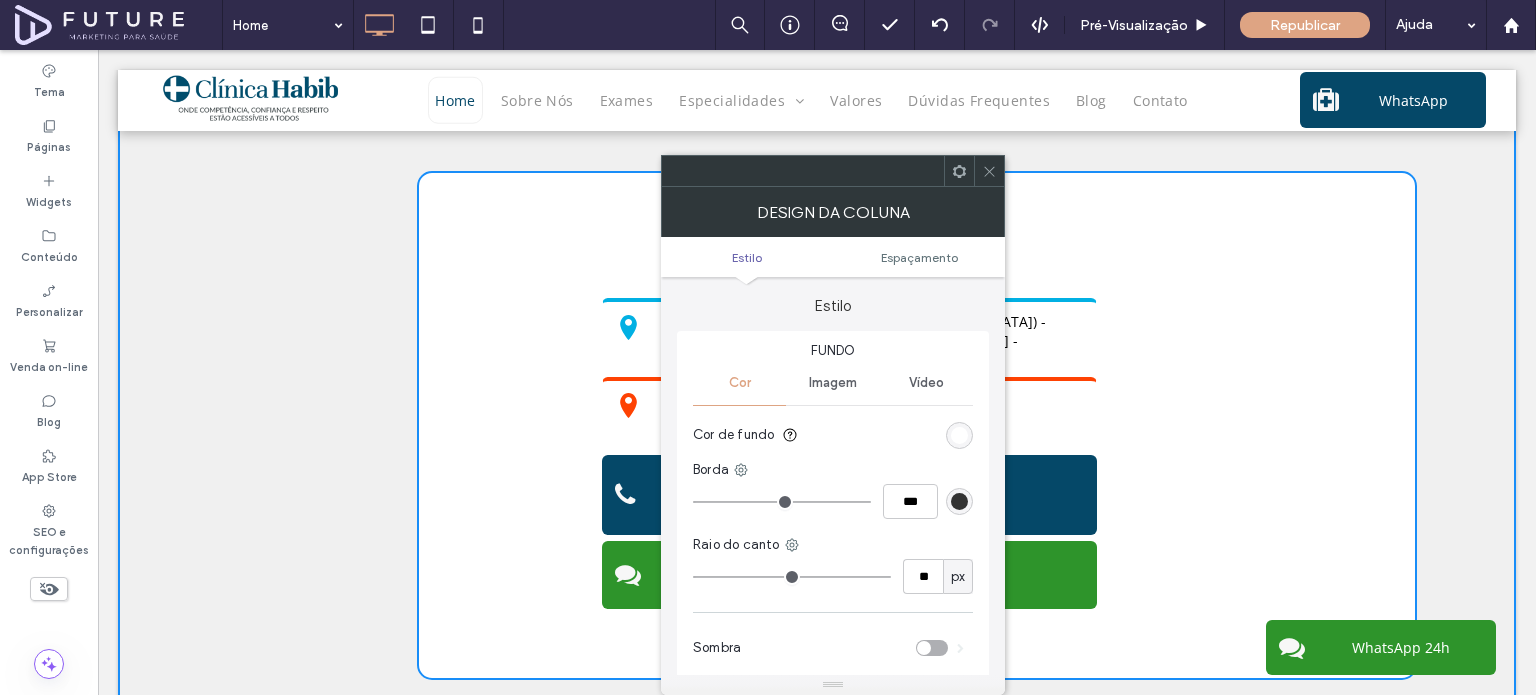 scroll, scrollTop: 4100, scrollLeft: 0, axis: vertical 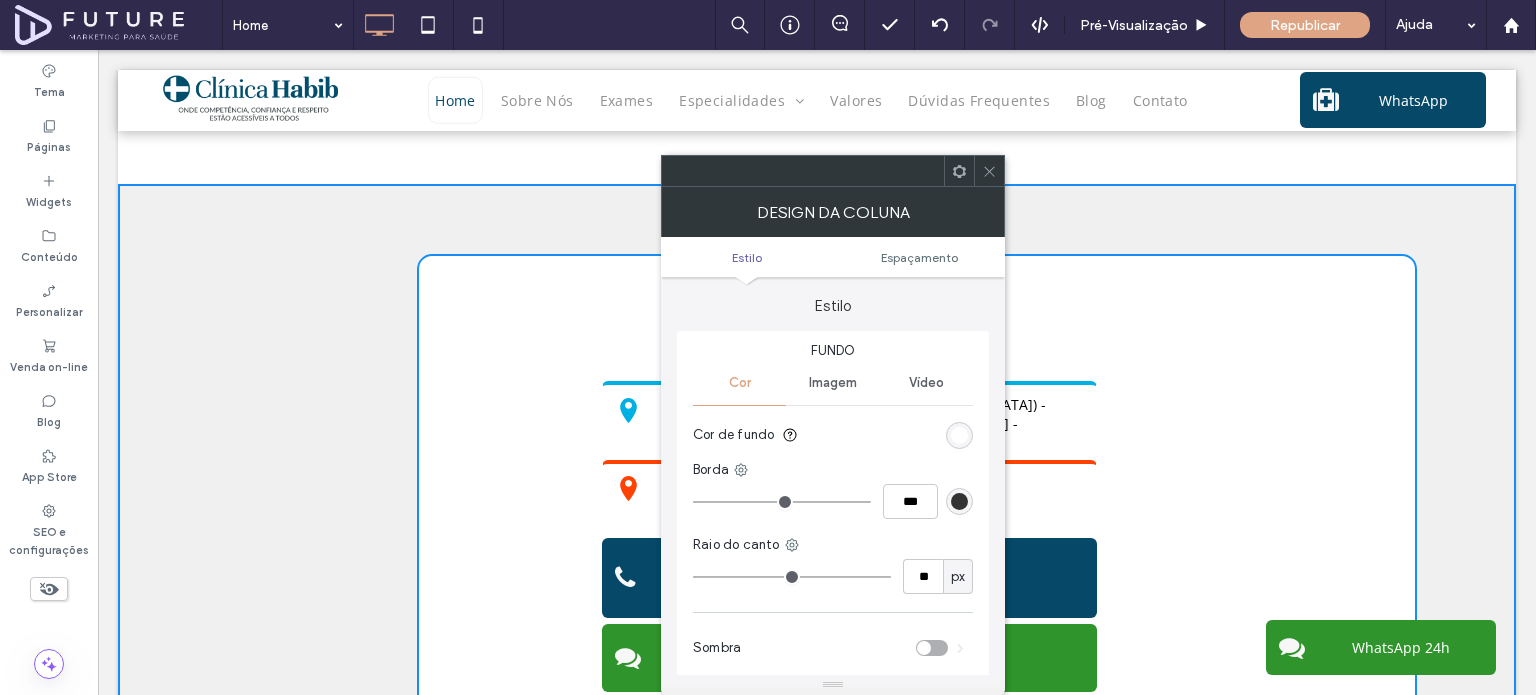 click on "Click To Paste       Fale Conosco
Agende uma Consulta
Rua Vergueiro 1353 conj. 305 ([GEOGRAPHIC_DATA]) - [GEOGRAPHIC_DATA], [GEOGRAPHIC_DATA] - [GEOGRAPHIC_DATA]
[STREET_ADDRESS][PERSON_NAME]
Ligue para nós
WhatsApp 24h" at bounding box center [917, 508] 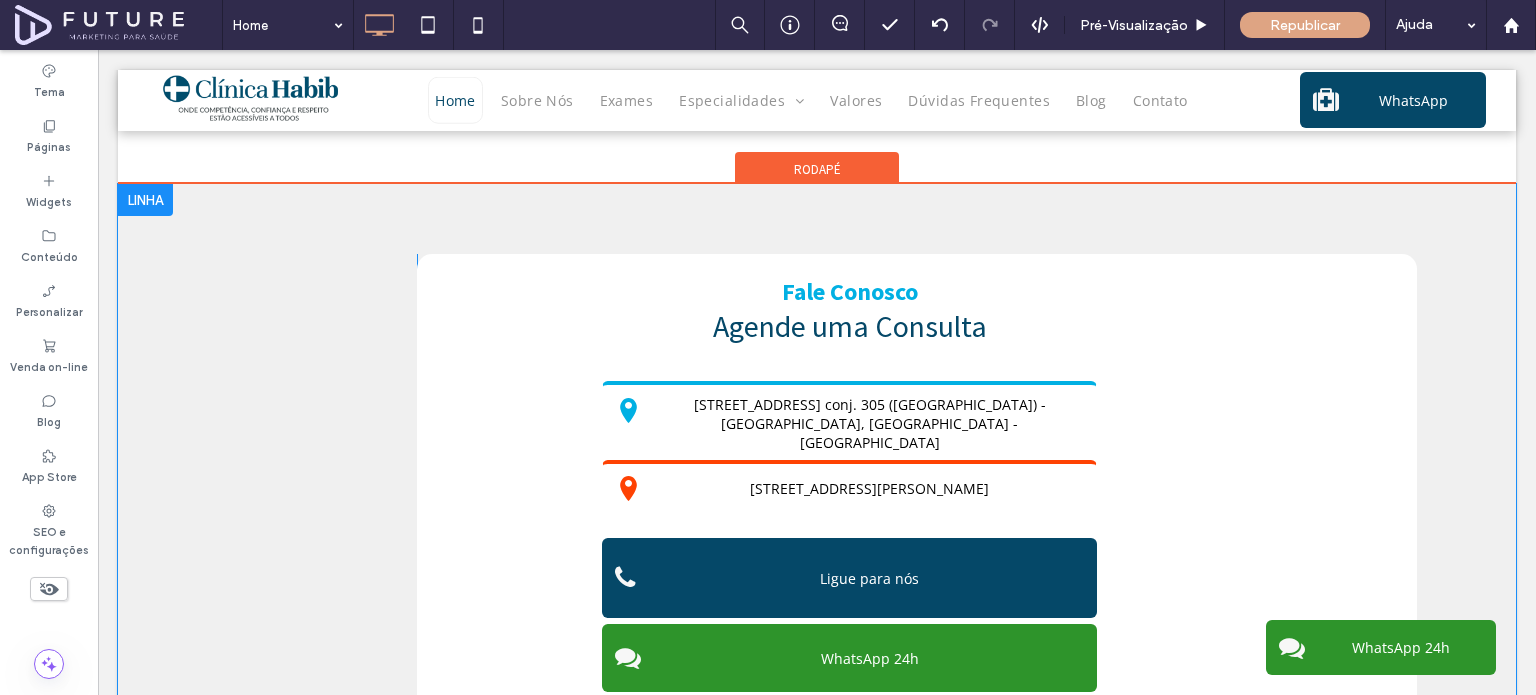 click on "Click To Paste       Fale Conosco
Agende uma Consulta
Rua Vergueiro 1353 conj. 305 ([GEOGRAPHIC_DATA]) - [GEOGRAPHIC_DATA], [GEOGRAPHIC_DATA] - [GEOGRAPHIC_DATA]
[STREET_ADDRESS][PERSON_NAME]
Ligue para nós
WhatsApp 24h" at bounding box center (917, 508) 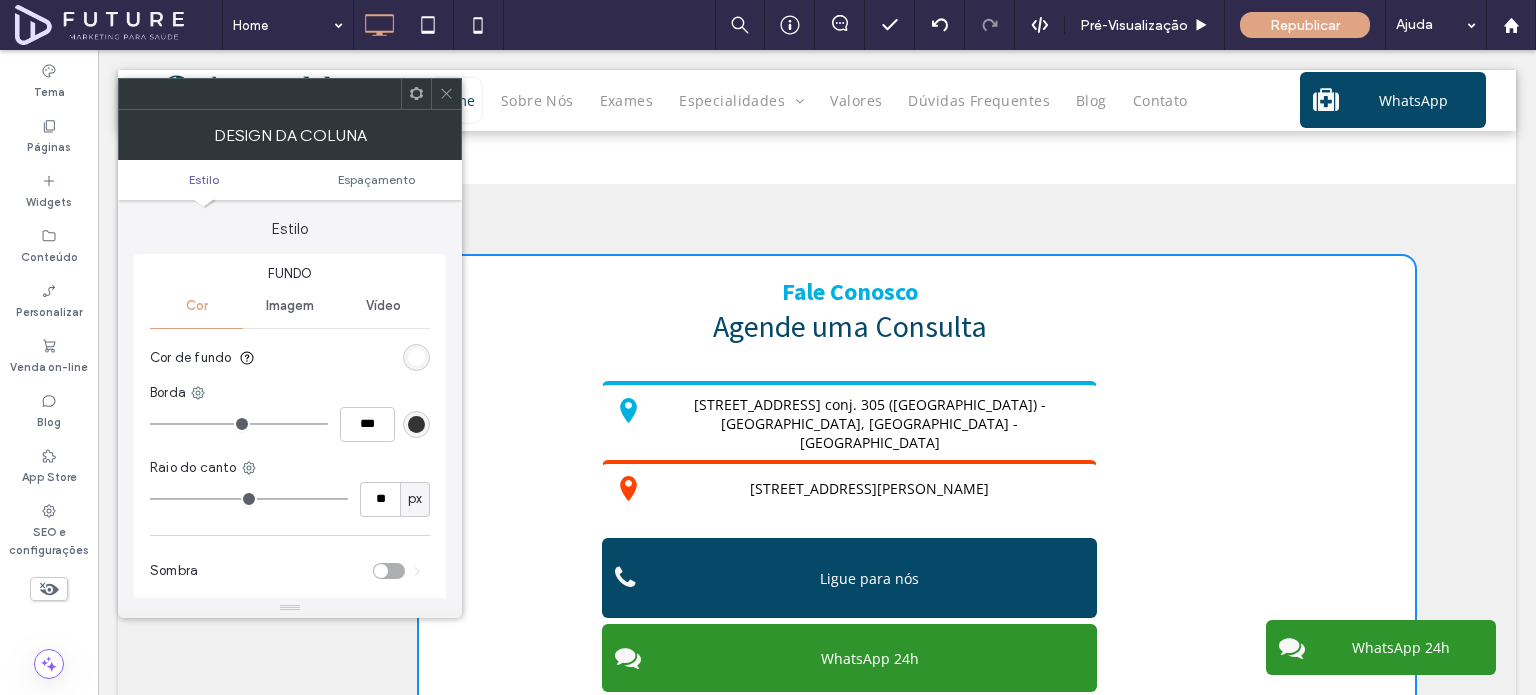 click 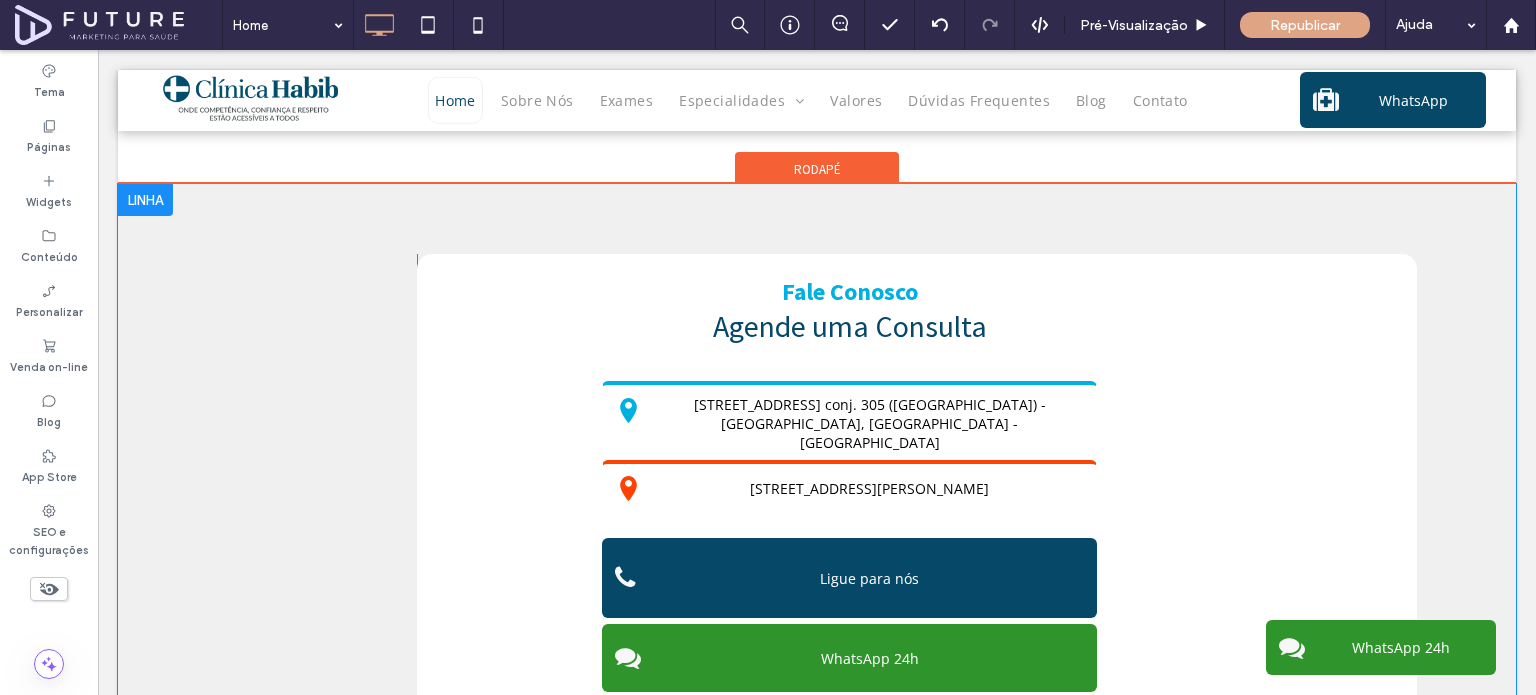 click on "[STREET_ADDRESS][PERSON_NAME]
Click To Paste
Click To Paste
Click To Paste       Fale Conosco
Agende uma Consulta
Rua Vergueiro 1353 conj. 305 ([GEOGRAPHIC_DATA]) - [GEOGRAPHIC_DATA], [GEOGRAPHIC_DATA] - [GEOGRAPHIC_DATA]
[STREET_ADDRESS][PERSON_NAME]
Ligue para nós
WhatsApp 24h
+ Adicionar seção" at bounding box center (817, 508) 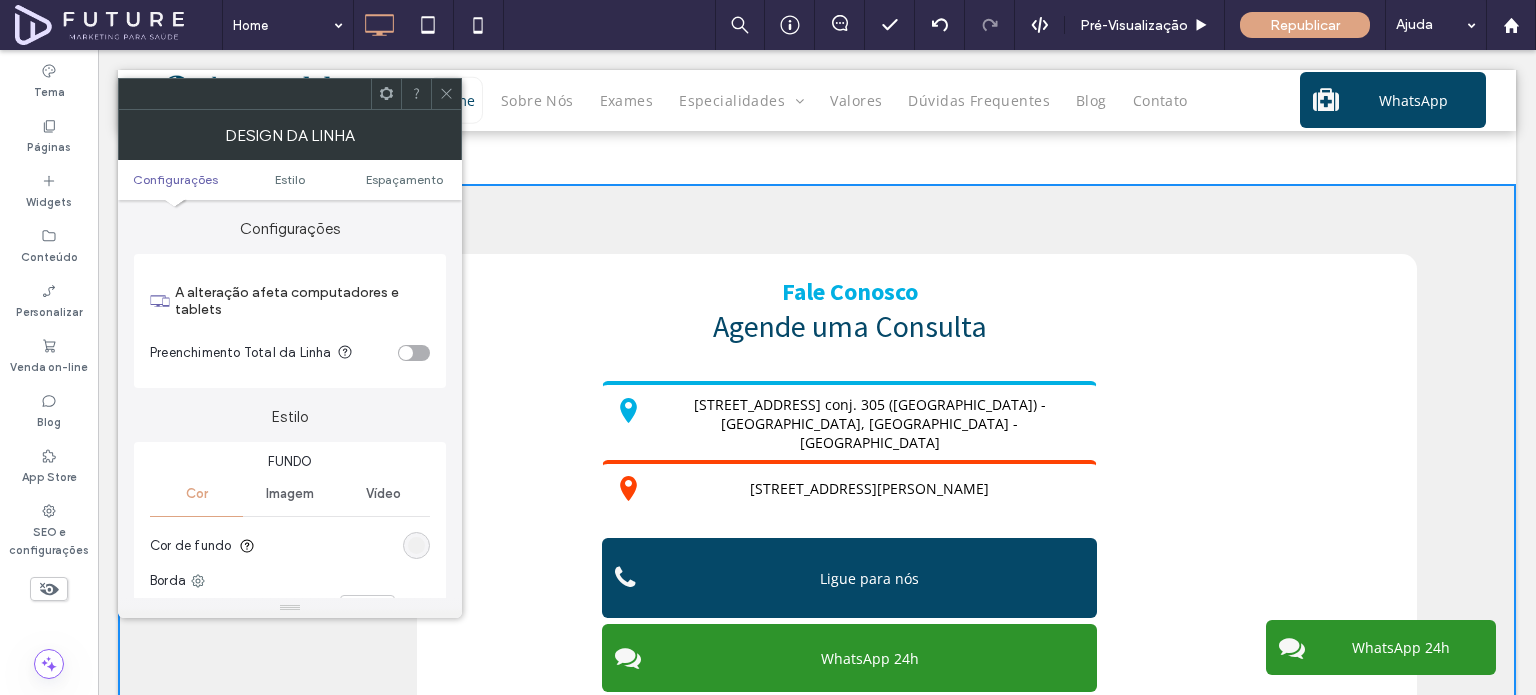 click 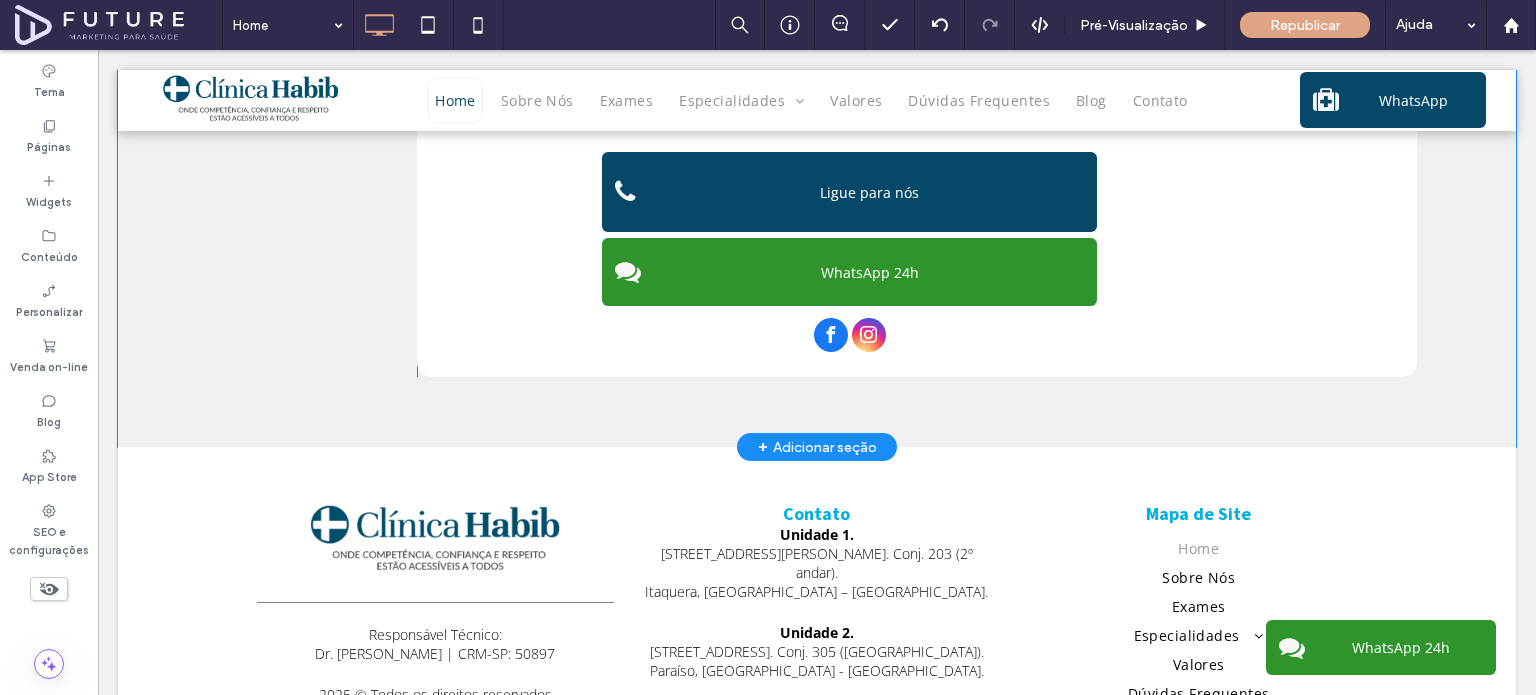 scroll, scrollTop: 4500, scrollLeft: 0, axis: vertical 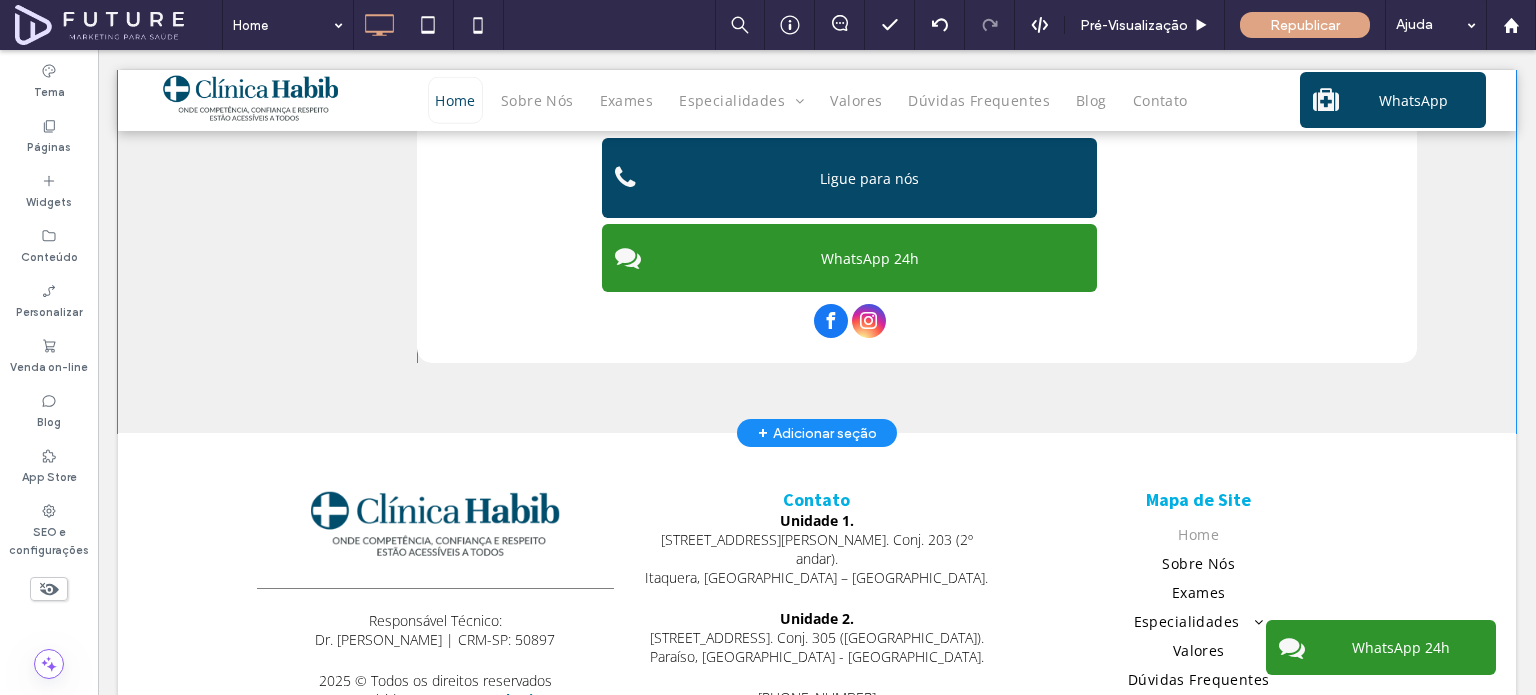 click on "Click To Paste       Fale Conosco
Agende uma Consulta
Rua Vergueiro 1353 conj. 305 ([GEOGRAPHIC_DATA]) - [GEOGRAPHIC_DATA], [GEOGRAPHIC_DATA] - [GEOGRAPHIC_DATA]
[STREET_ADDRESS][PERSON_NAME]
Ligue para nós
WhatsApp 24h" at bounding box center [917, 108] 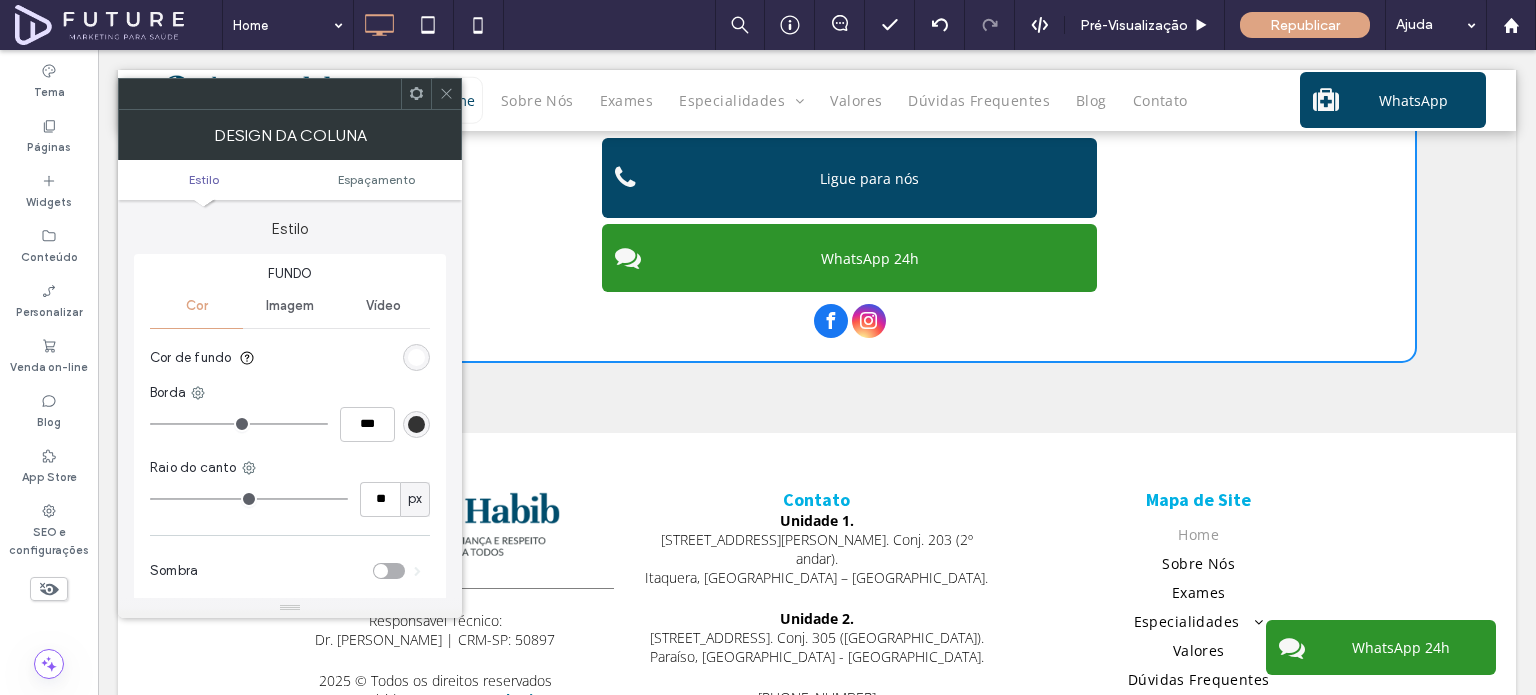 drag, startPoint x: 447, startPoint y: 89, endPoint x: 416, endPoint y: 79, distance: 32.572994 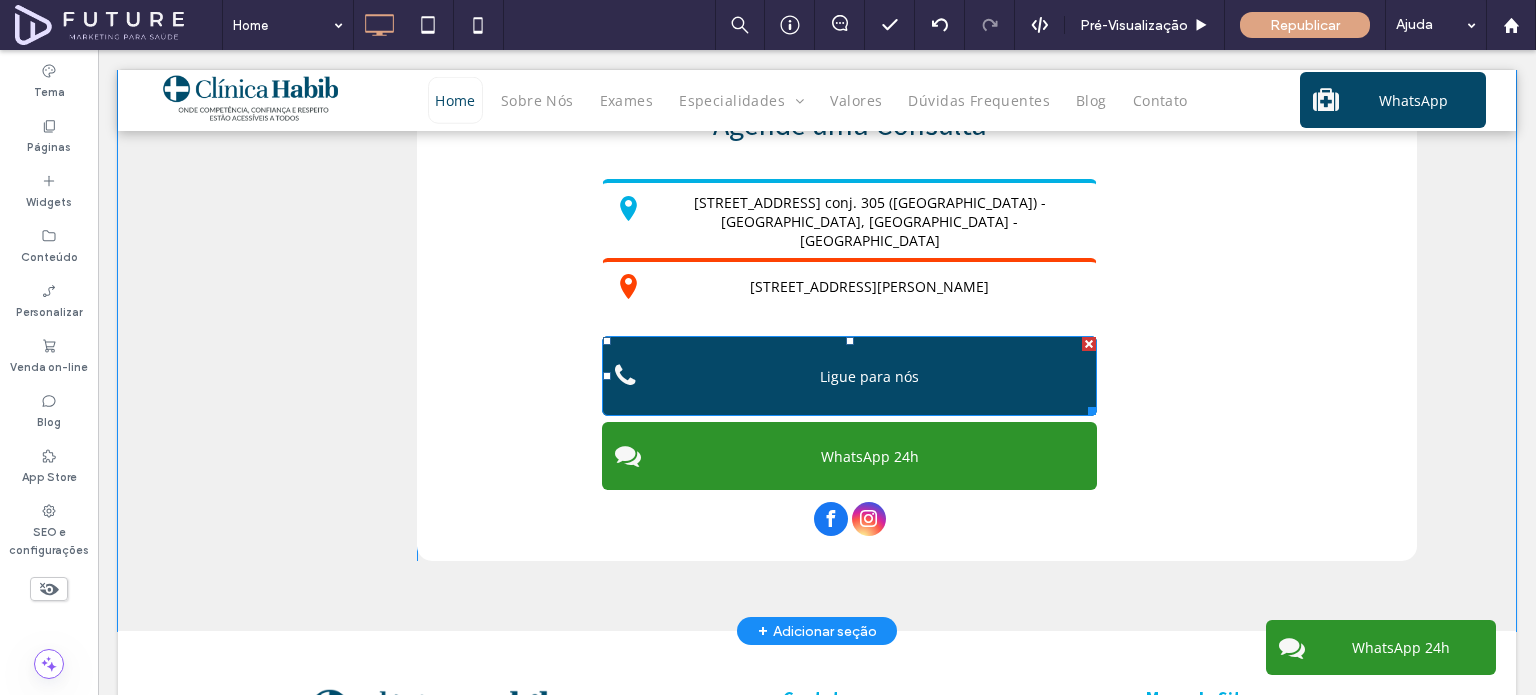 scroll, scrollTop: 4300, scrollLeft: 0, axis: vertical 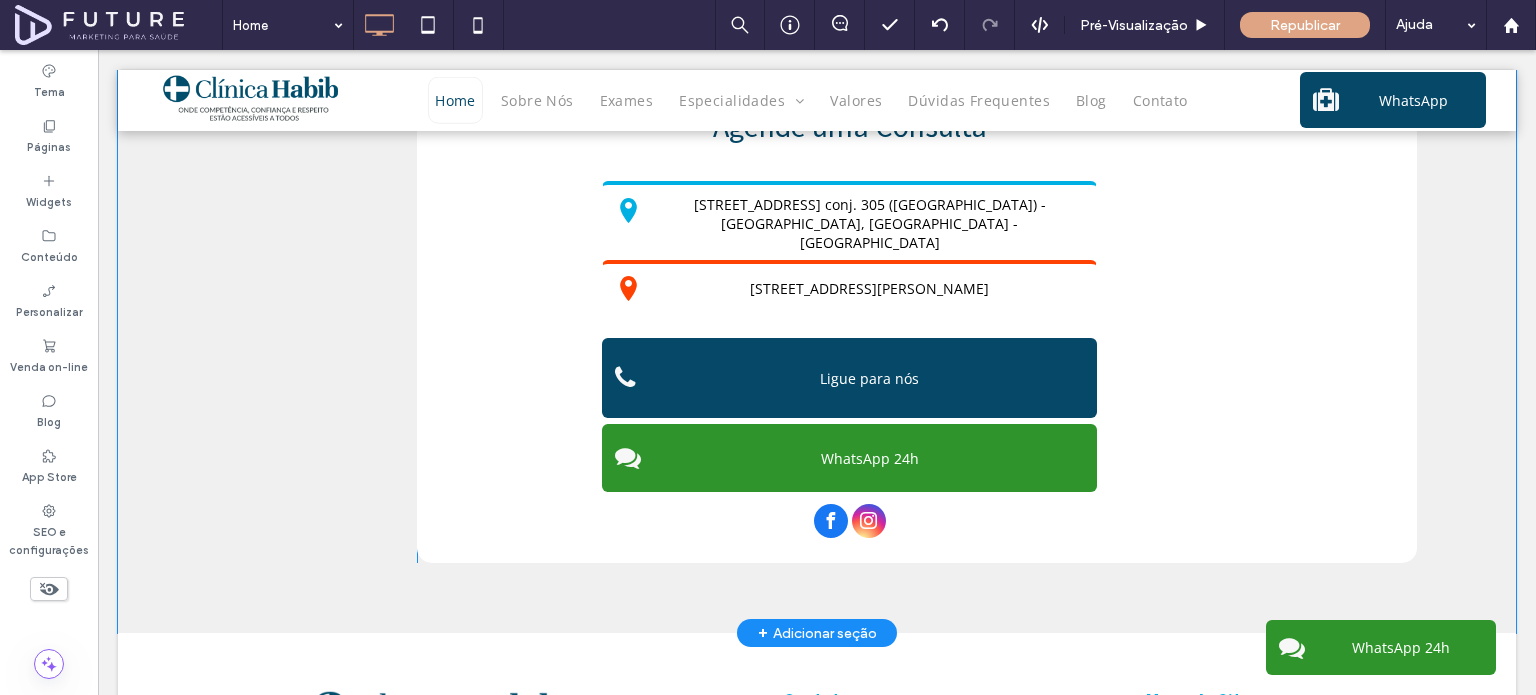 click on "Click To Paste       Fale Conosco
Agende uma Consulta
Rua Vergueiro 1353 conj. 305 ([GEOGRAPHIC_DATA]) - [GEOGRAPHIC_DATA], [GEOGRAPHIC_DATA] - [GEOGRAPHIC_DATA]
[STREET_ADDRESS][PERSON_NAME]
Ligue para nós
WhatsApp 24h" at bounding box center (917, 308) 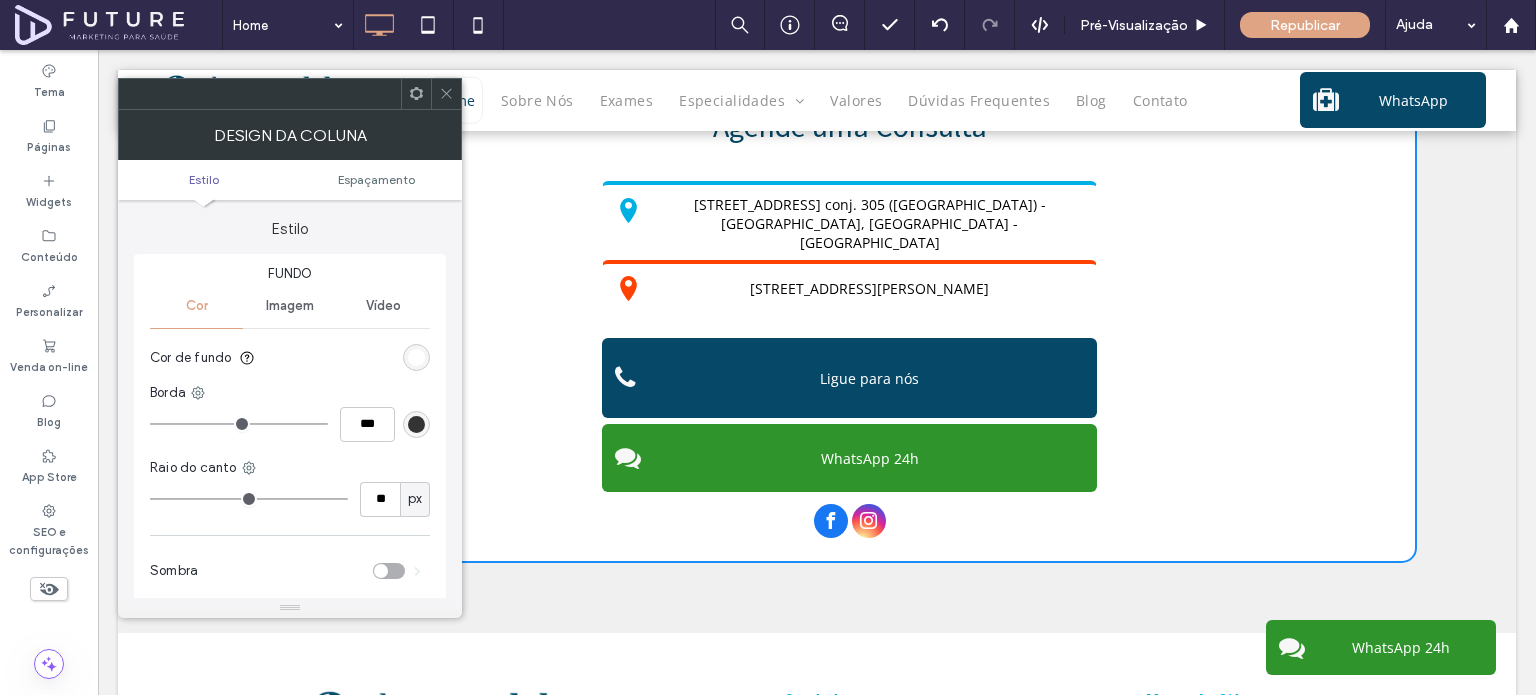 click 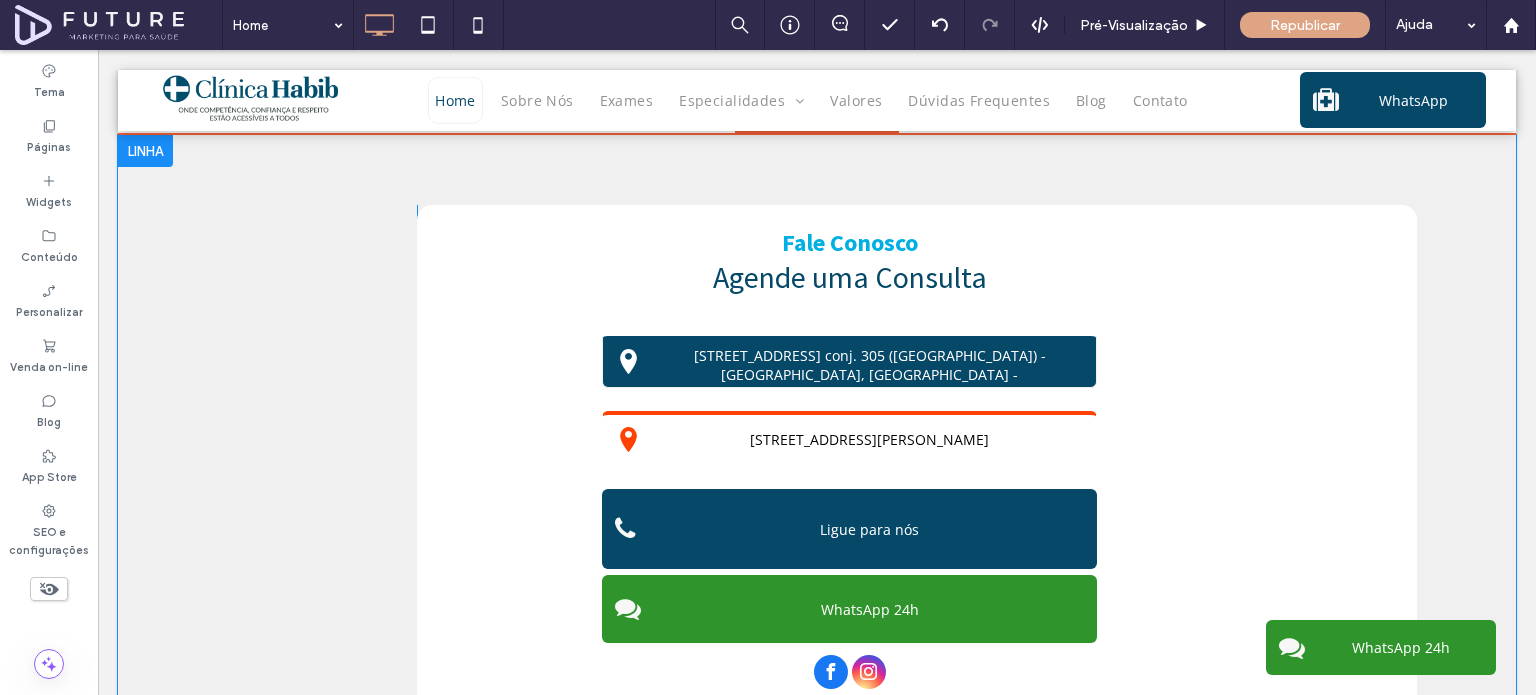 scroll, scrollTop: 4200, scrollLeft: 0, axis: vertical 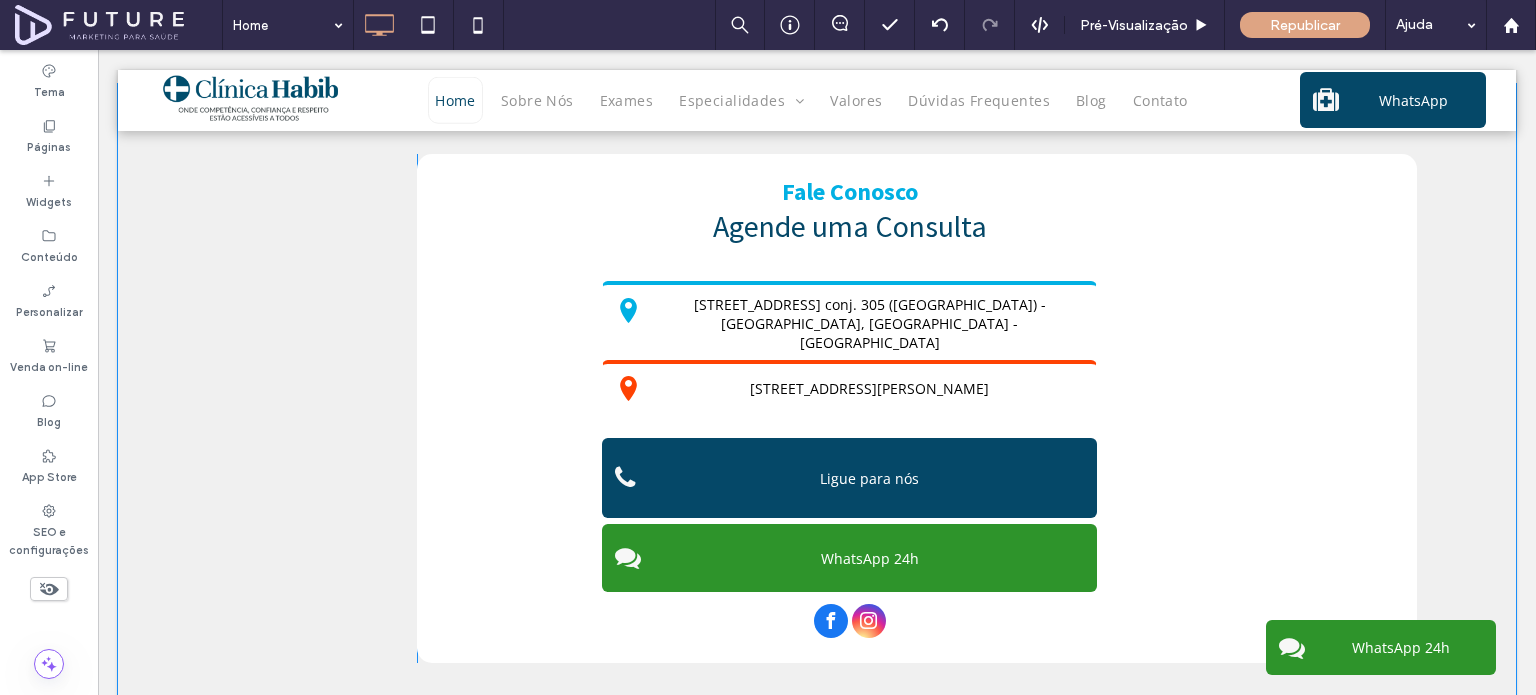 click on "Click To Paste       Fale Conosco
Agende uma Consulta
Rua Vergueiro 1353 conj. 305 ([GEOGRAPHIC_DATA]) - [GEOGRAPHIC_DATA], [GEOGRAPHIC_DATA] - [GEOGRAPHIC_DATA]
[STREET_ADDRESS][PERSON_NAME]
Ligue para nós
WhatsApp 24h" at bounding box center [917, 408] 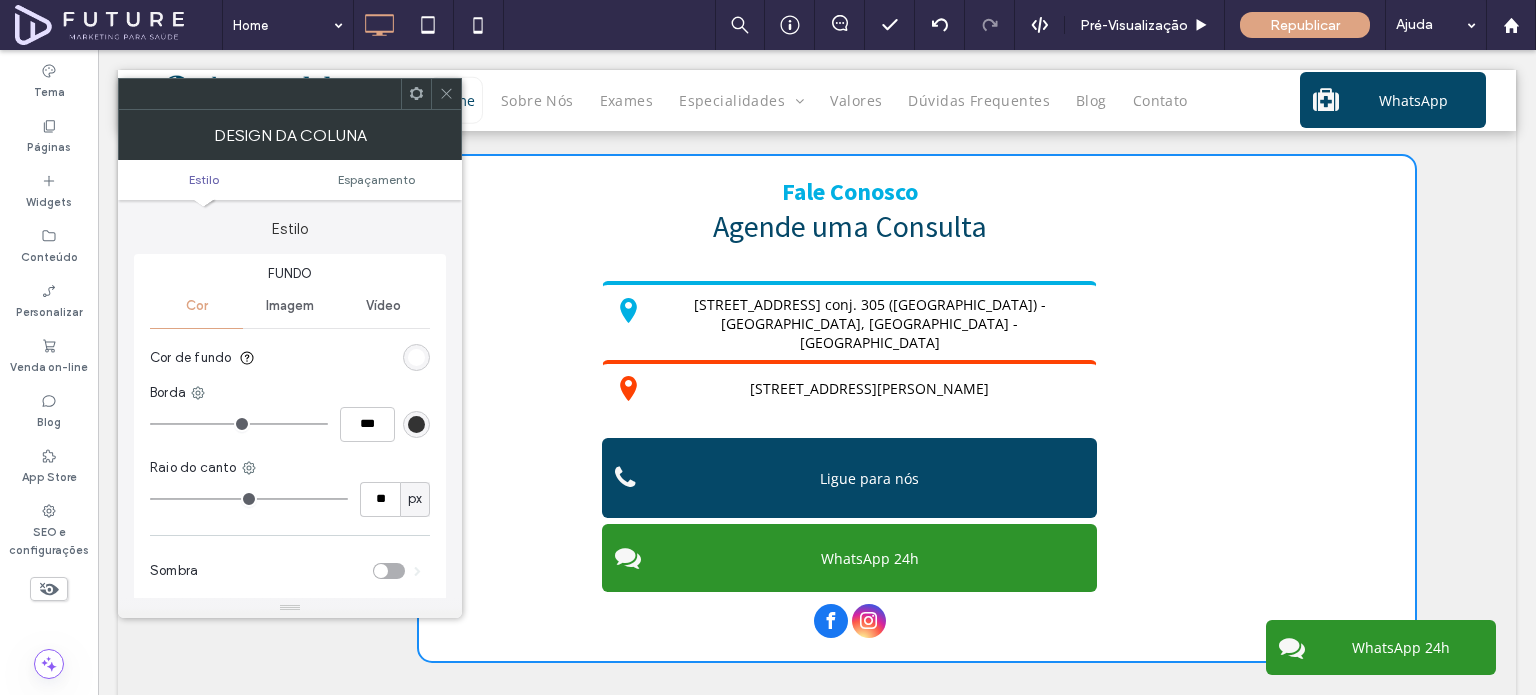 click at bounding box center [446, 94] 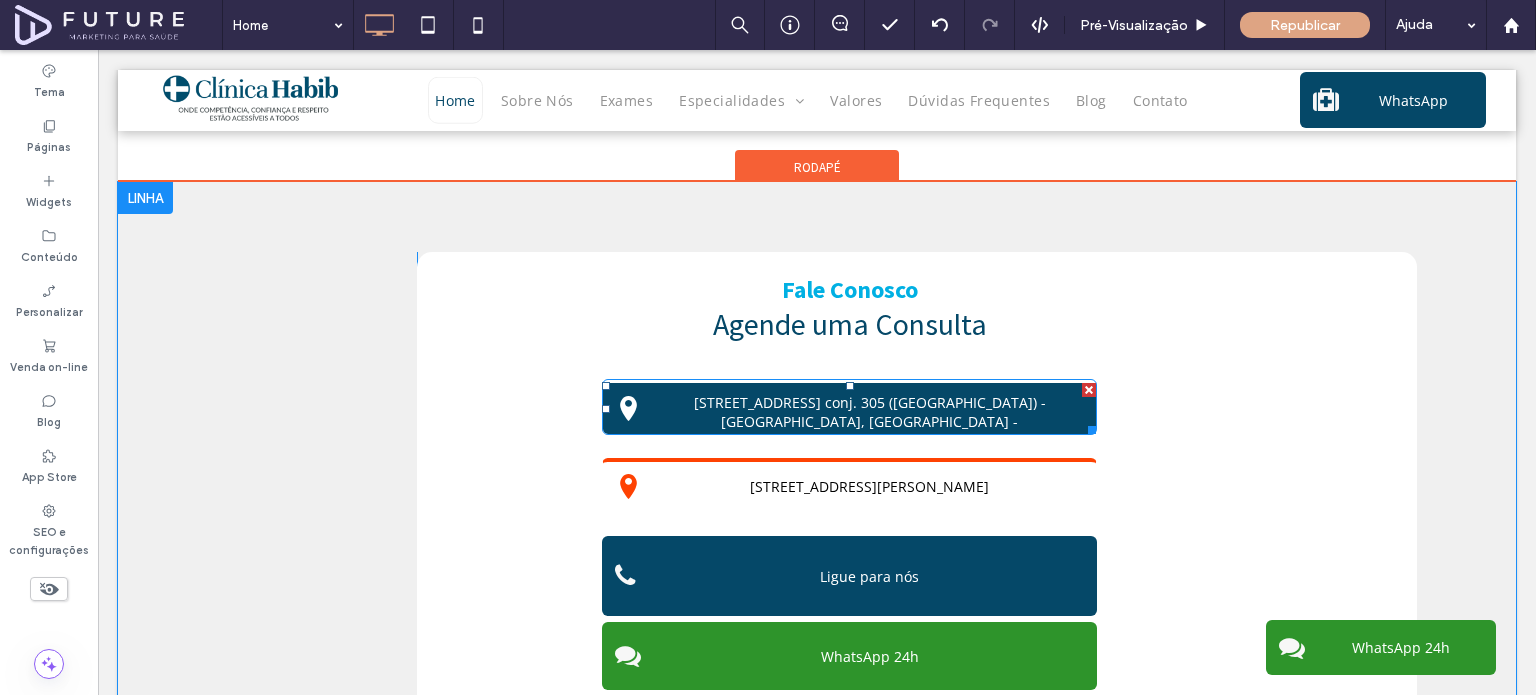scroll, scrollTop: 4100, scrollLeft: 0, axis: vertical 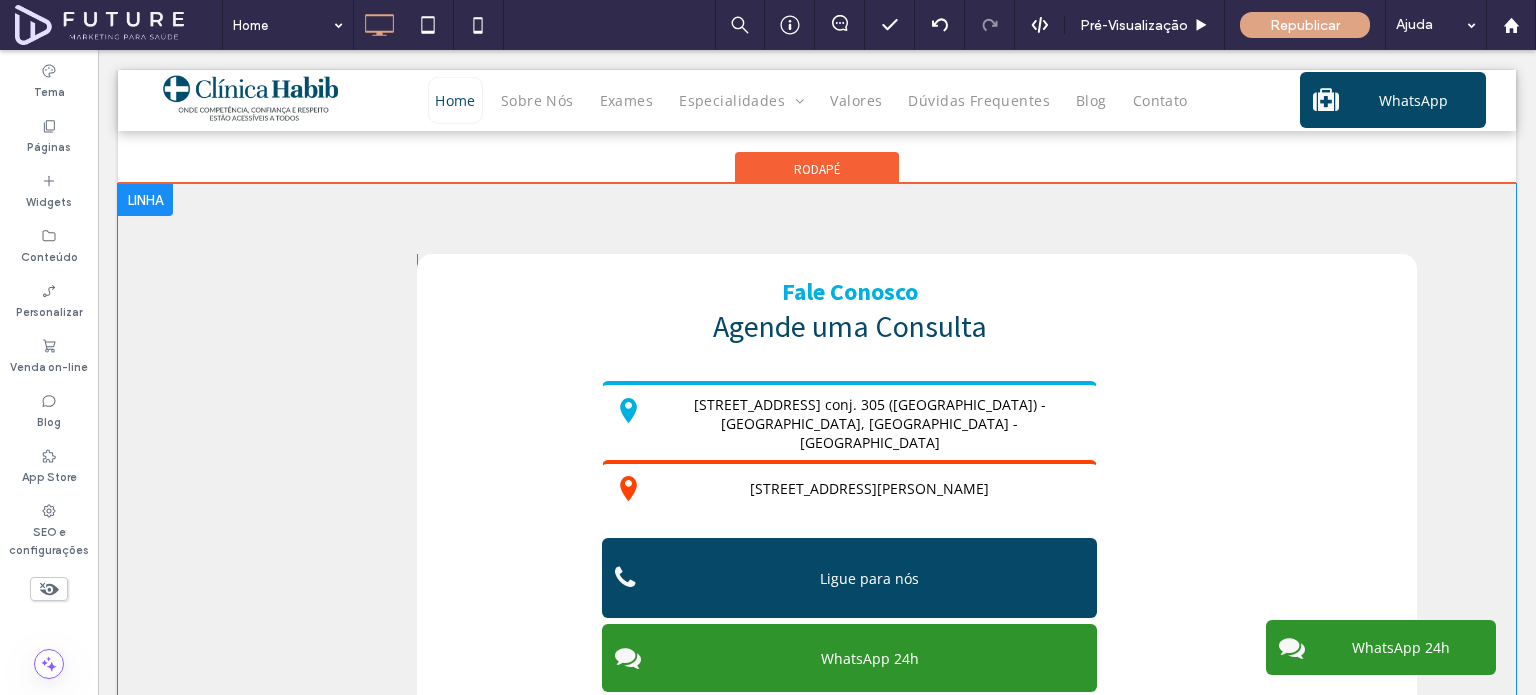 click on "Click To Paste       Fale Conosco
Agende uma Consulta
Rua Vergueiro 1353 conj. 305 ([GEOGRAPHIC_DATA]) - [GEOGRAPHIC_DATA], [GEOGRAPHIC_DATA] - [GEOGRAPHIC_DATA]
[STREET_ADDRESS][PERSON_NAME]
Ligue para nós
WhatsApp 24h" at bounding box center (917, 508) 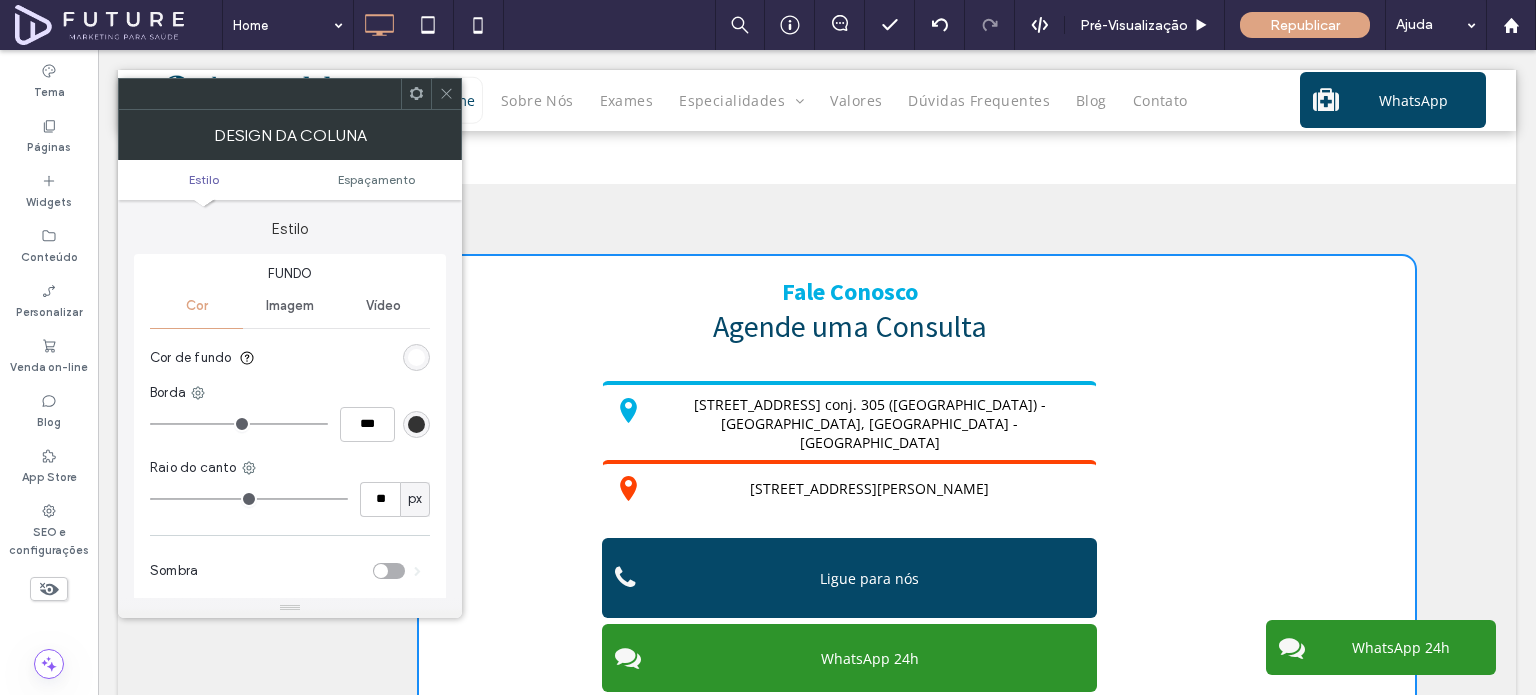 drag, startPoint x: 449, startPoint y: 86, endPoint x: 722, endPoint y: 171, distance: 285.92657 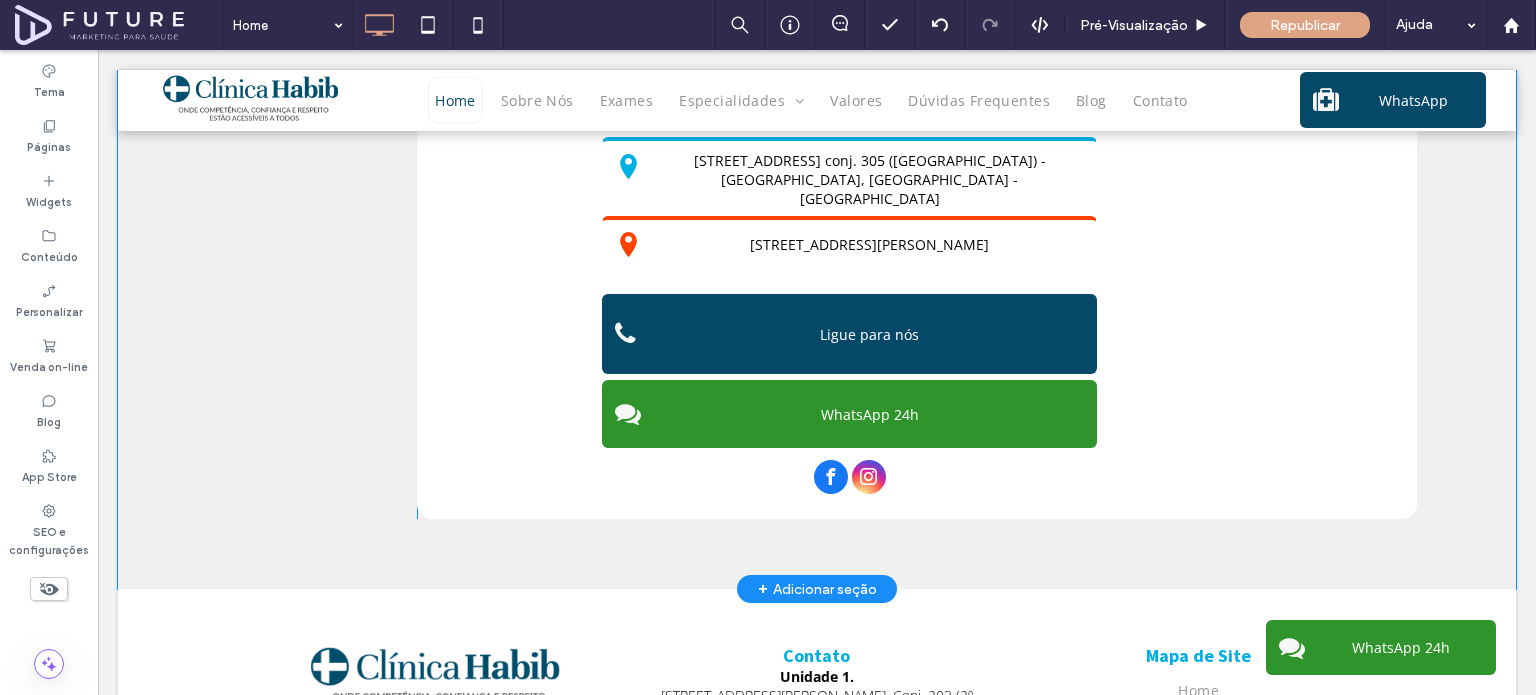 scroll, scrollTop: 4100, scrollLeft: 0, axis: vertical 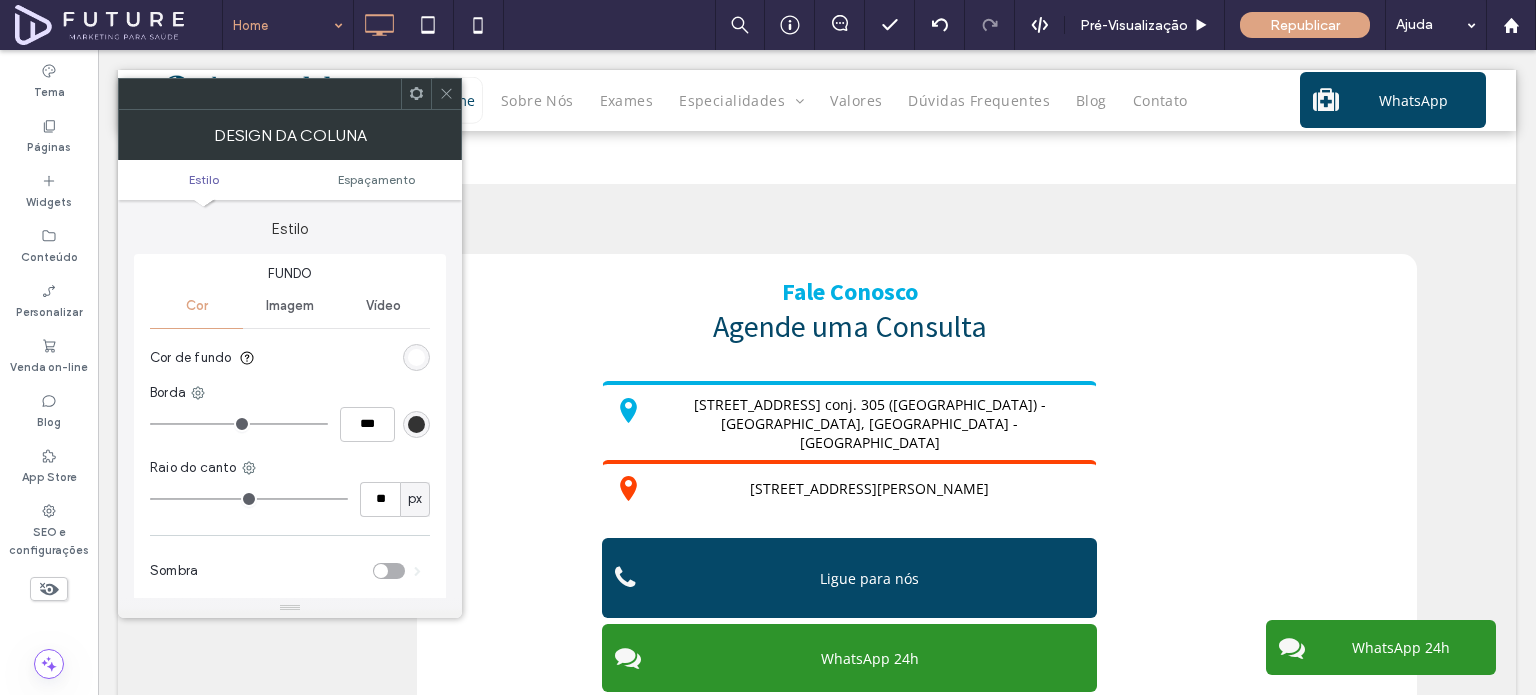 click 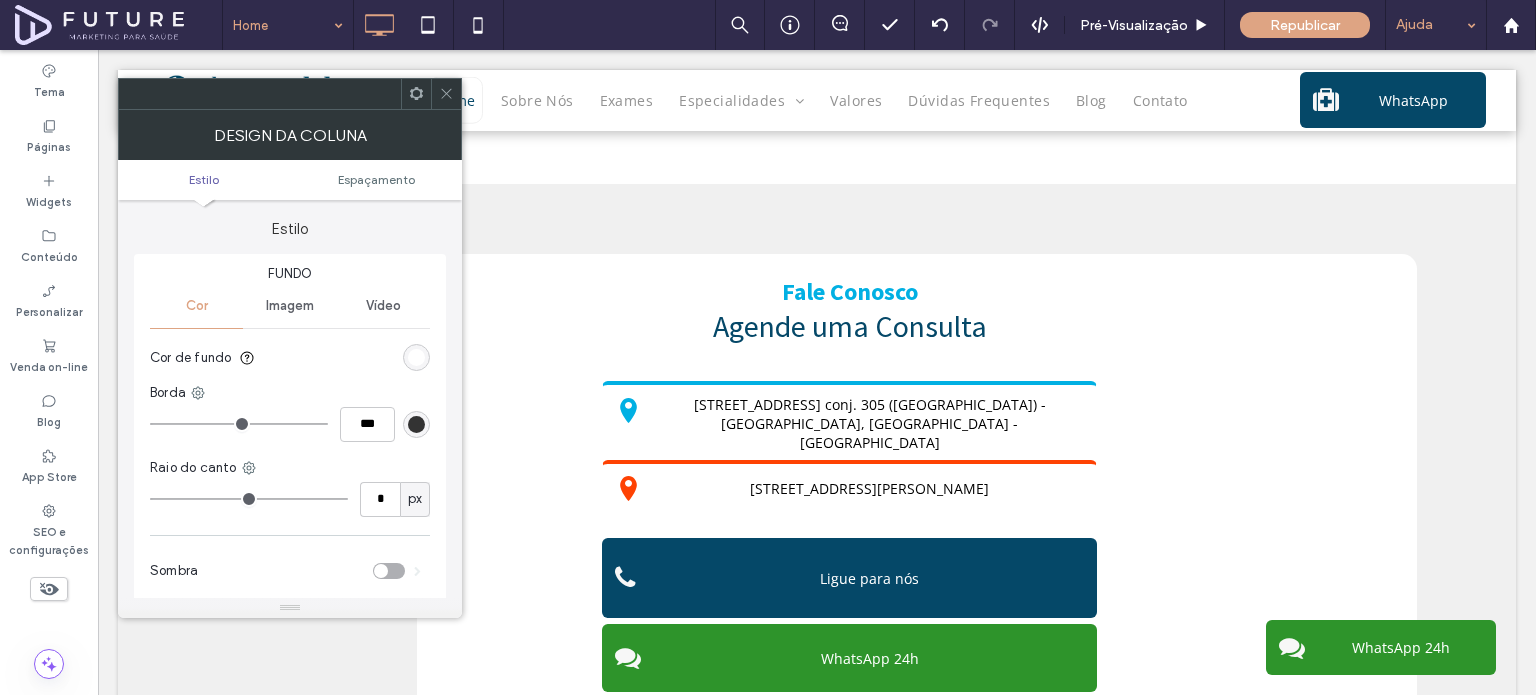 type on "**" 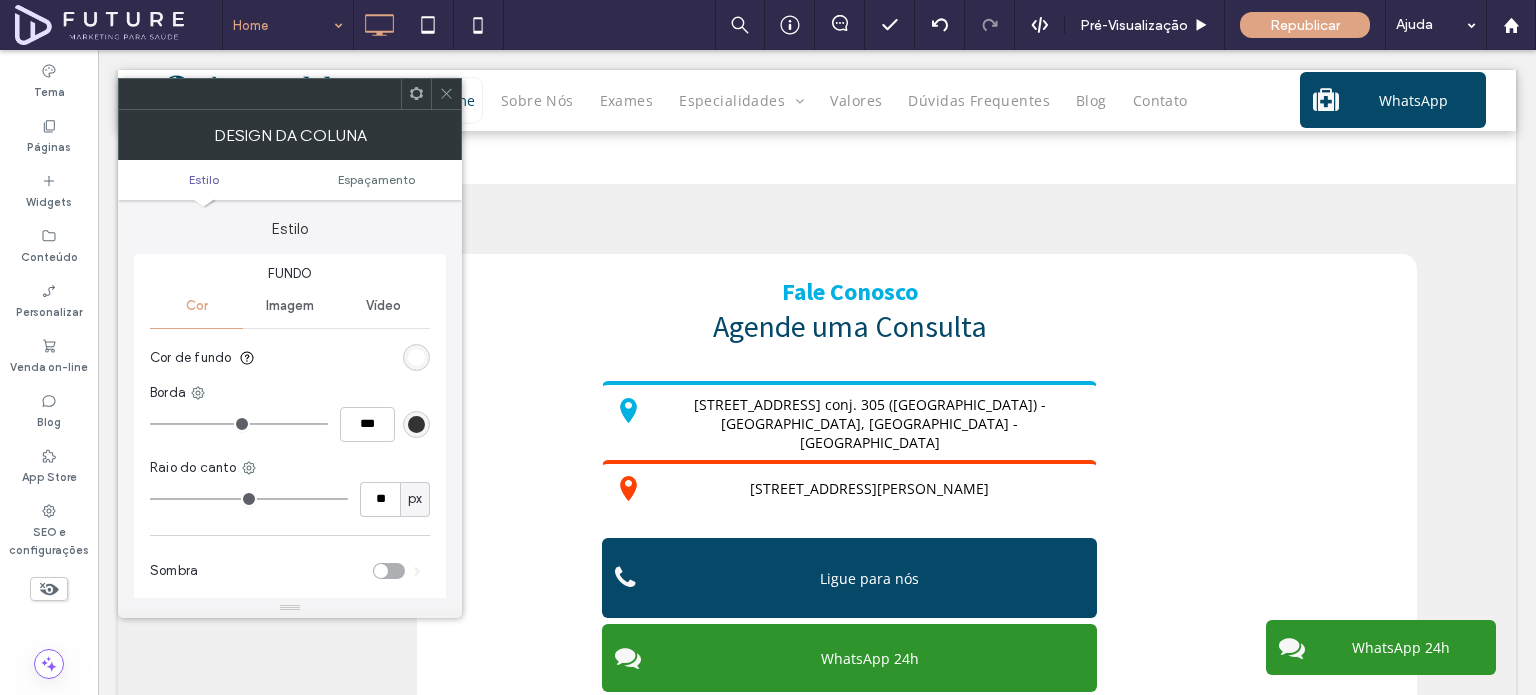 drag, startPoint x: 440, startPoint y: 91, endPoint x: 451, endPoint y: 89, distance: 11.18034 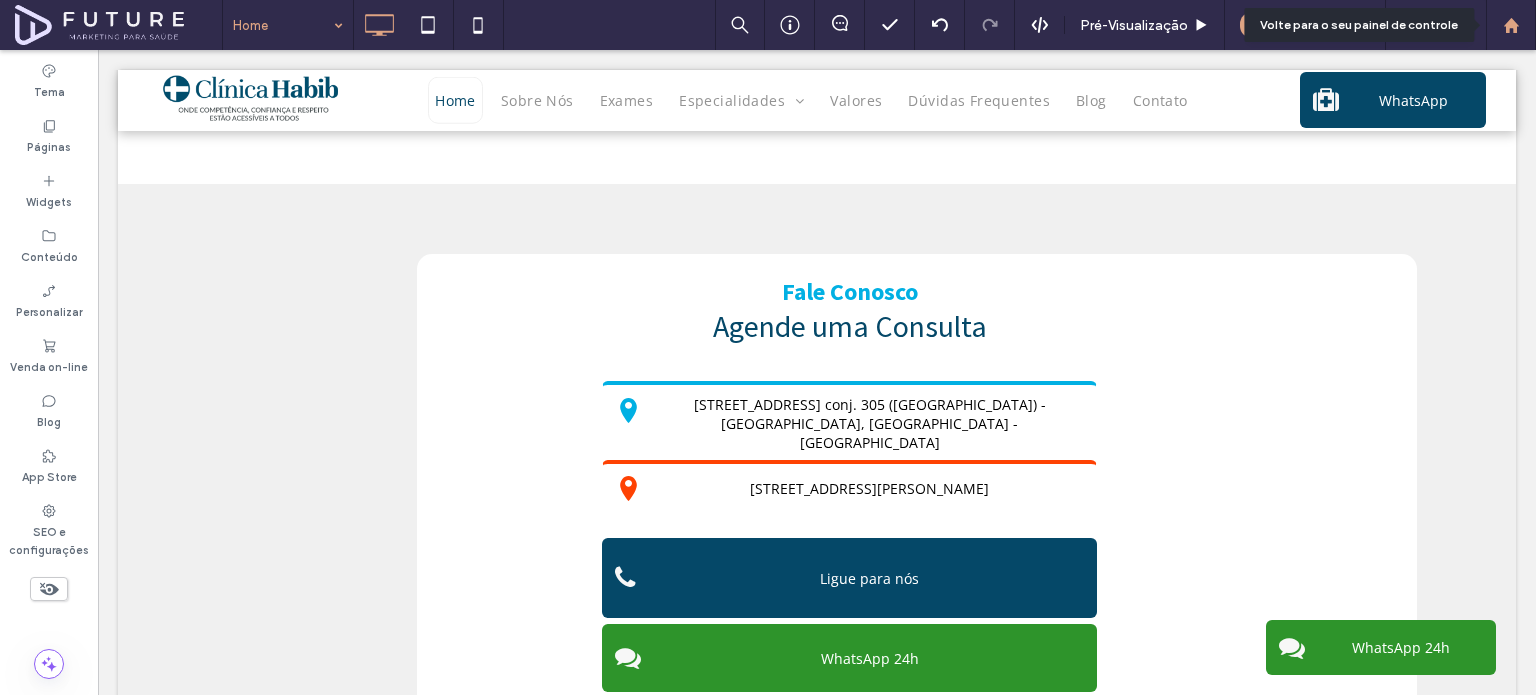 click 